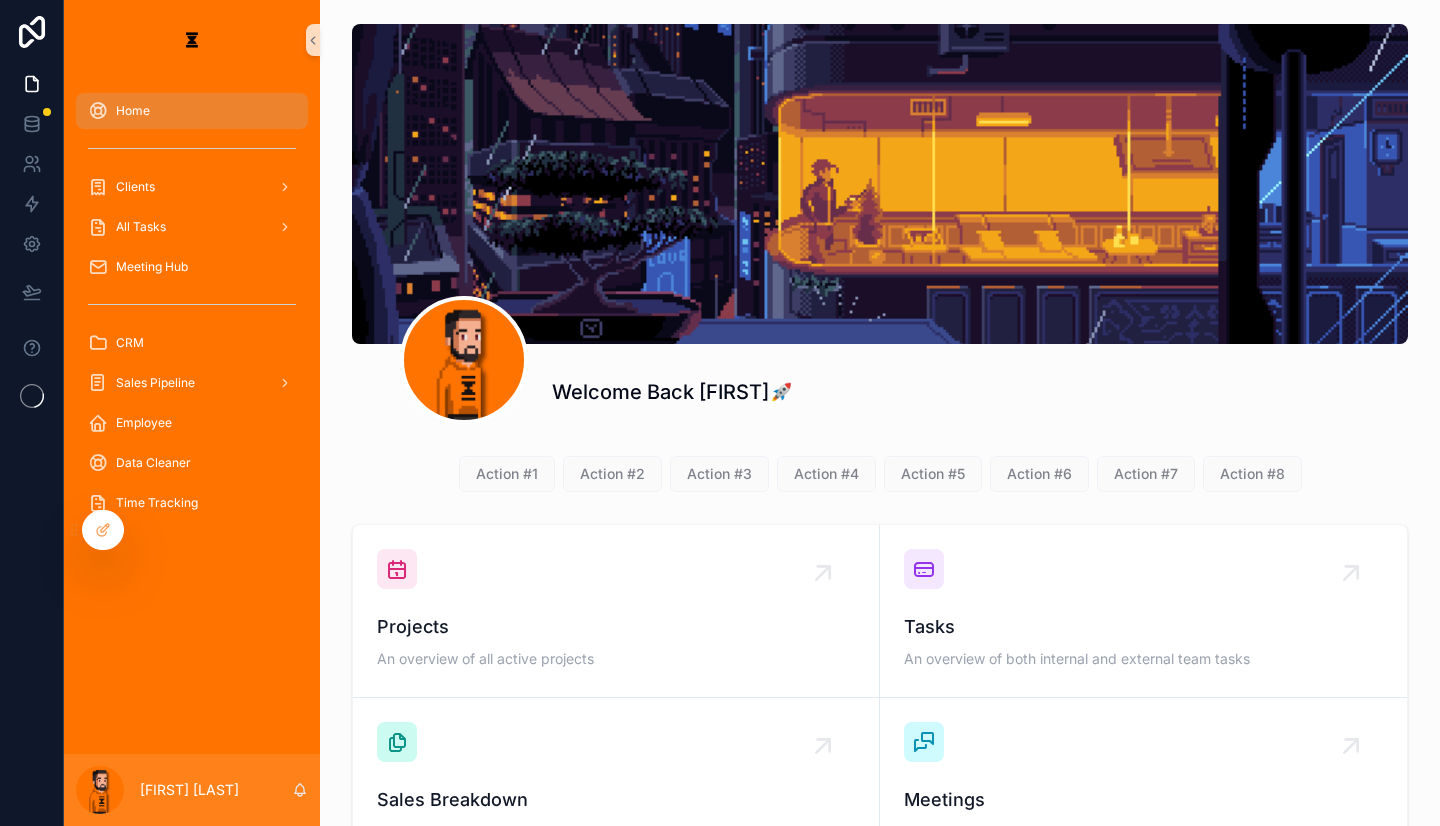 scroll, scrollTop: 0, scrollLeft: 0, axis: both 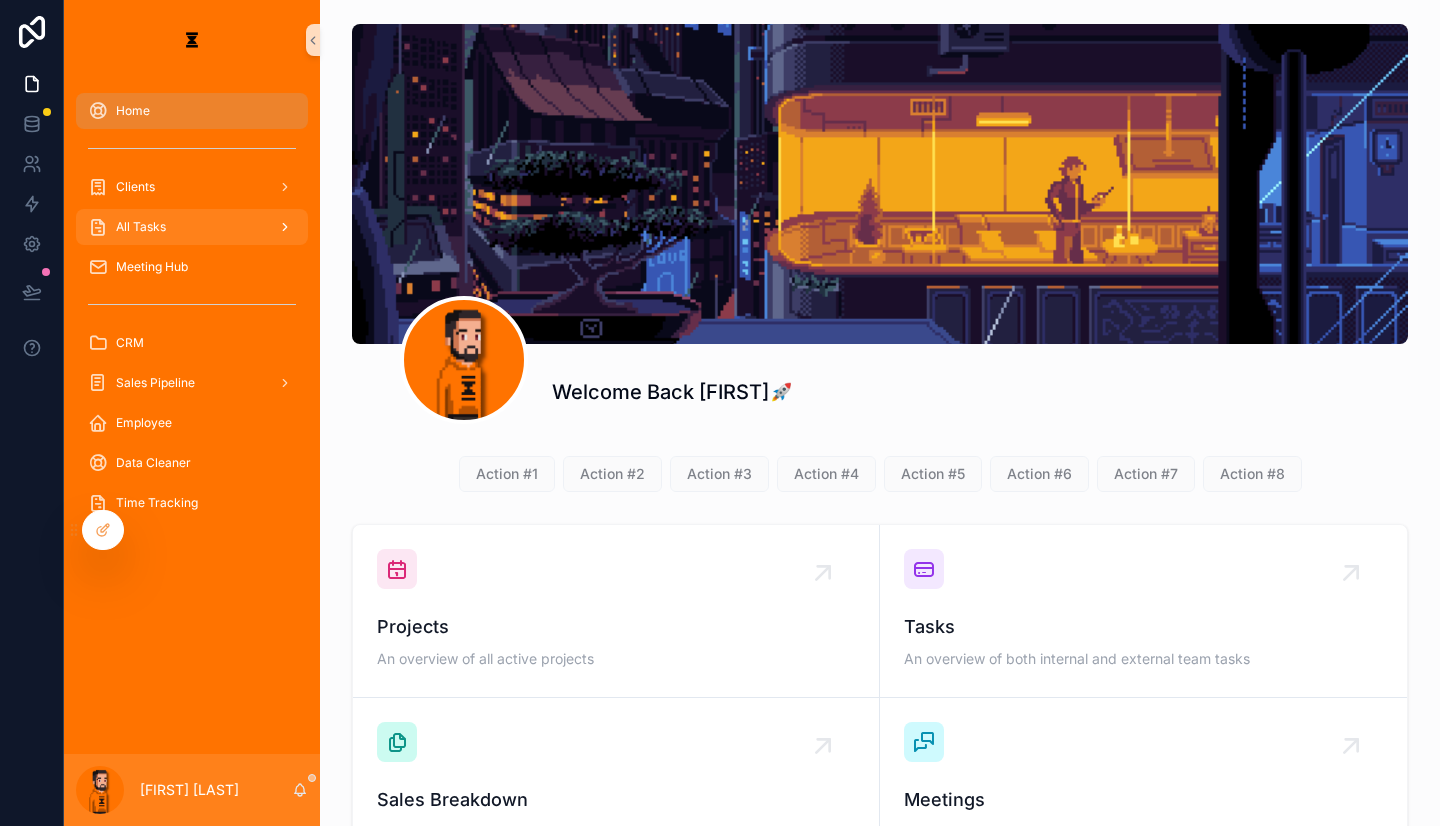click at bounding box center (283, 227) 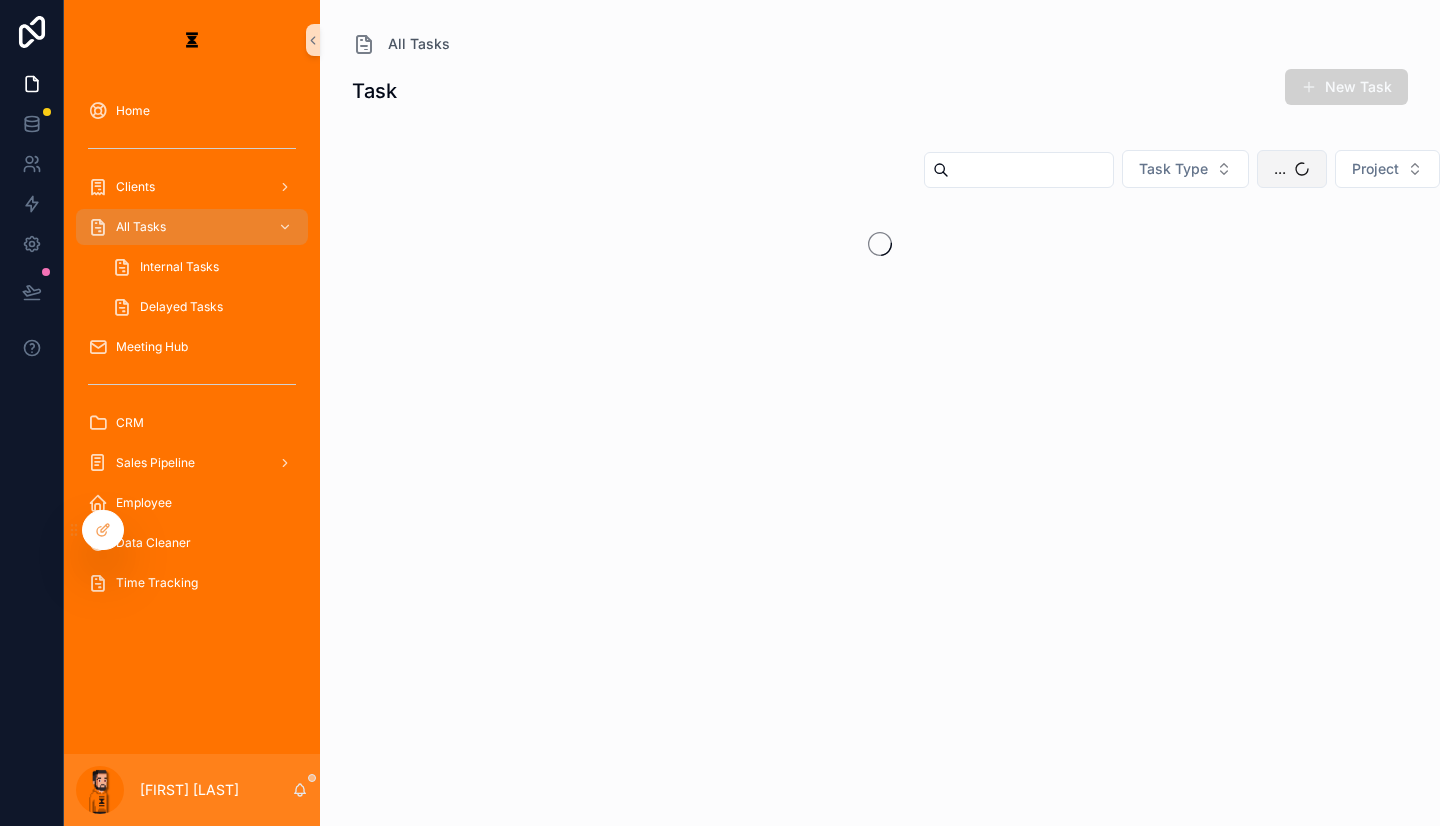 click on "..." at bounding box center [1292, 169] 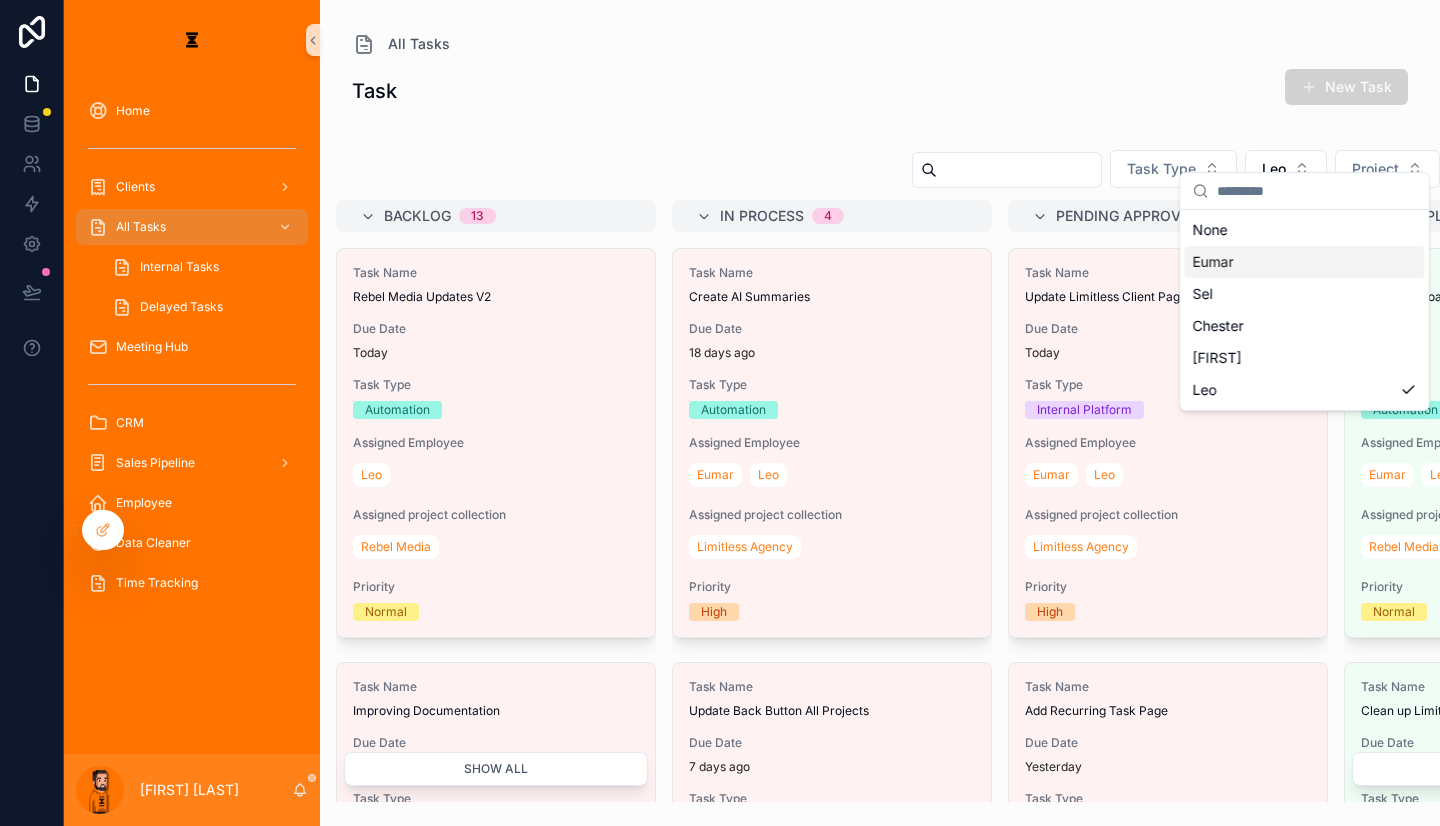 click on "Eumar" at bounding box center [1305, 262] 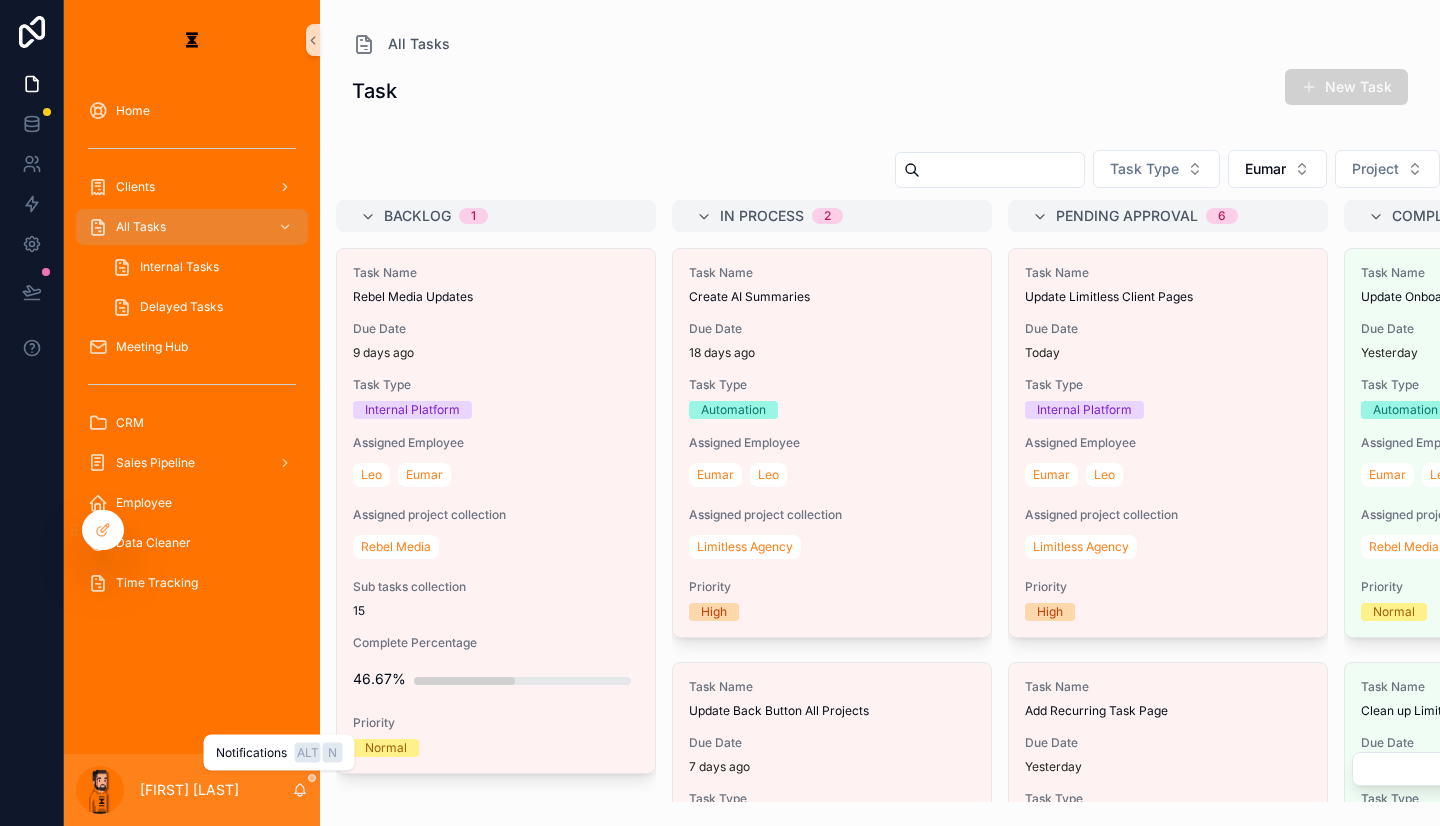 click 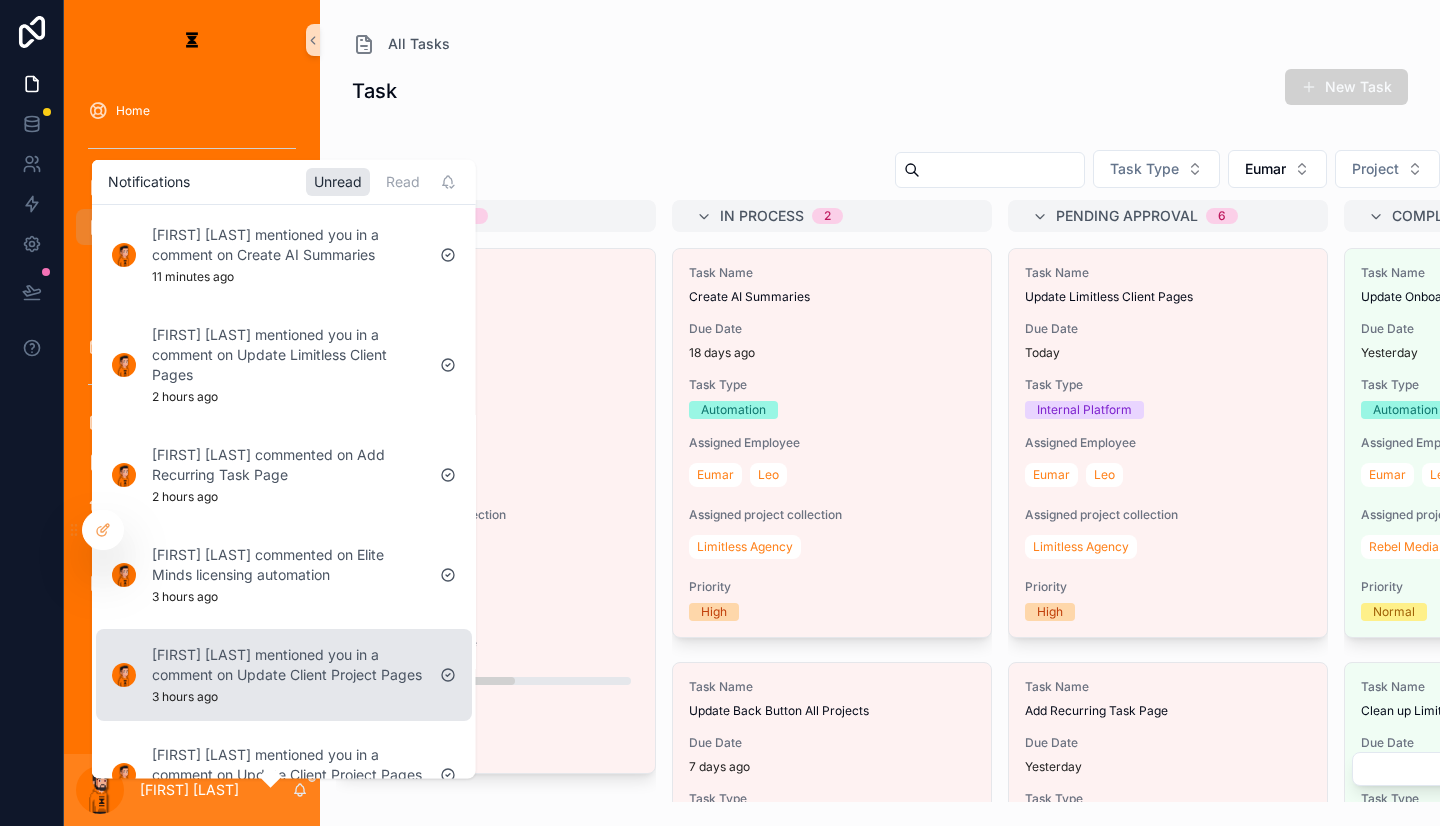 click on "[FIRST] [LAST] mentioned you in a comment on Update Client Project Pages" at bounding box center (288, 664) 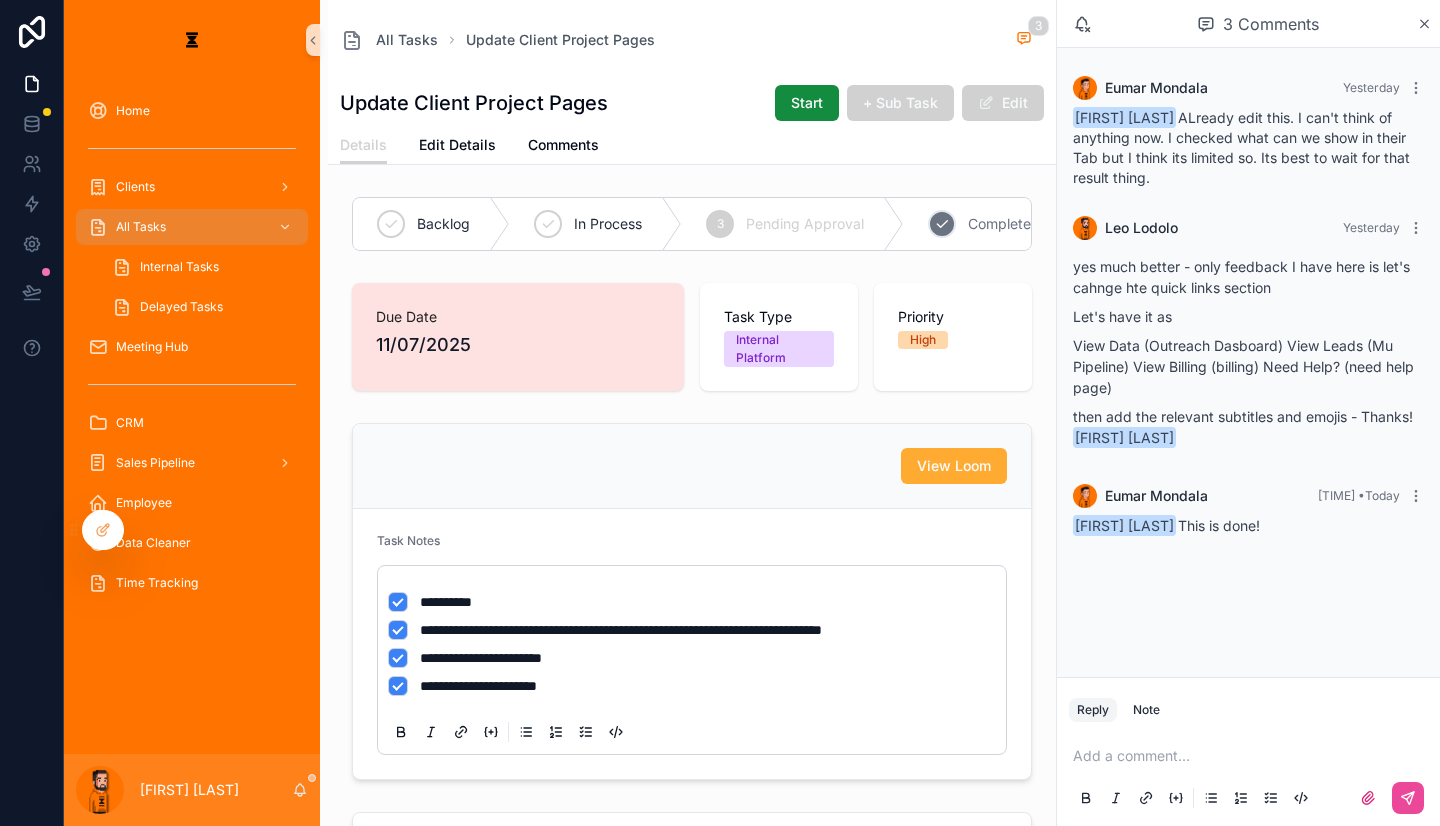 click on "4 Complete" at bounding box center [987, 224] 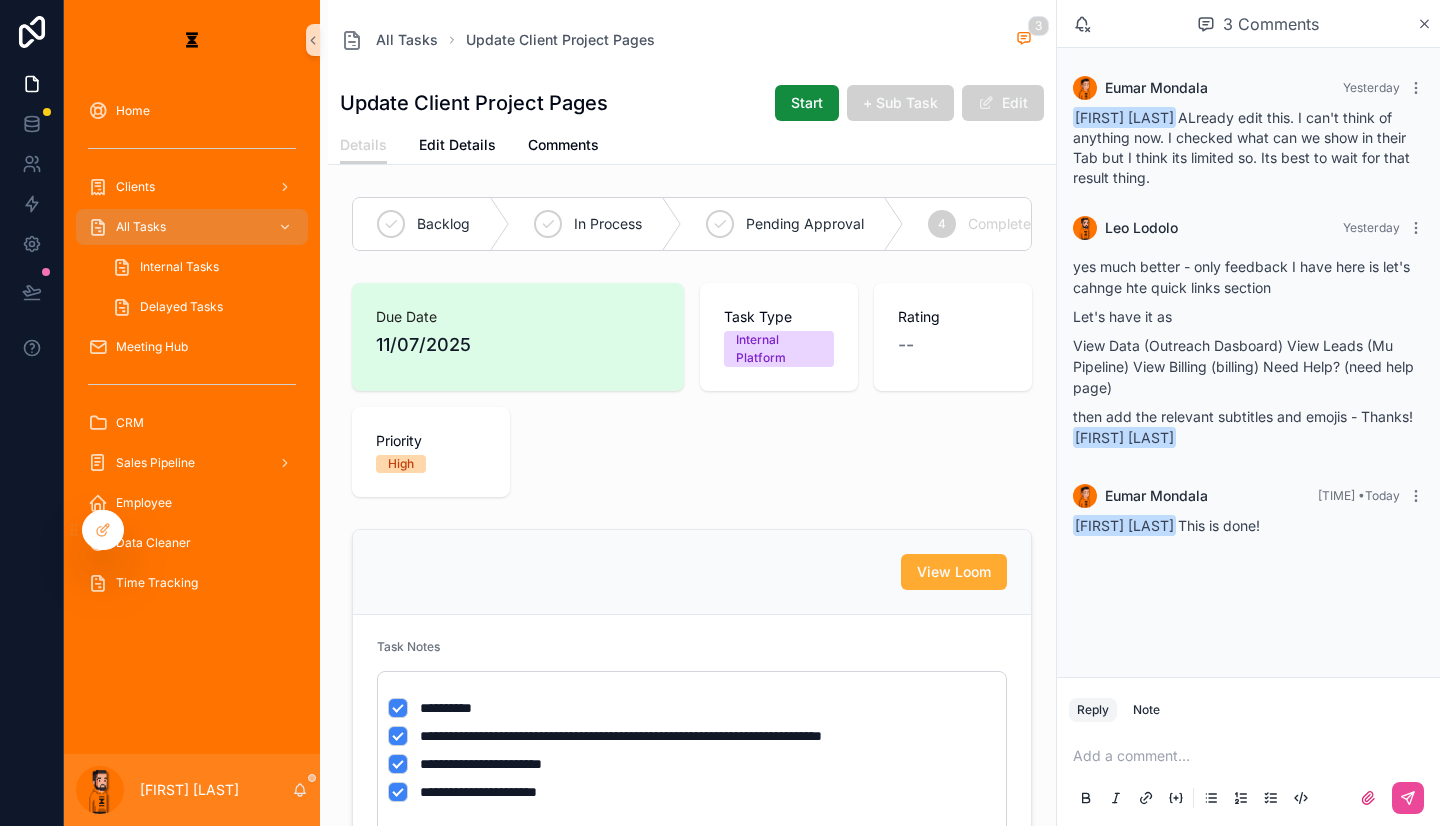 click on "Add a comment..." at bounding box center (1248, 776) 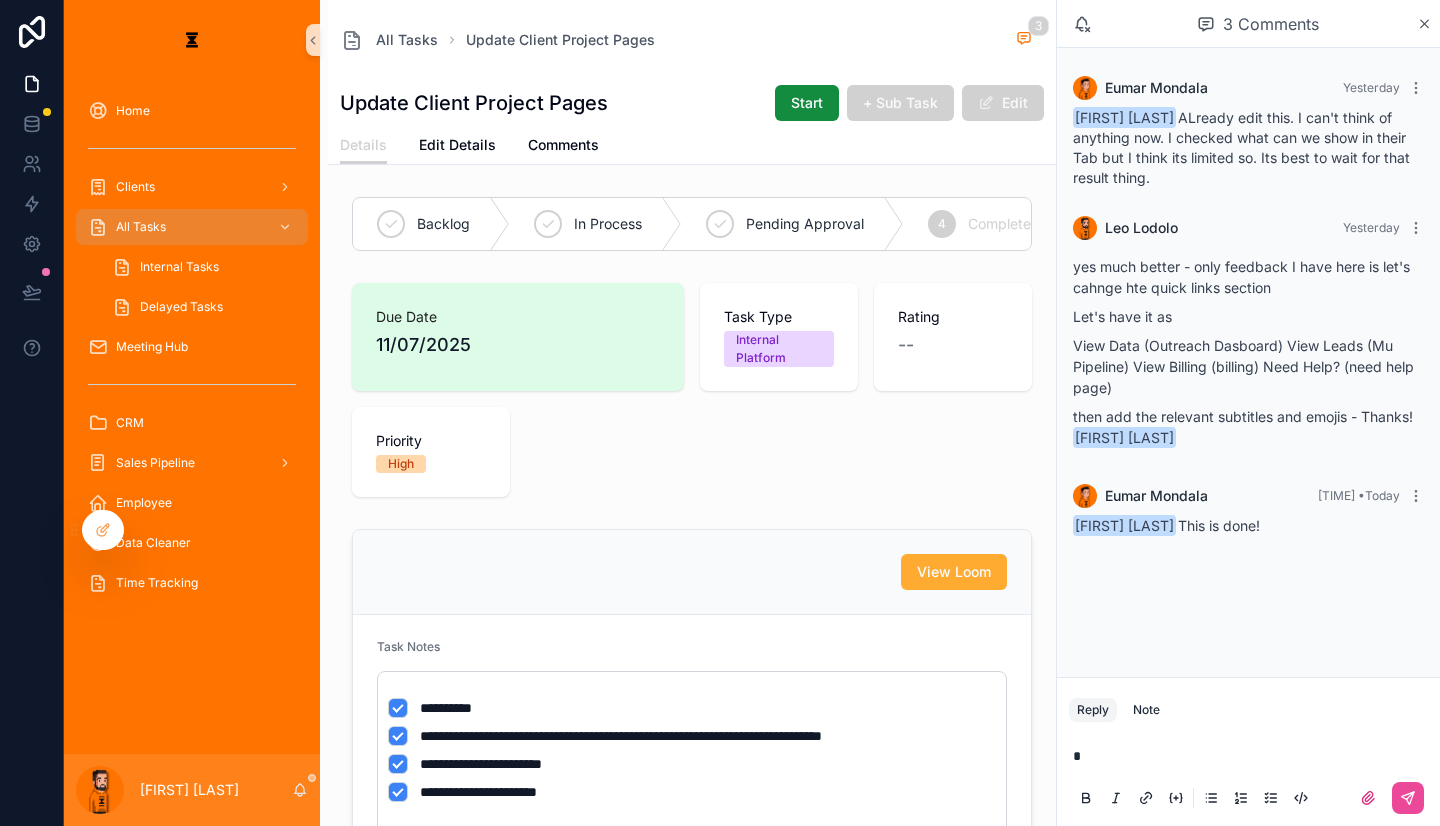 type 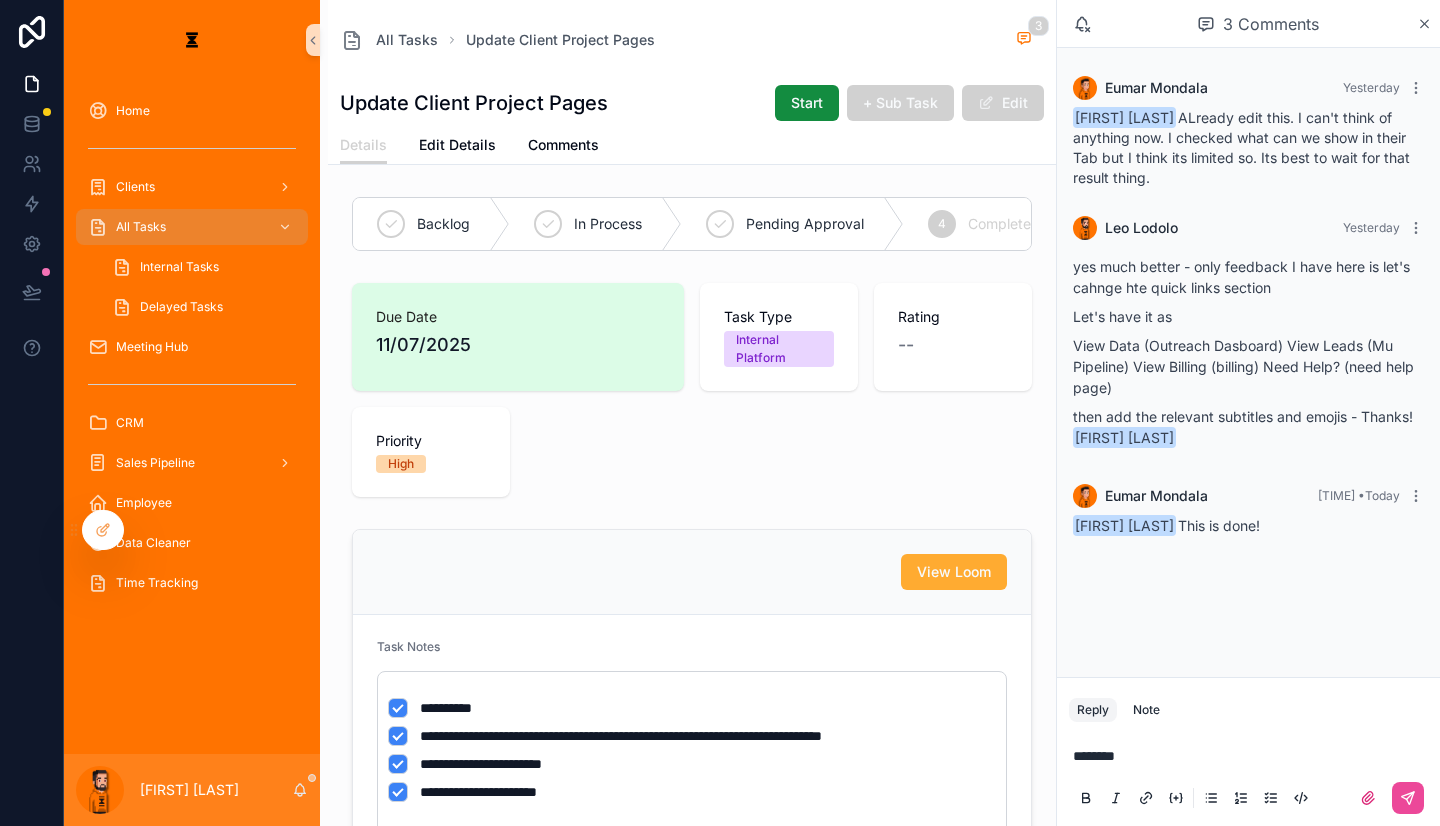 click on "********" at bounding box center [1248, 776] 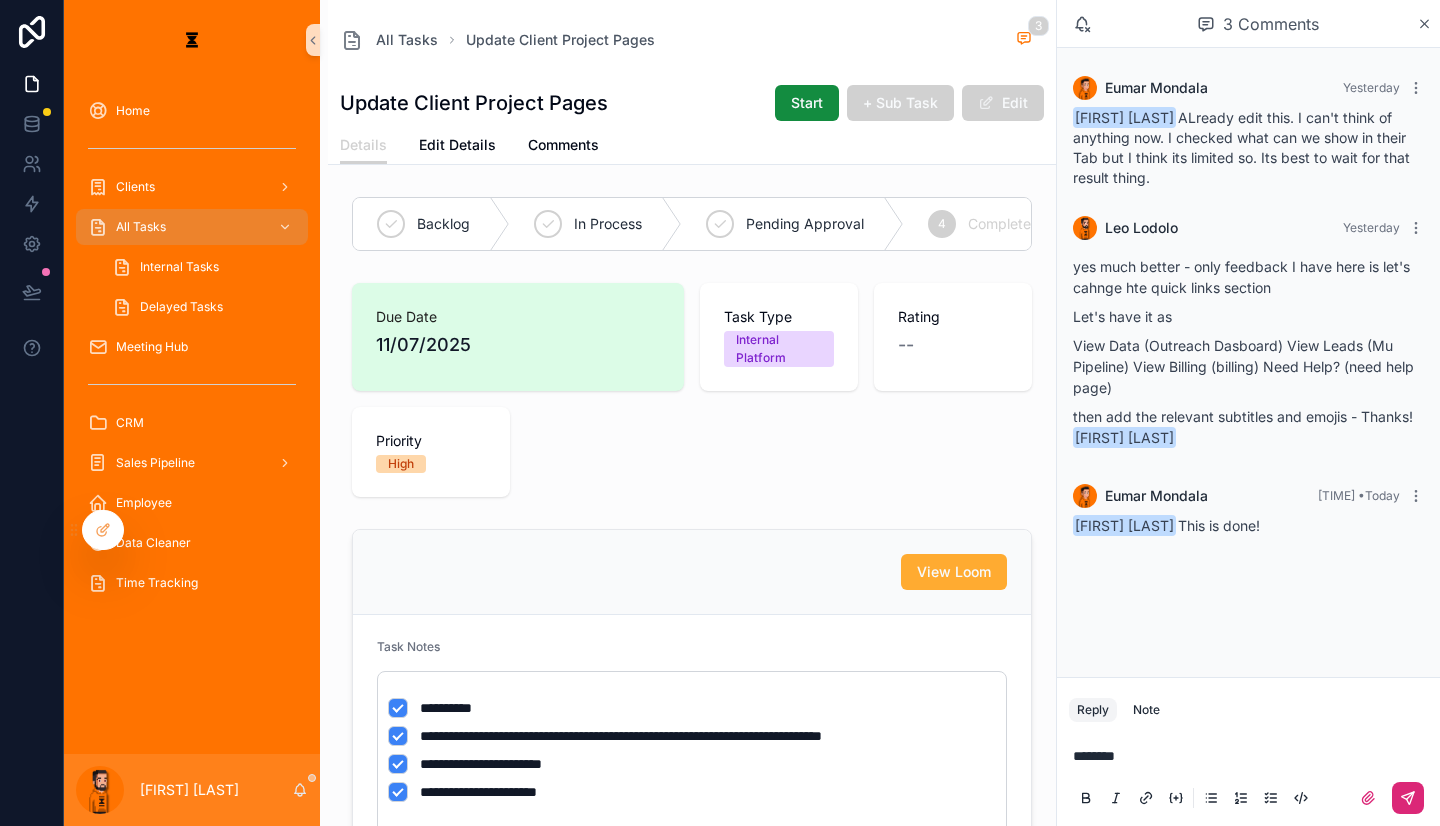 click at bounding box center (1408, 798) 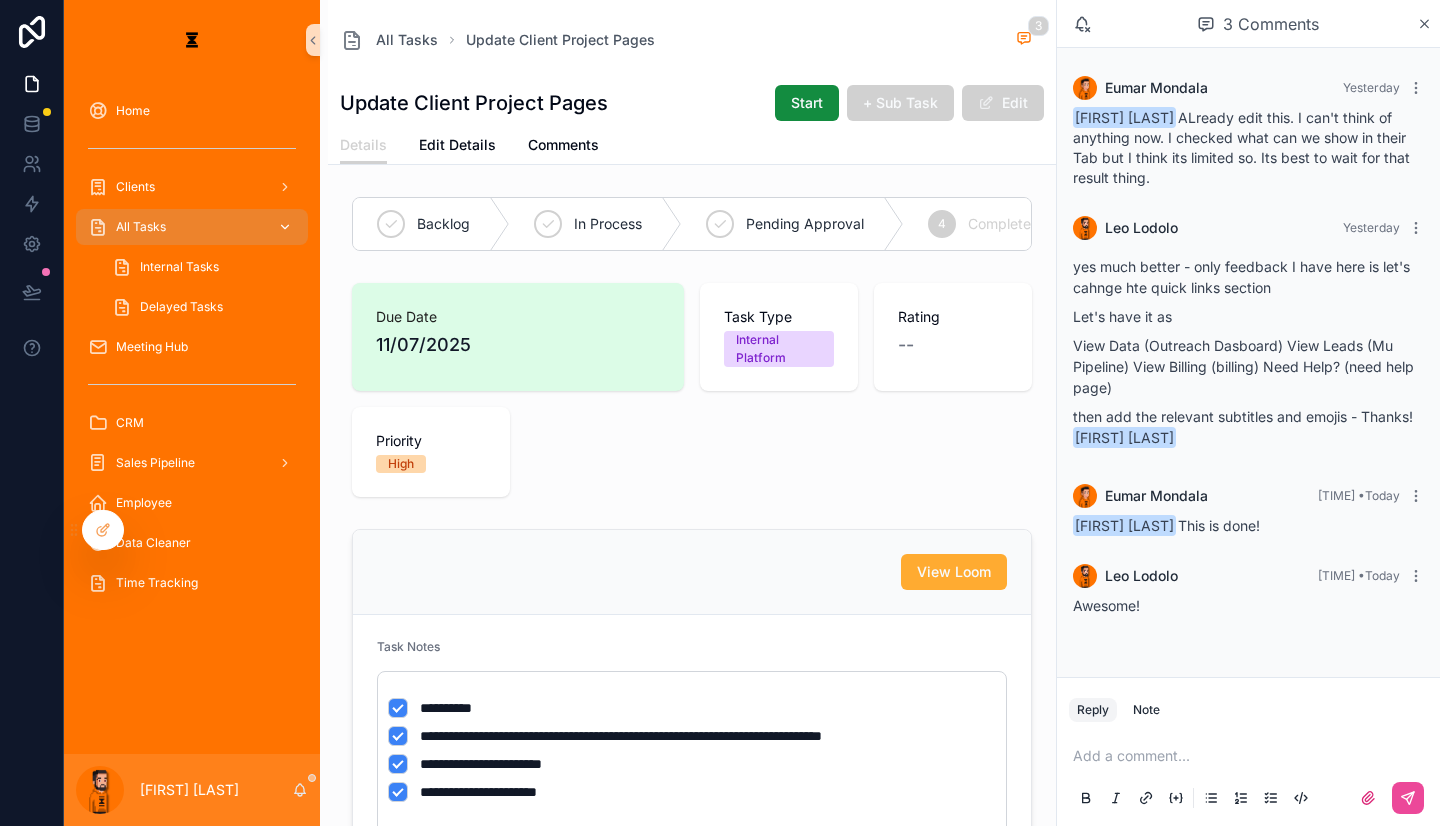 click on "All Tasks" at bounding box center [192, 227] 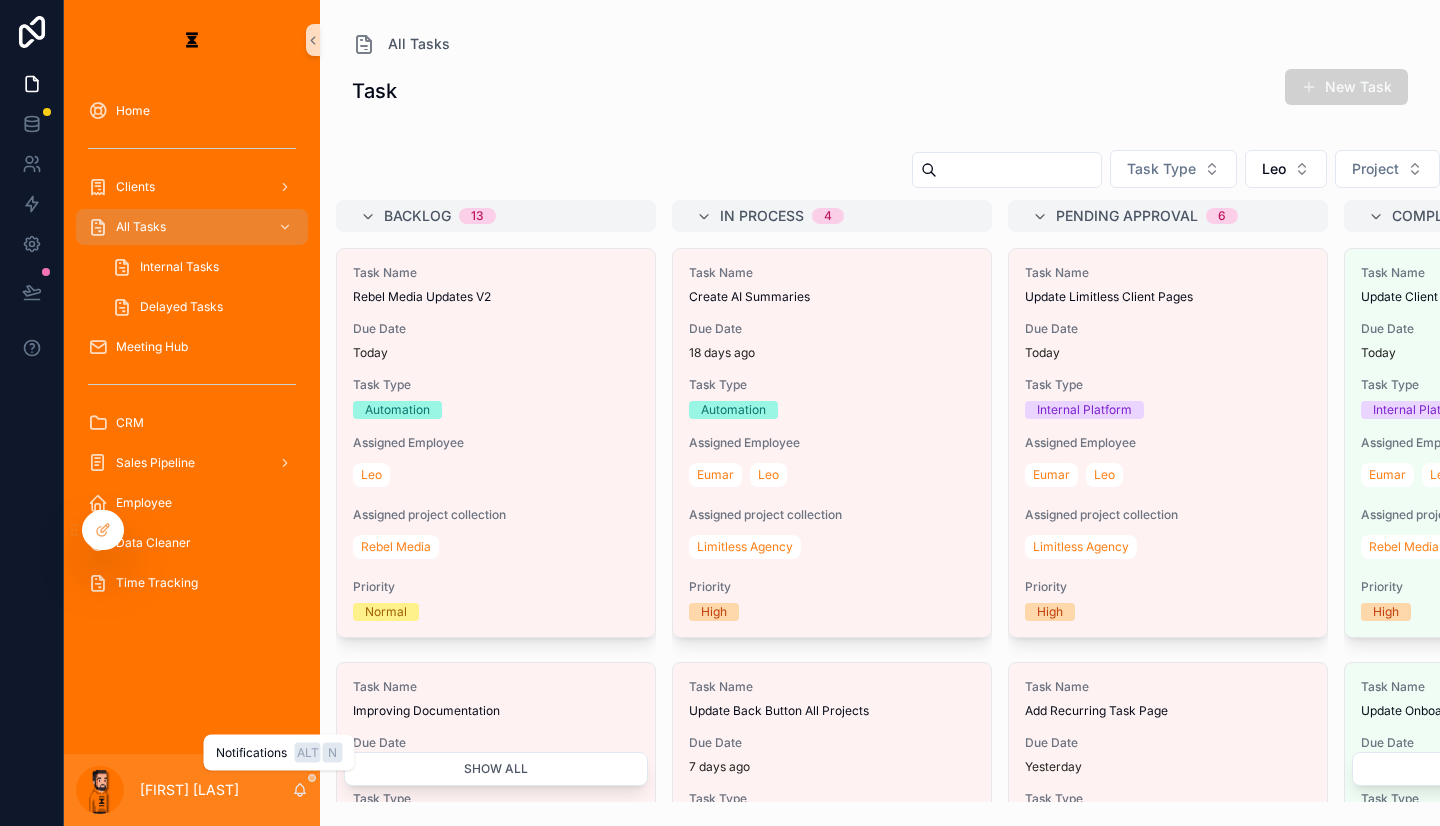 click 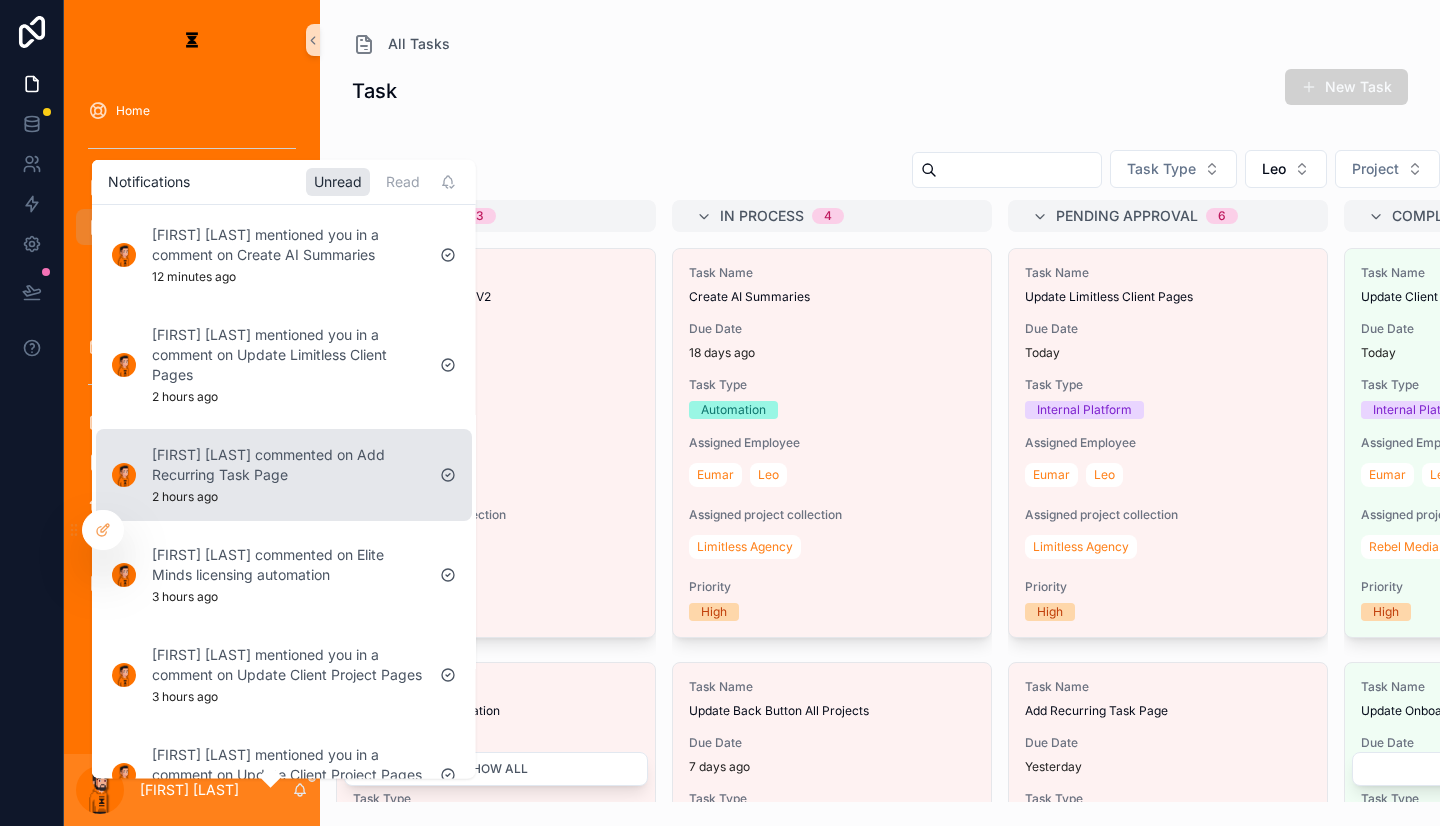 click on "[FIRST] [LAST] commented on Add Recurring Task Page 2 hours ago" at bounding box center (268, 474) 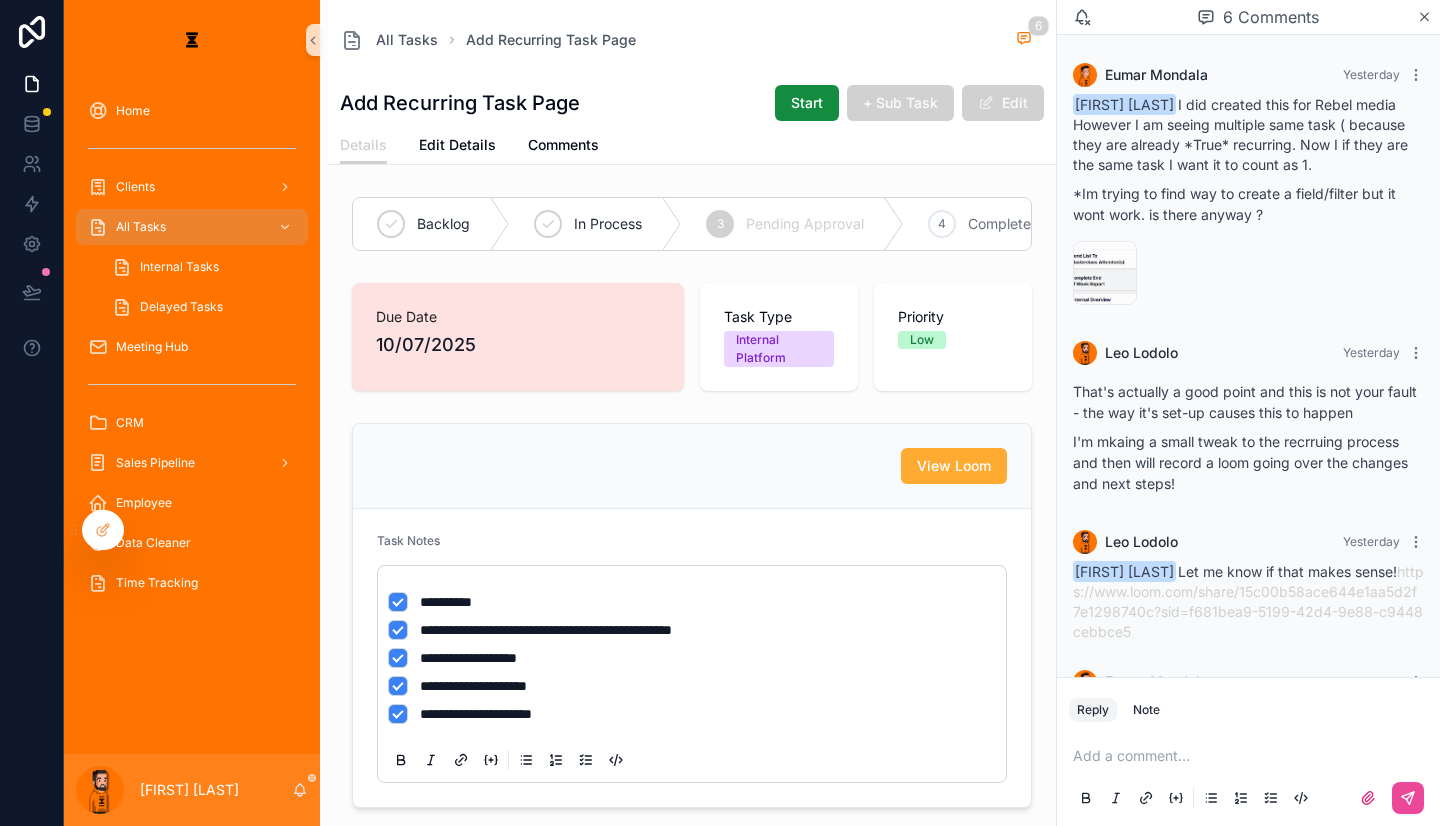scroll, scrollTop: 316, scrollLeft: 0, axis: vertical 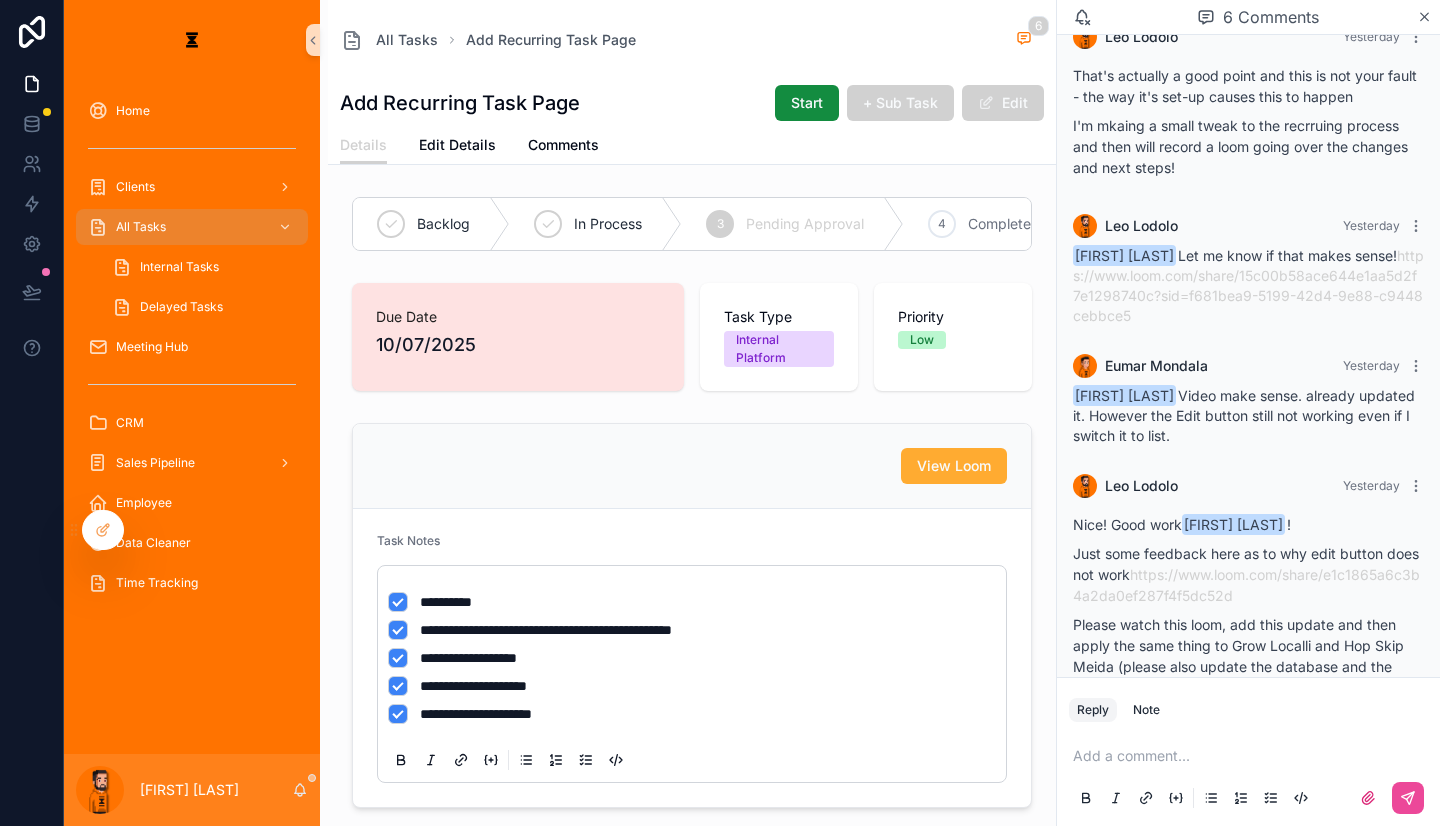click on "Add a comment..." at bounding box center [1248, 776] 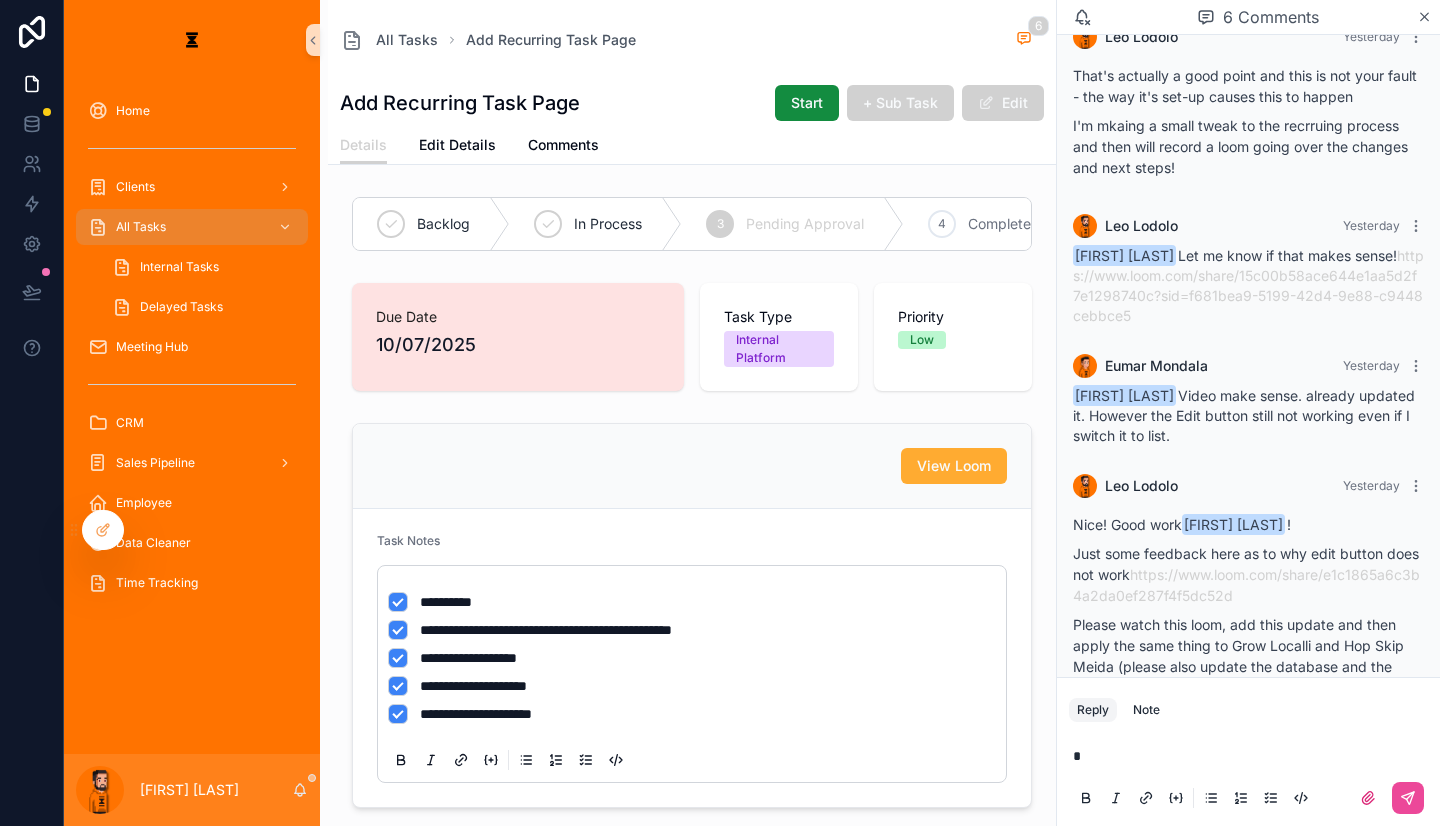 type 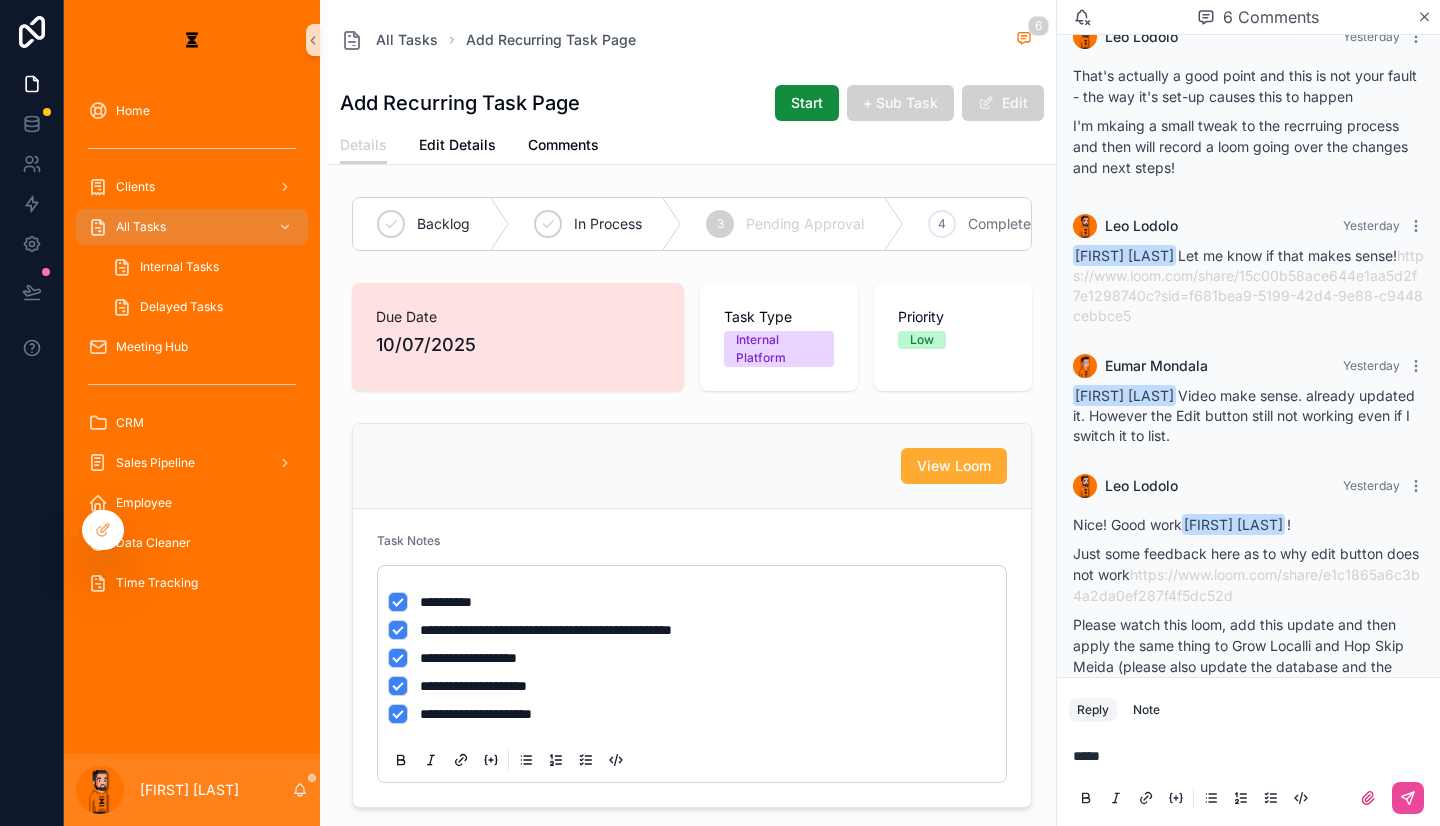 click on "*****" at bounding box center (1248, 776) 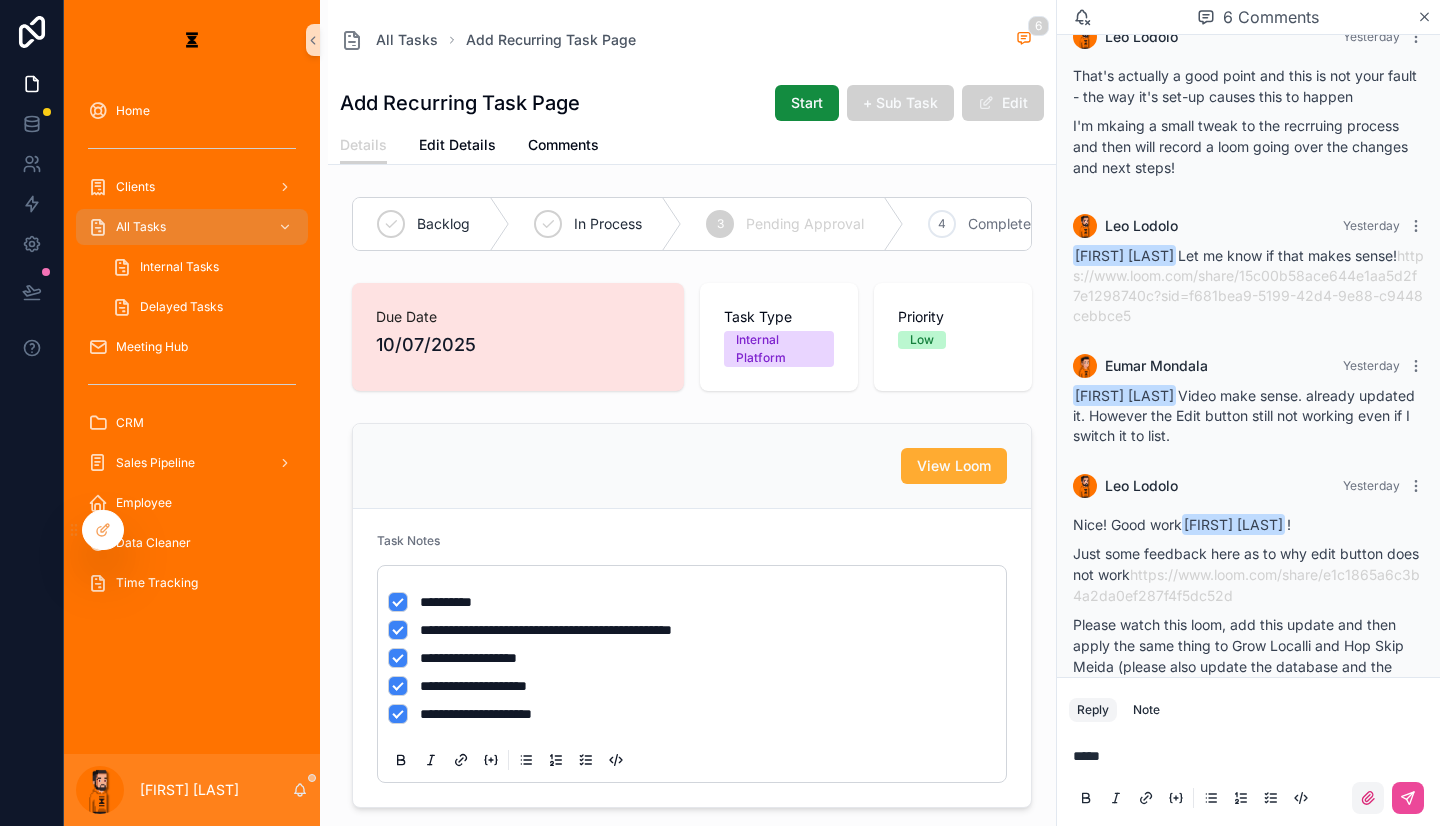 drag, startPoint x: 1416, startPoint y: 796, endPoint x: 1380, endPoint y: 798, distance: 36.05551 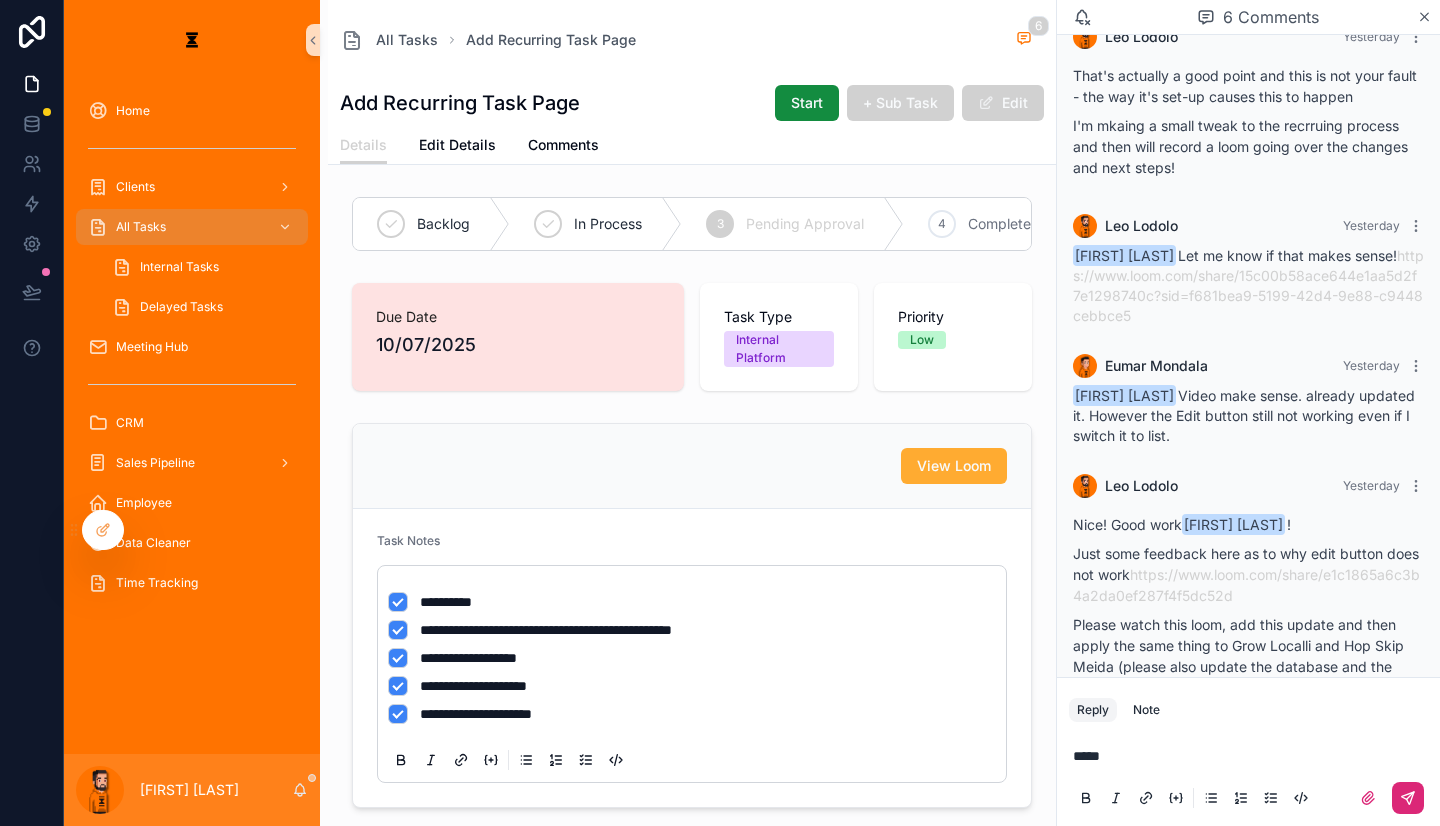 click at bounding box center (1408, 798) 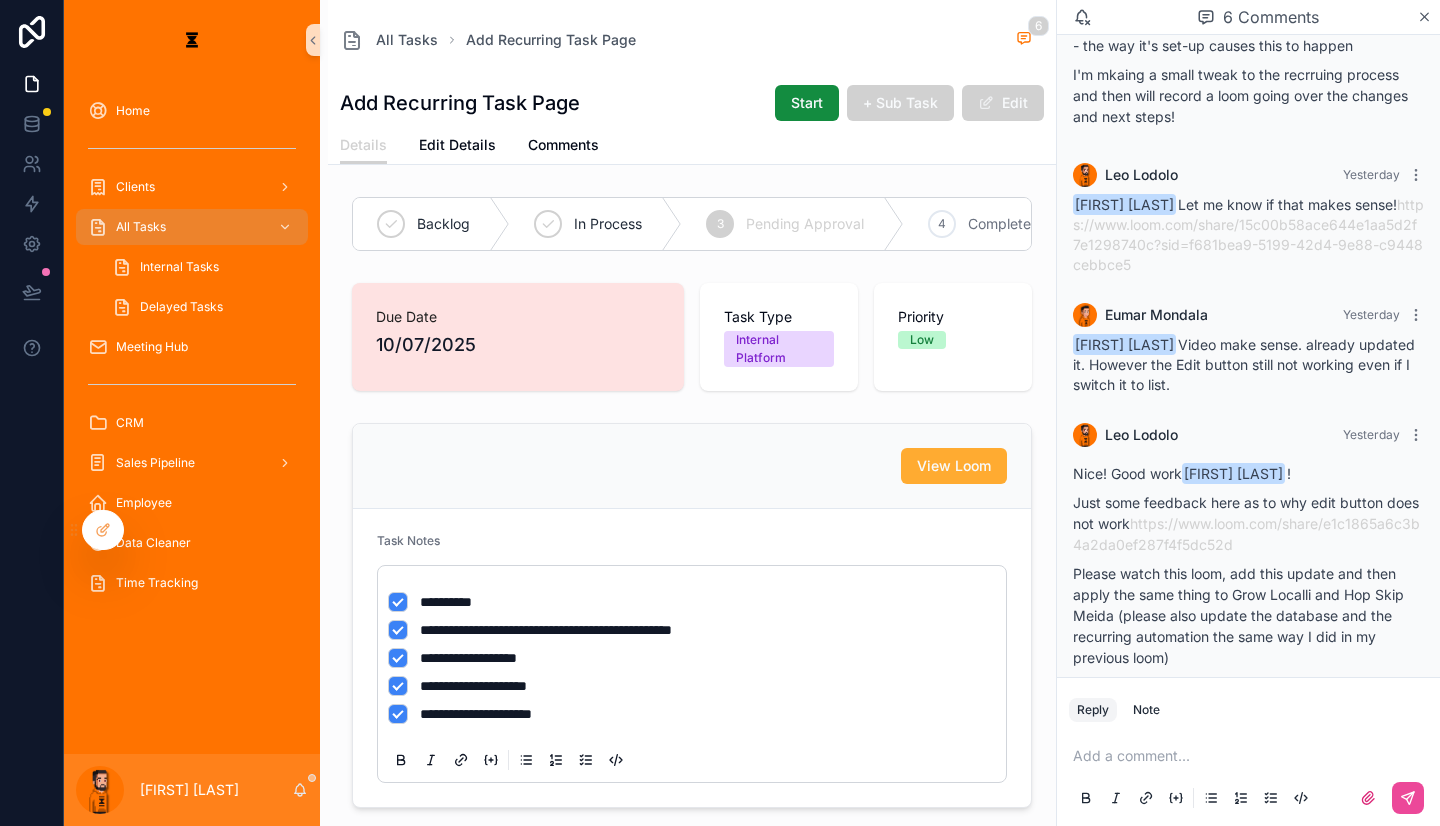 scroll, scrollTop: 386, scrollLeft: 0, axis: vertical 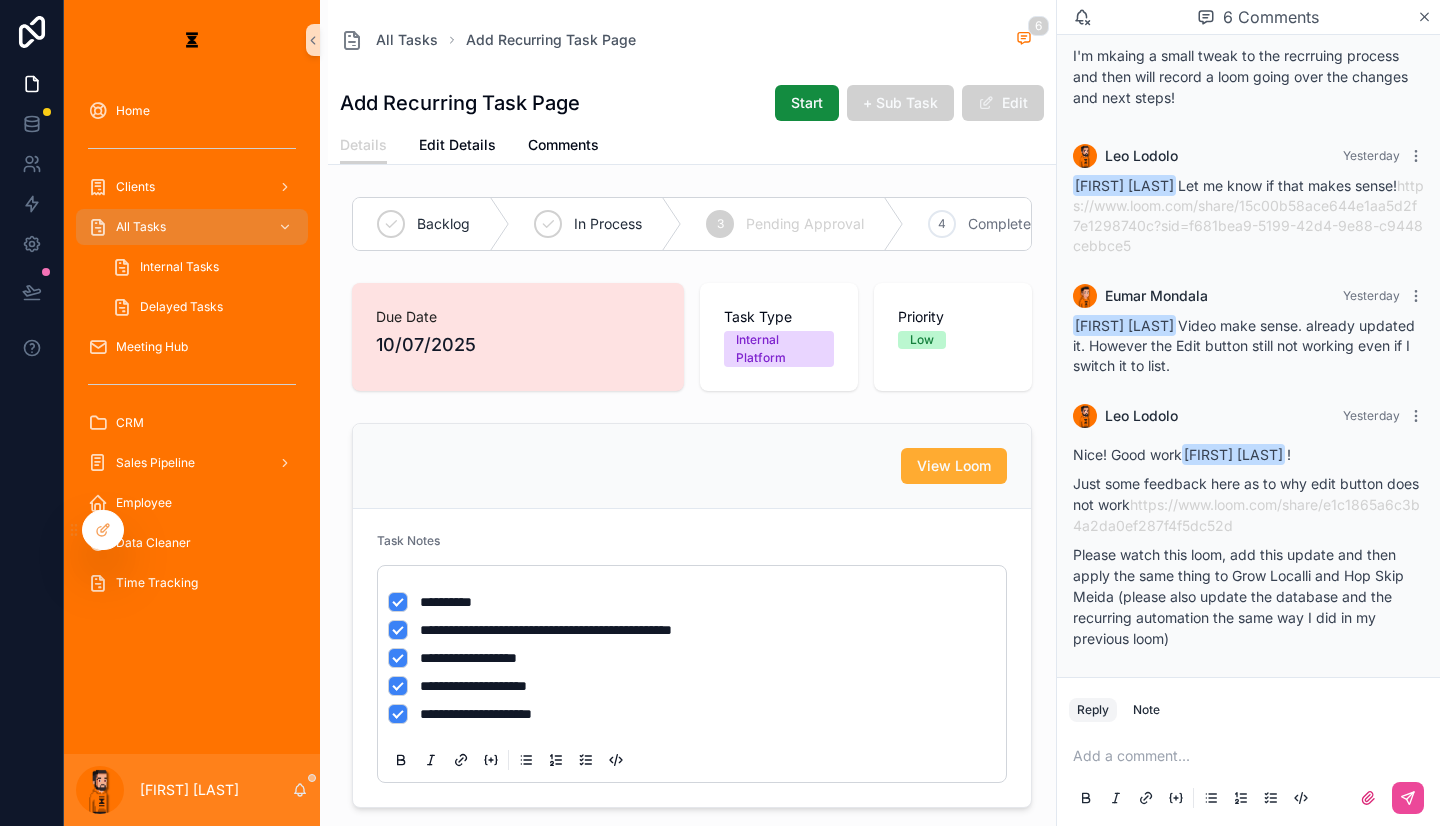 click on "4 Complete" at bounding box center [987, 224] 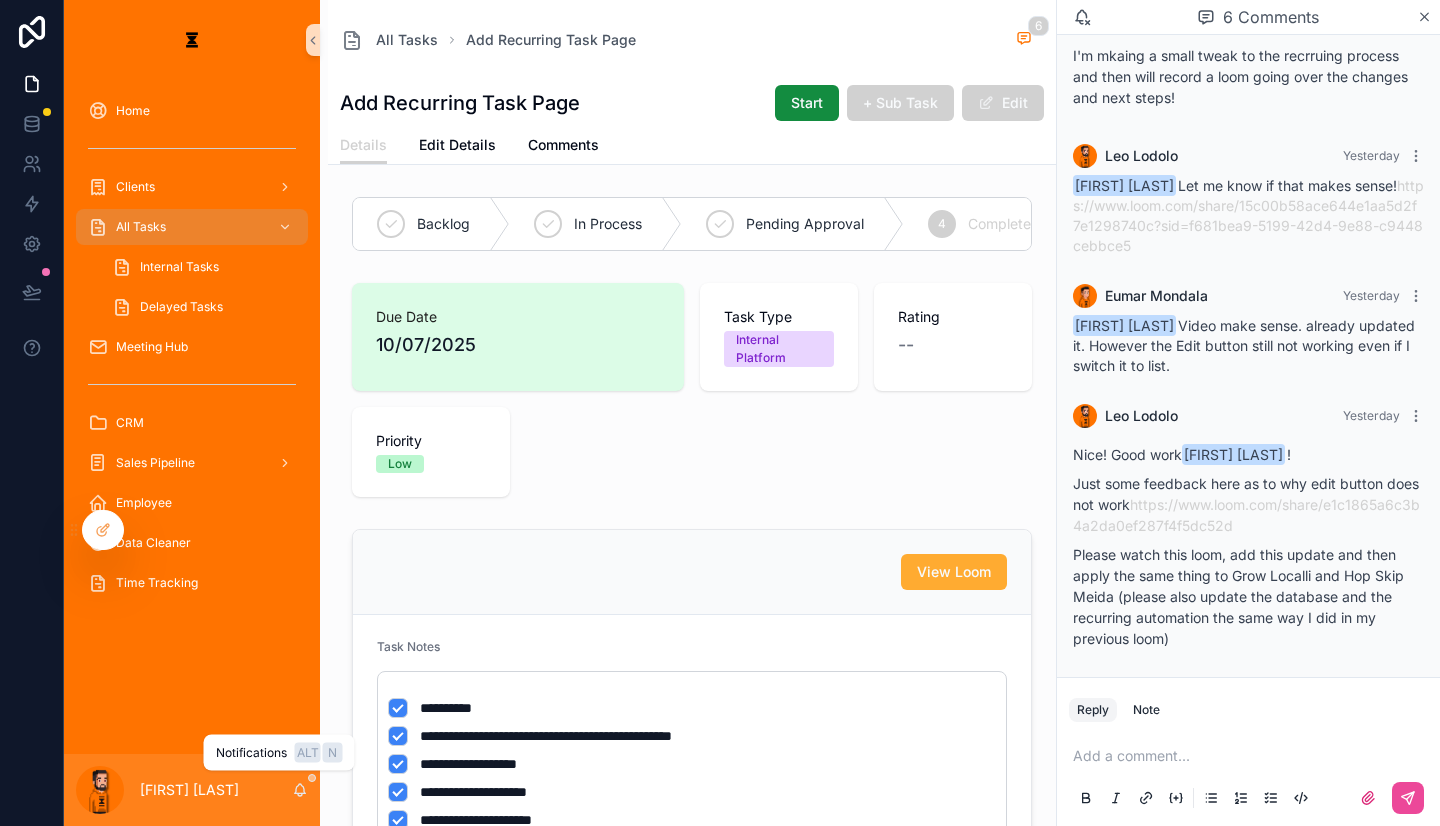 click 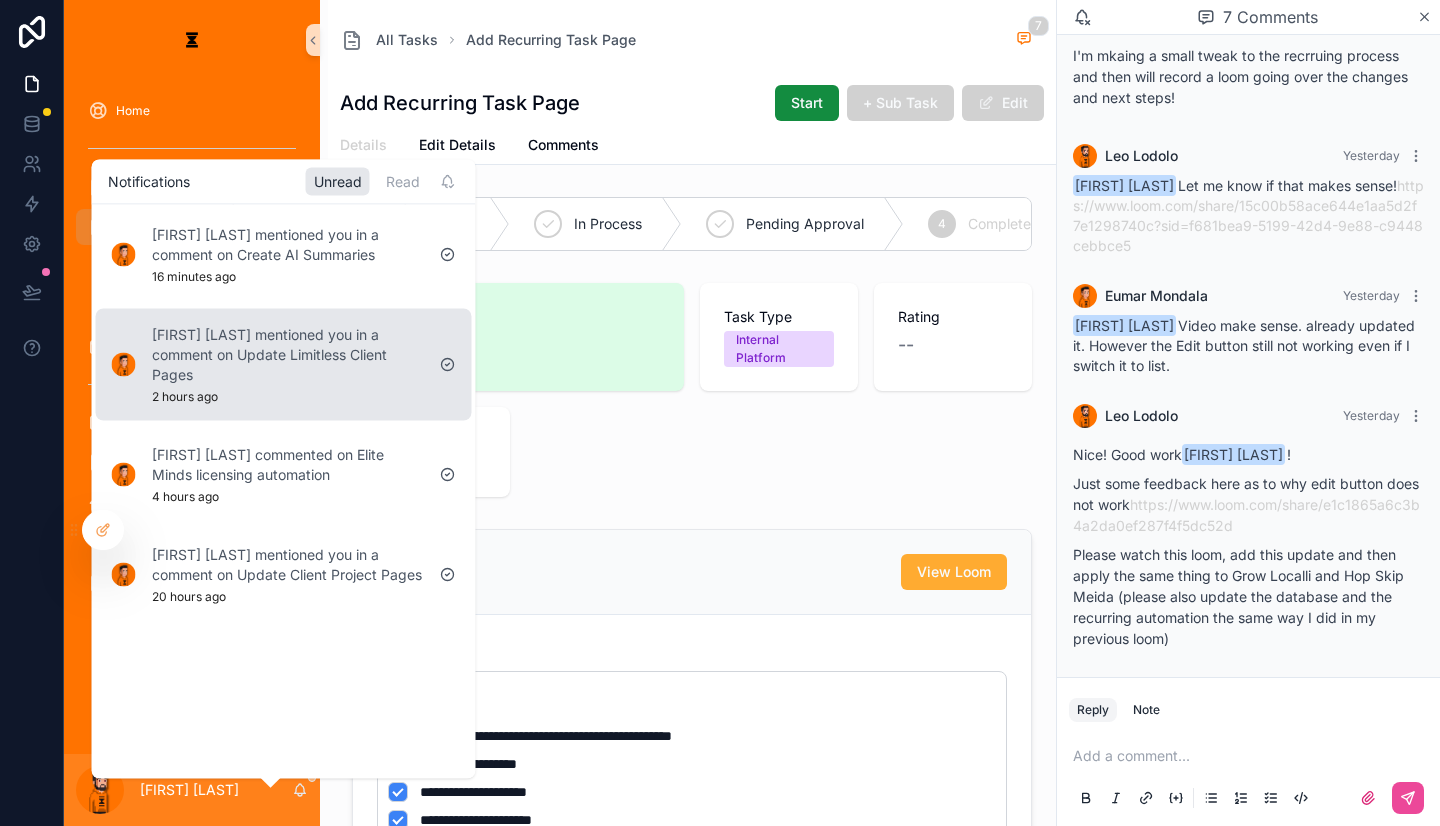 click on "[FIRST] [LAST] mentioned you in a comment on Update Limitless Client Pages" at bounding box center (288, 354) 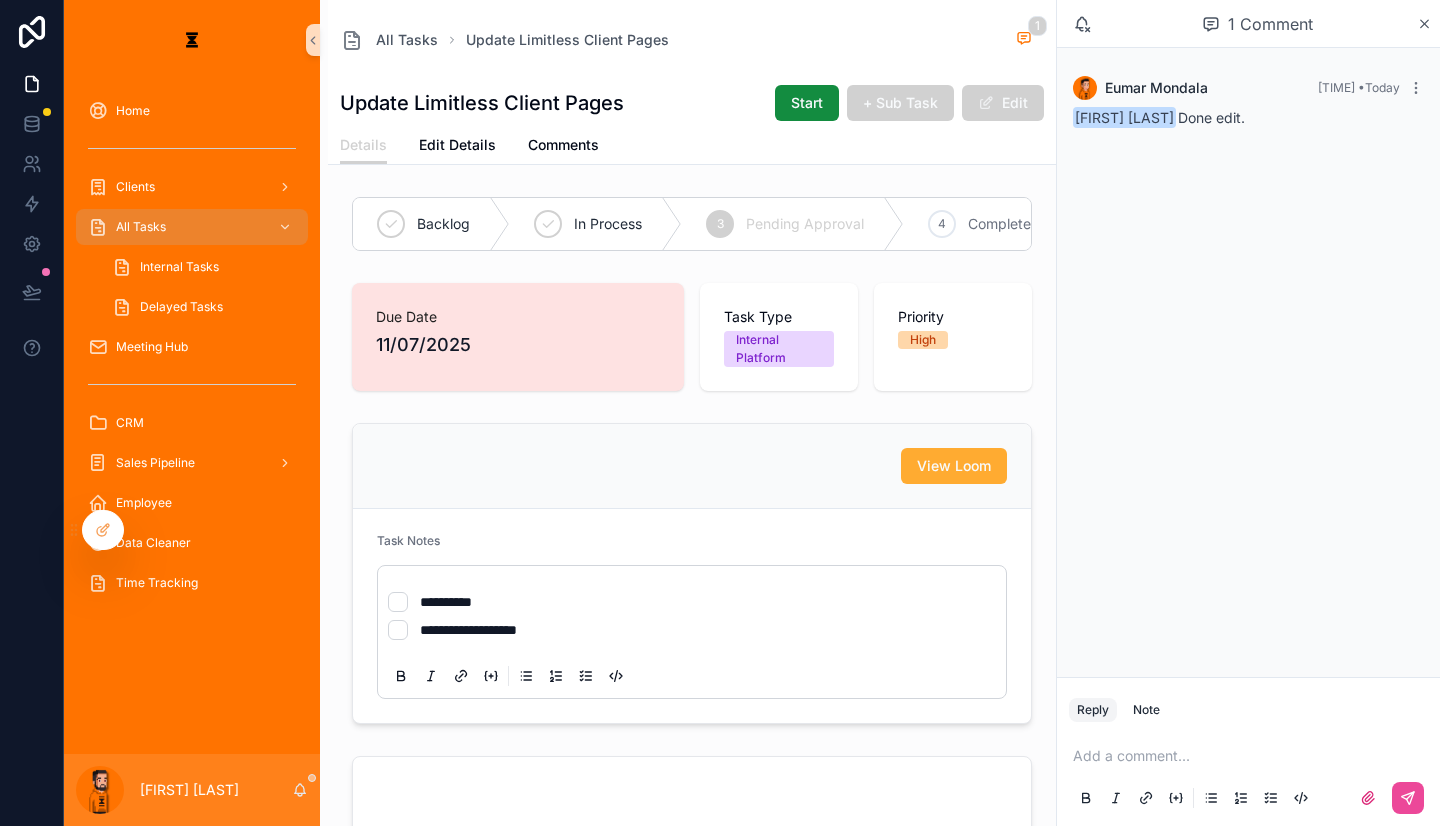 click at bounding box center [1252, 756] 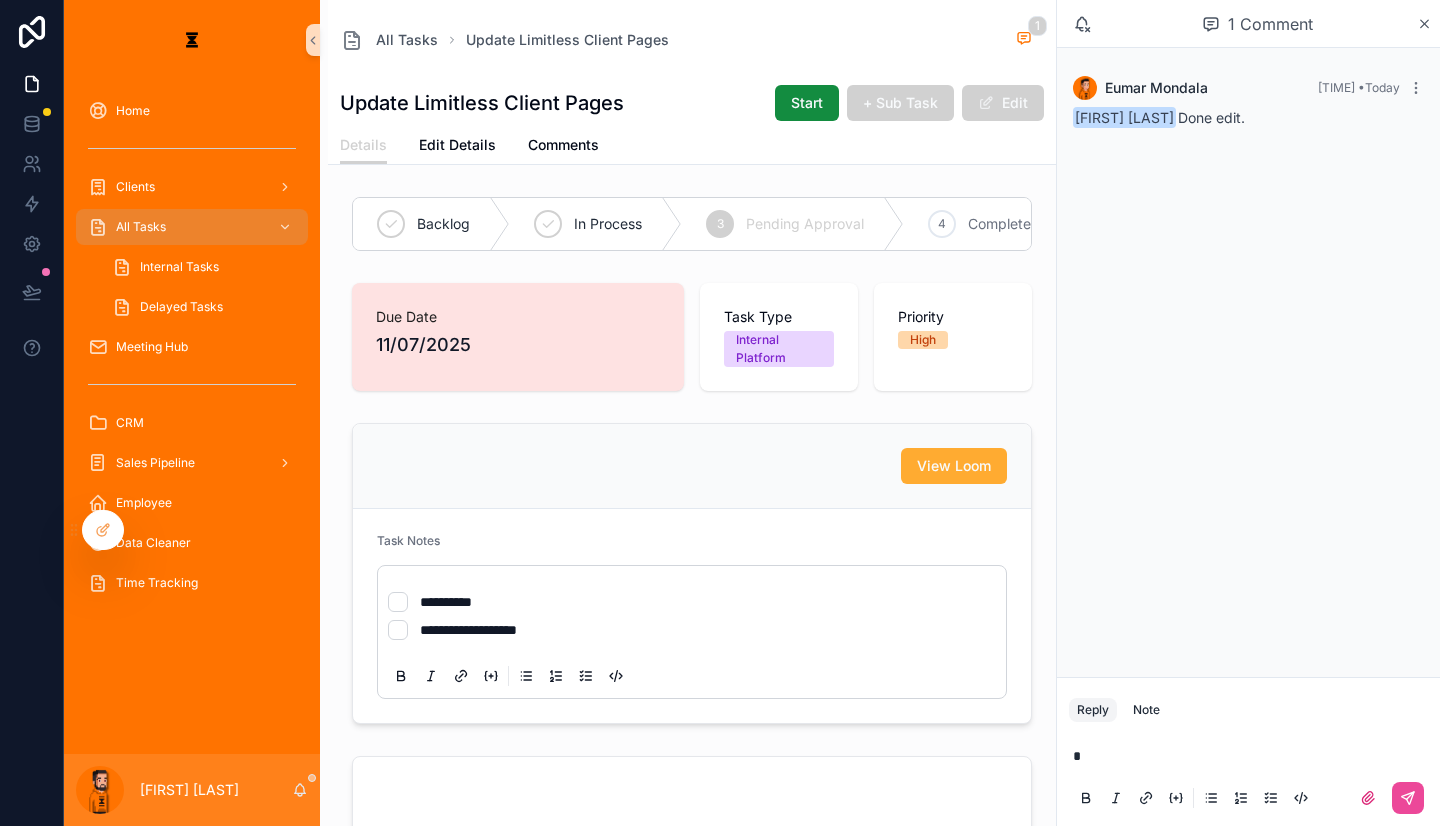 type 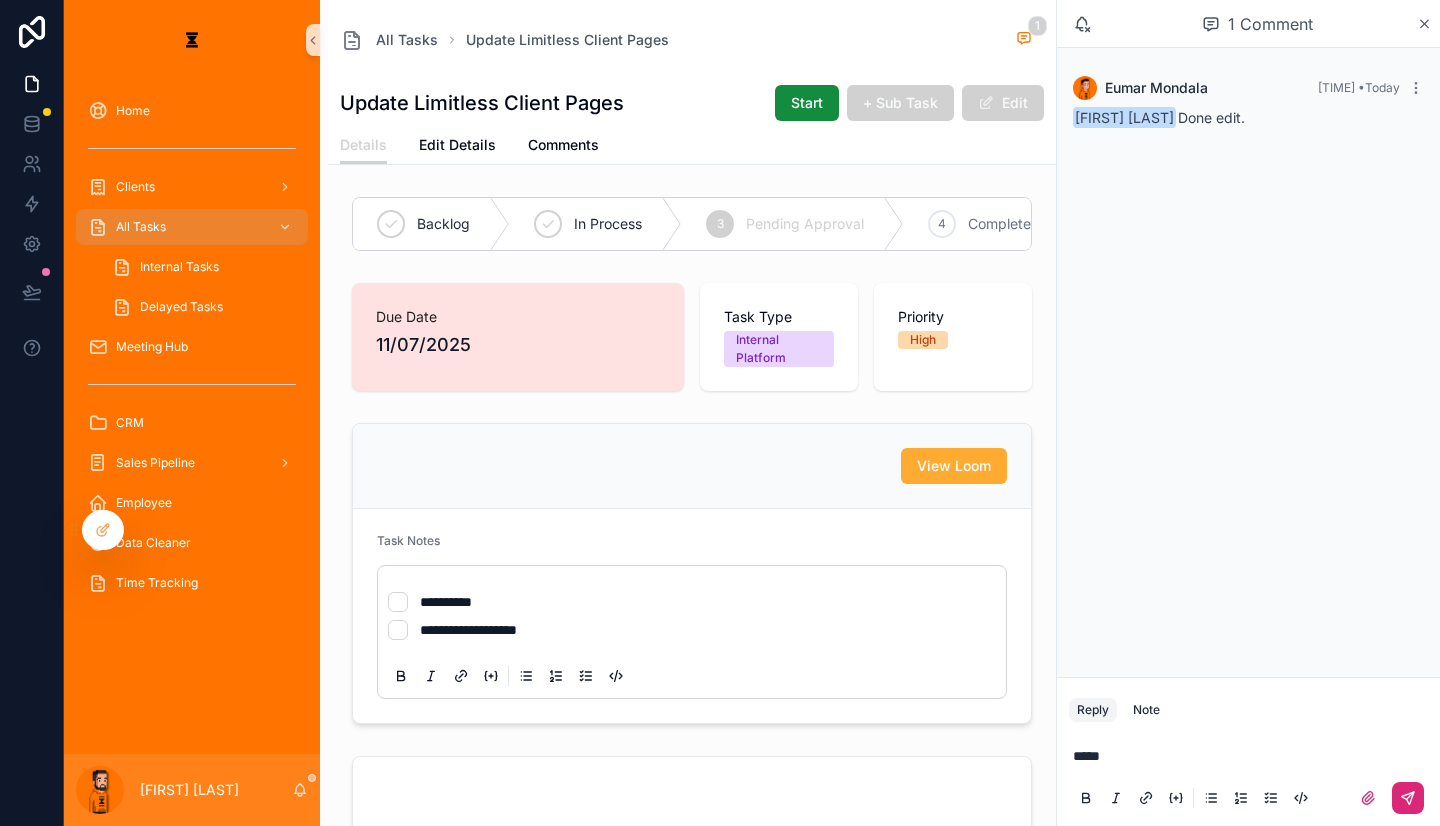 click 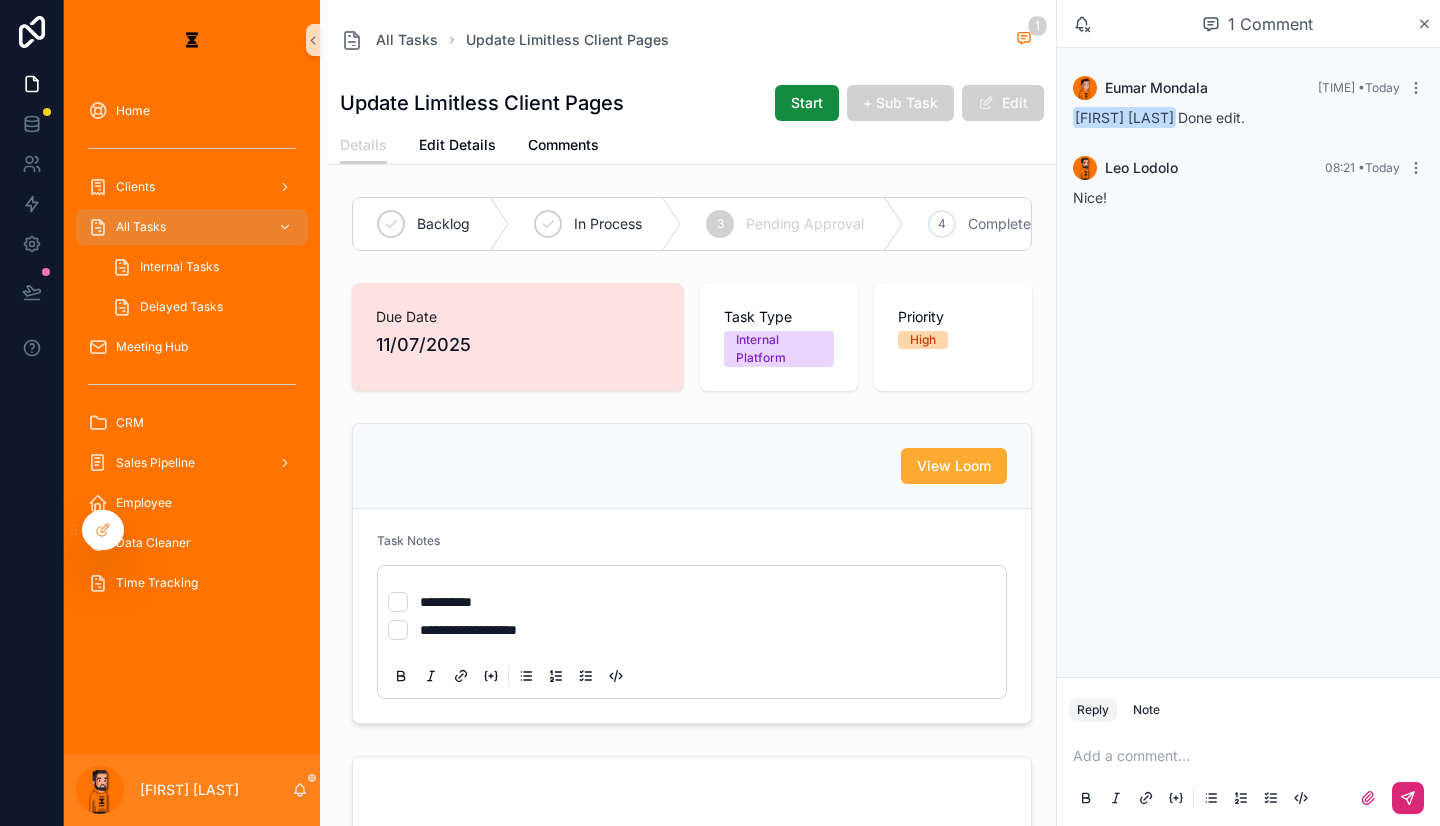 click on "Backlog In Process 3 Pending Approval 4 Complete" at bounding box center [692, 224] 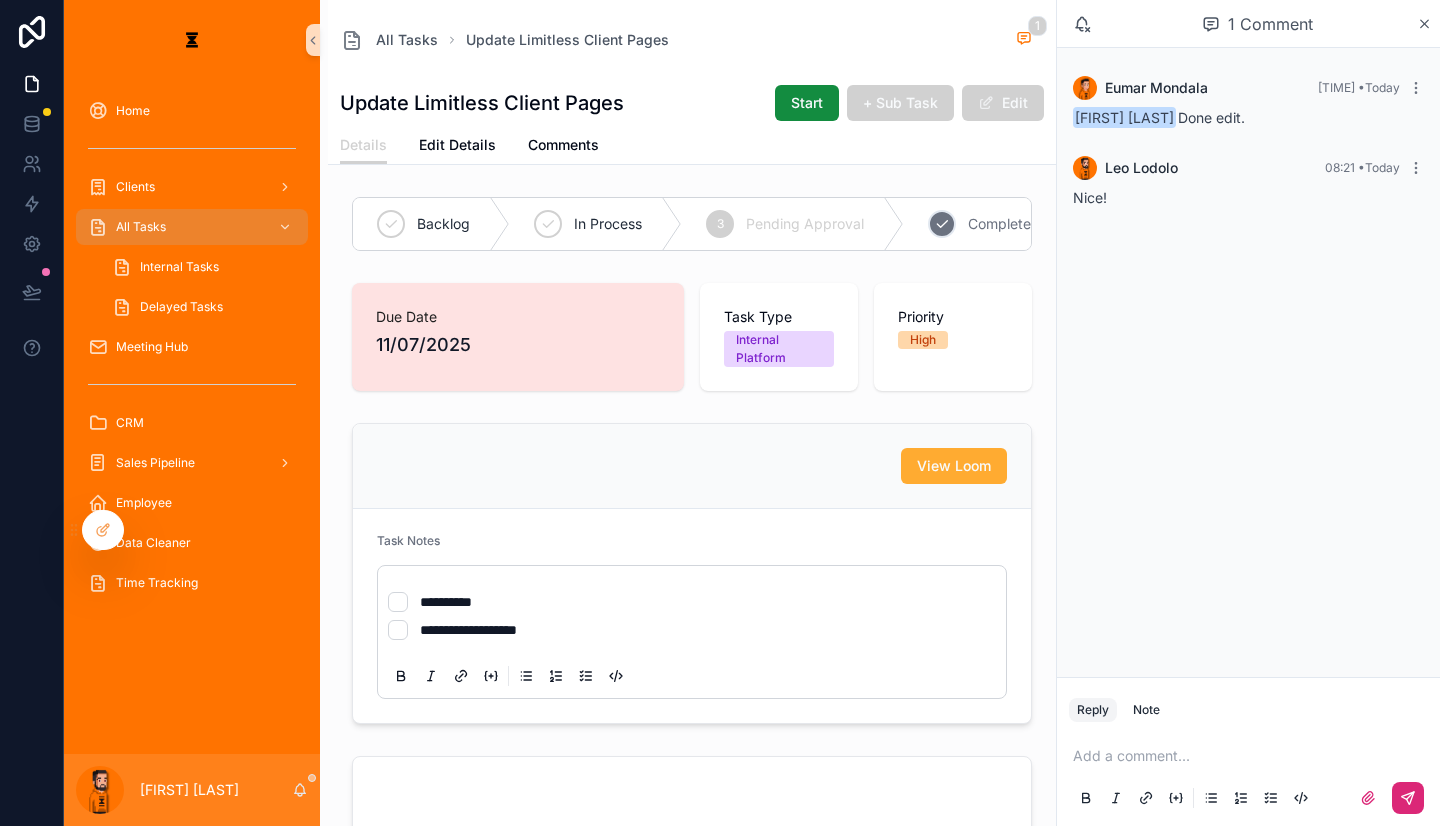 click on "4 Complete" at bounding box center (987, 224) 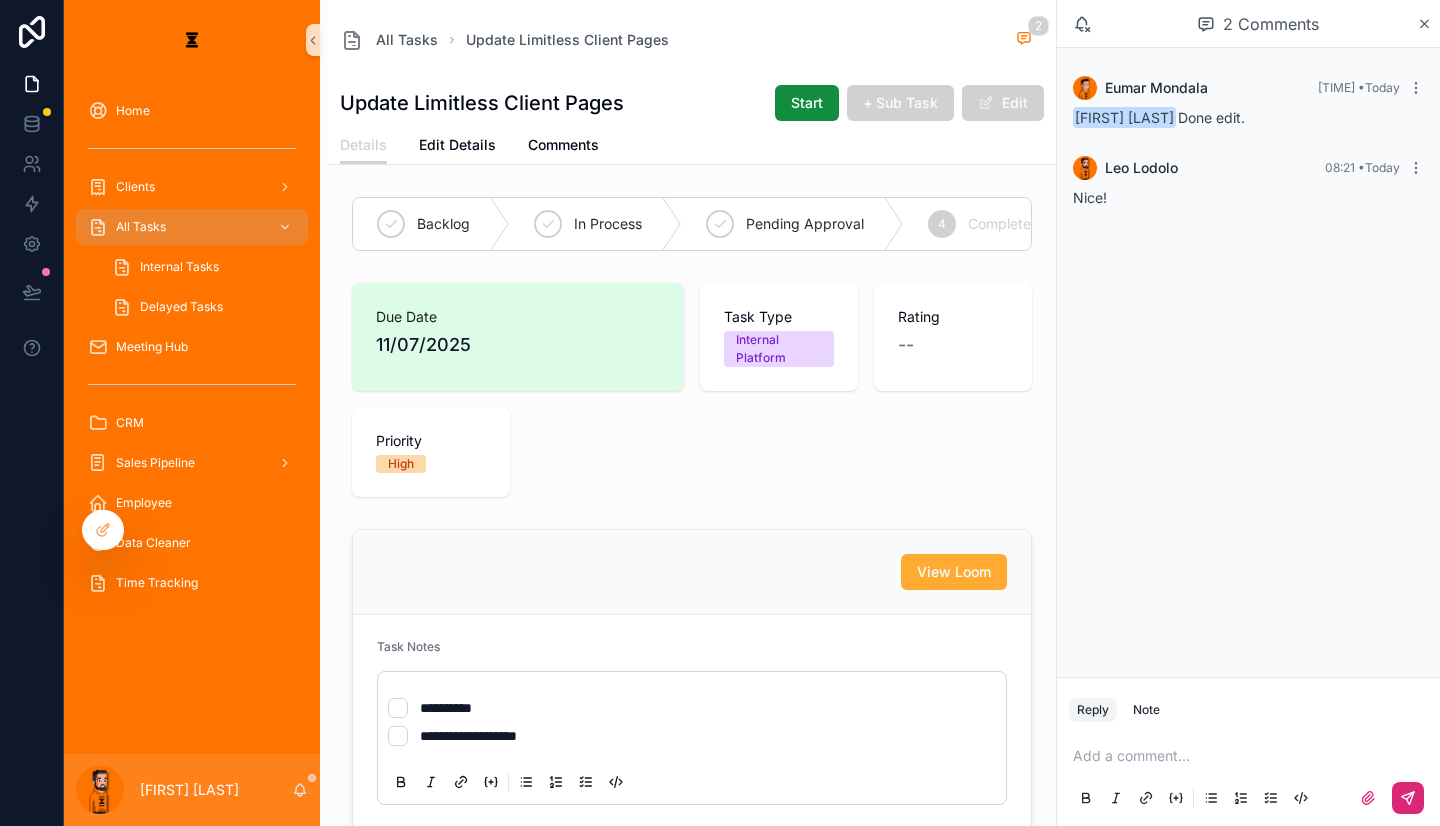 click on "[FIRST] [LAST]" at bounding box center (192, 790) 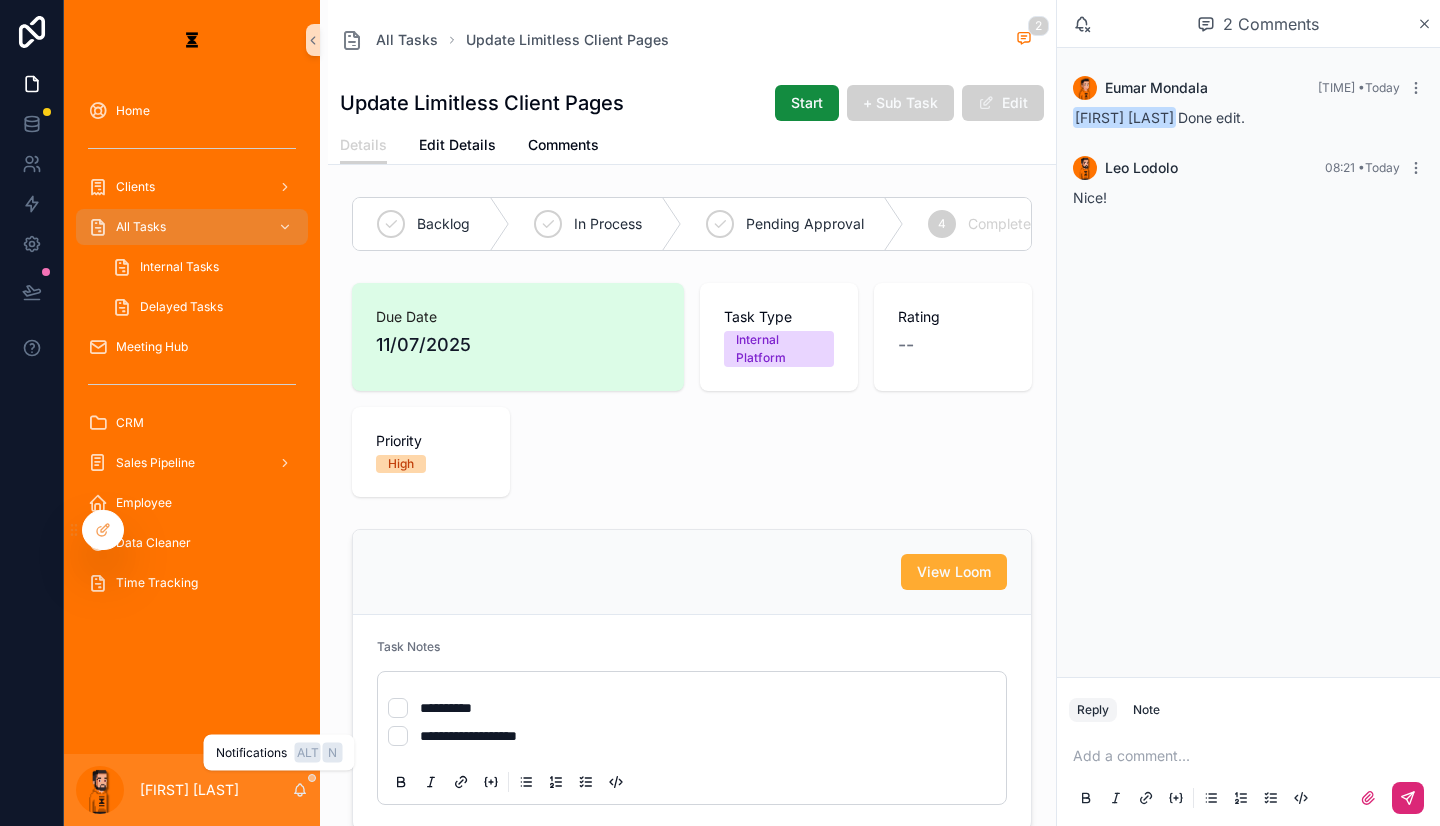 click 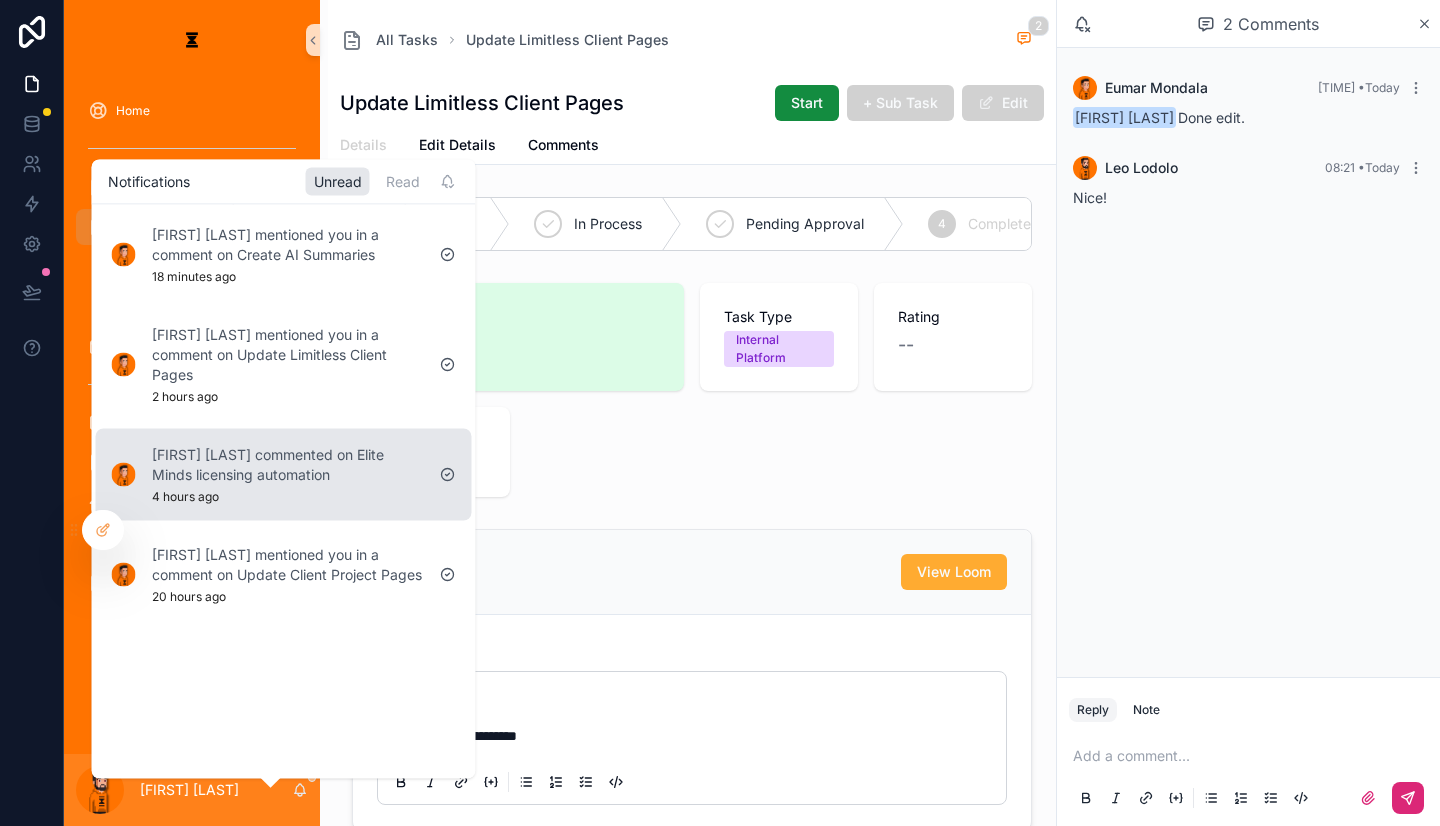 click on "[FIRST] [LAST] commented on Elite Minds licensing automation" at bounding box center (288, 464) 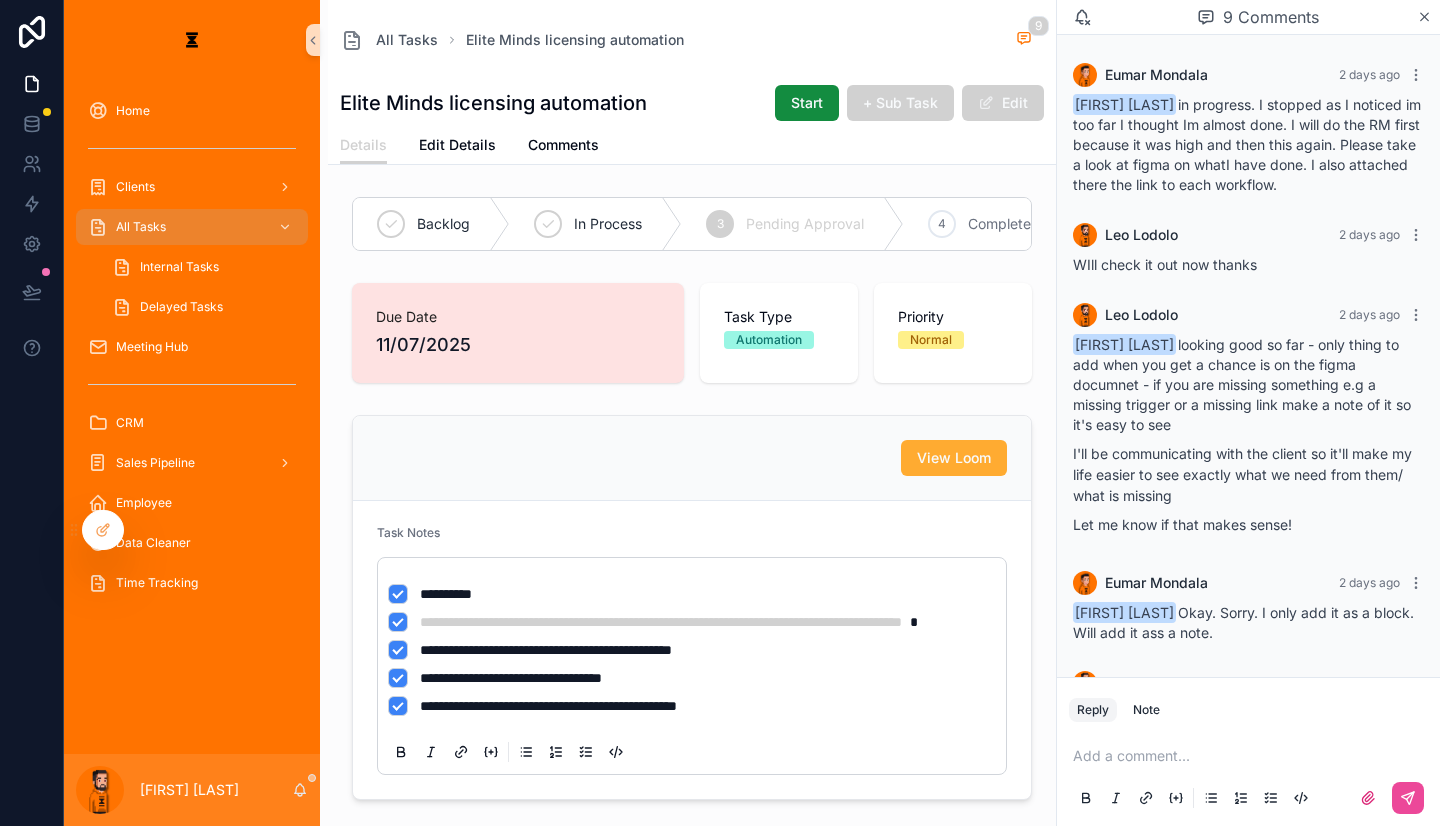 scroll, scrollTop: 350, scrollLeft: 0, axis: vertical 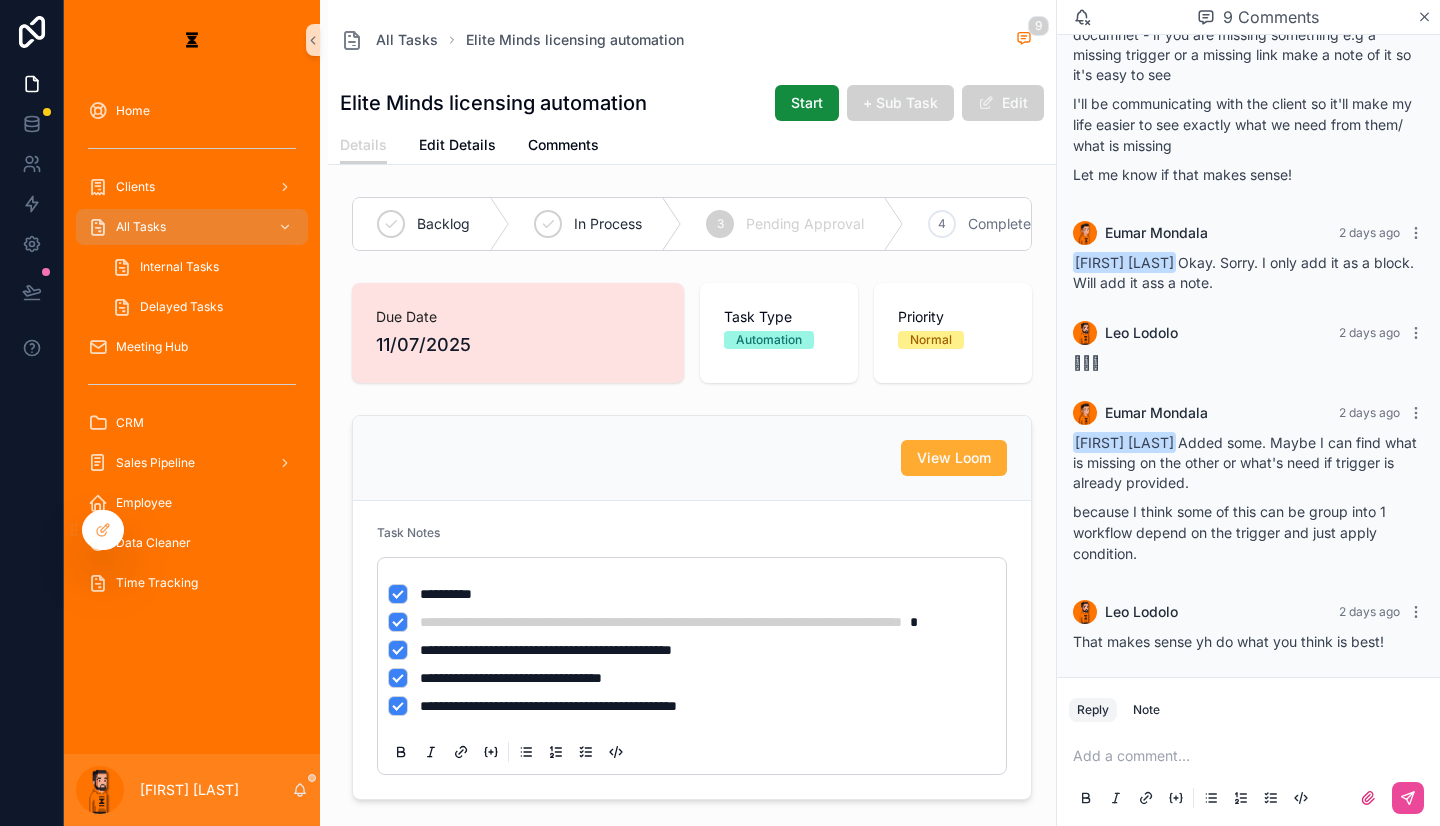 click at bounding box center [1252, 756] 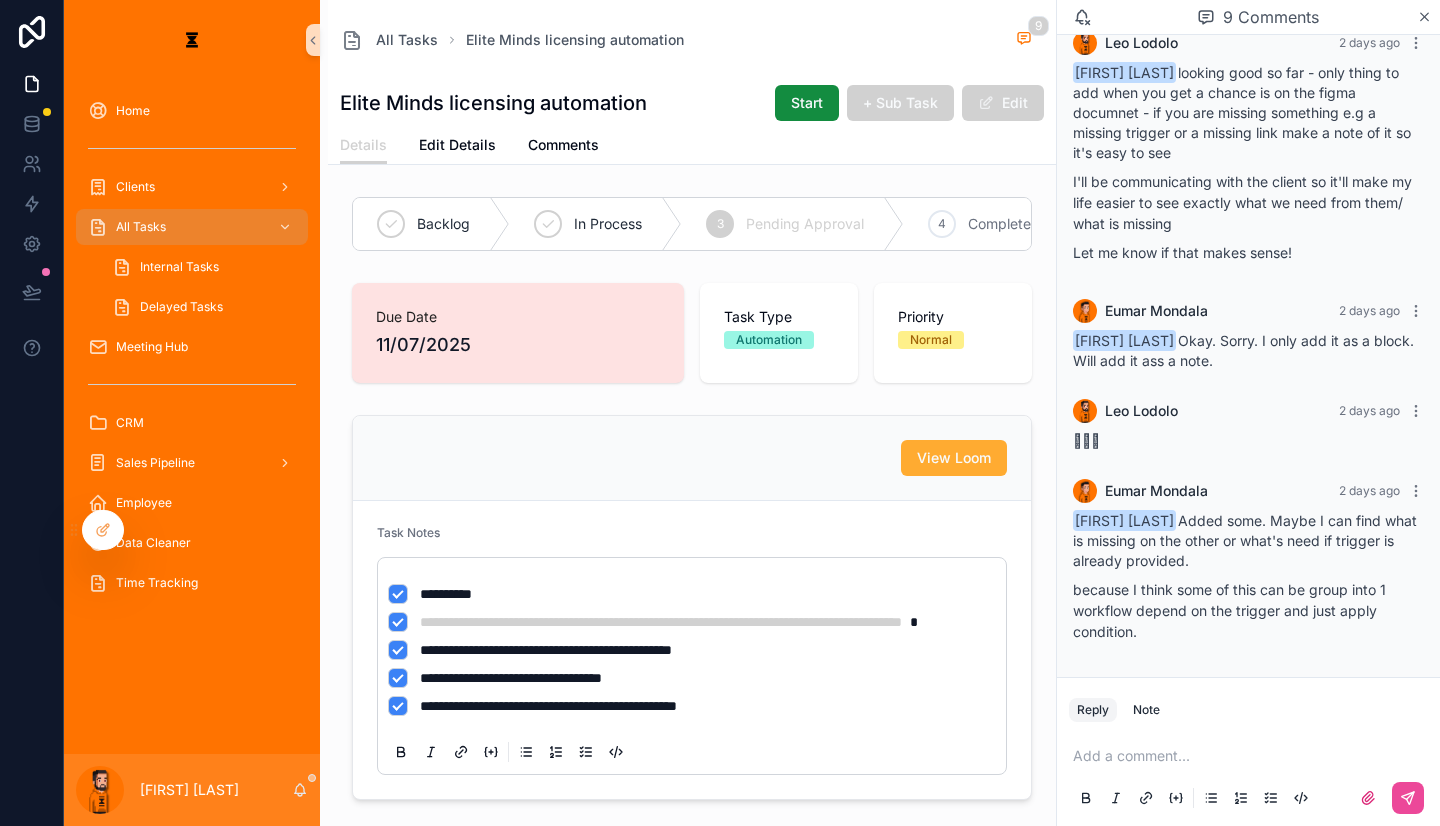 scroll, scrollTop: 350, scrollLeft: 0, axis: vertical 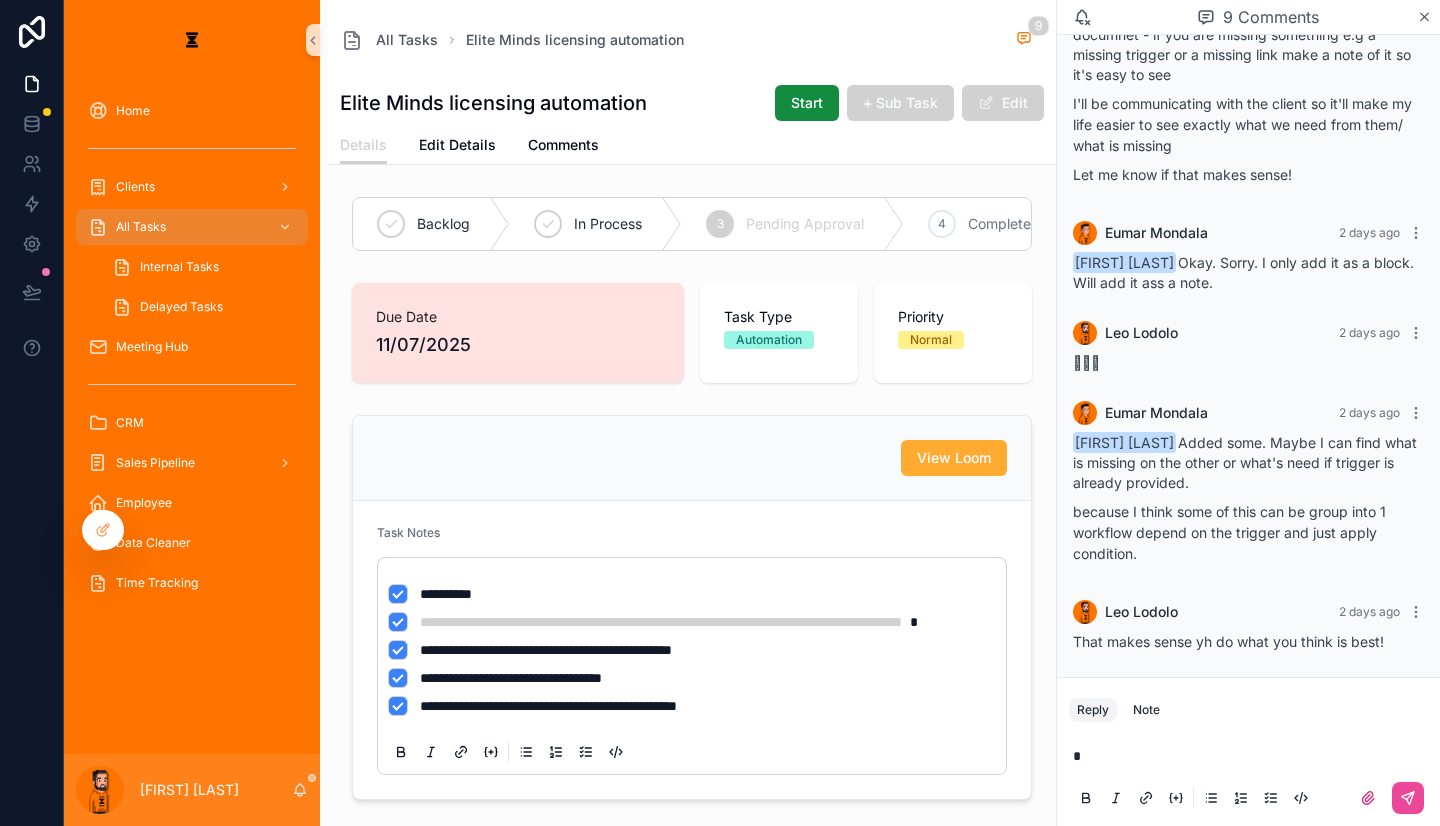 type 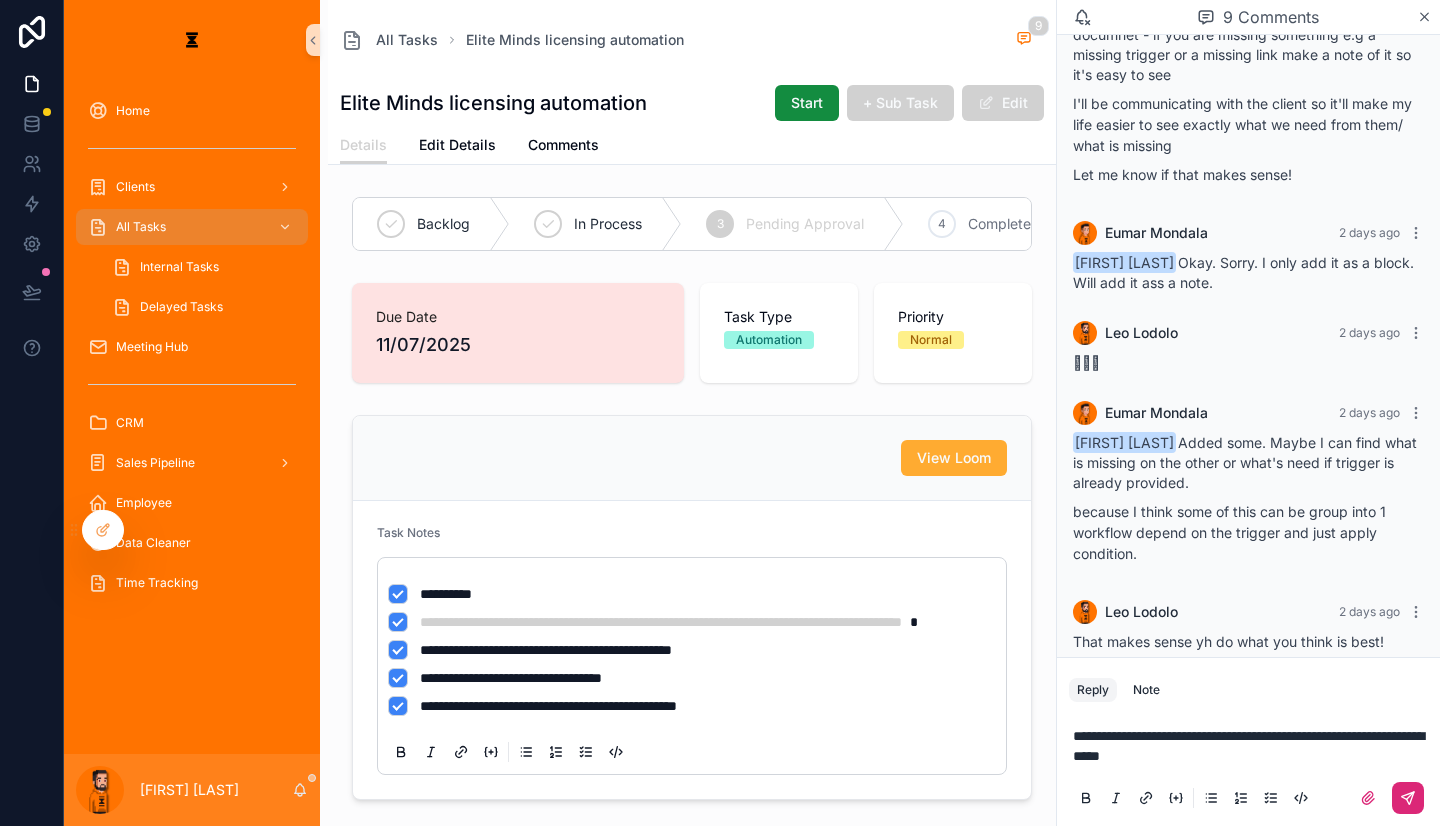 click at bounding box center (1408, 798) 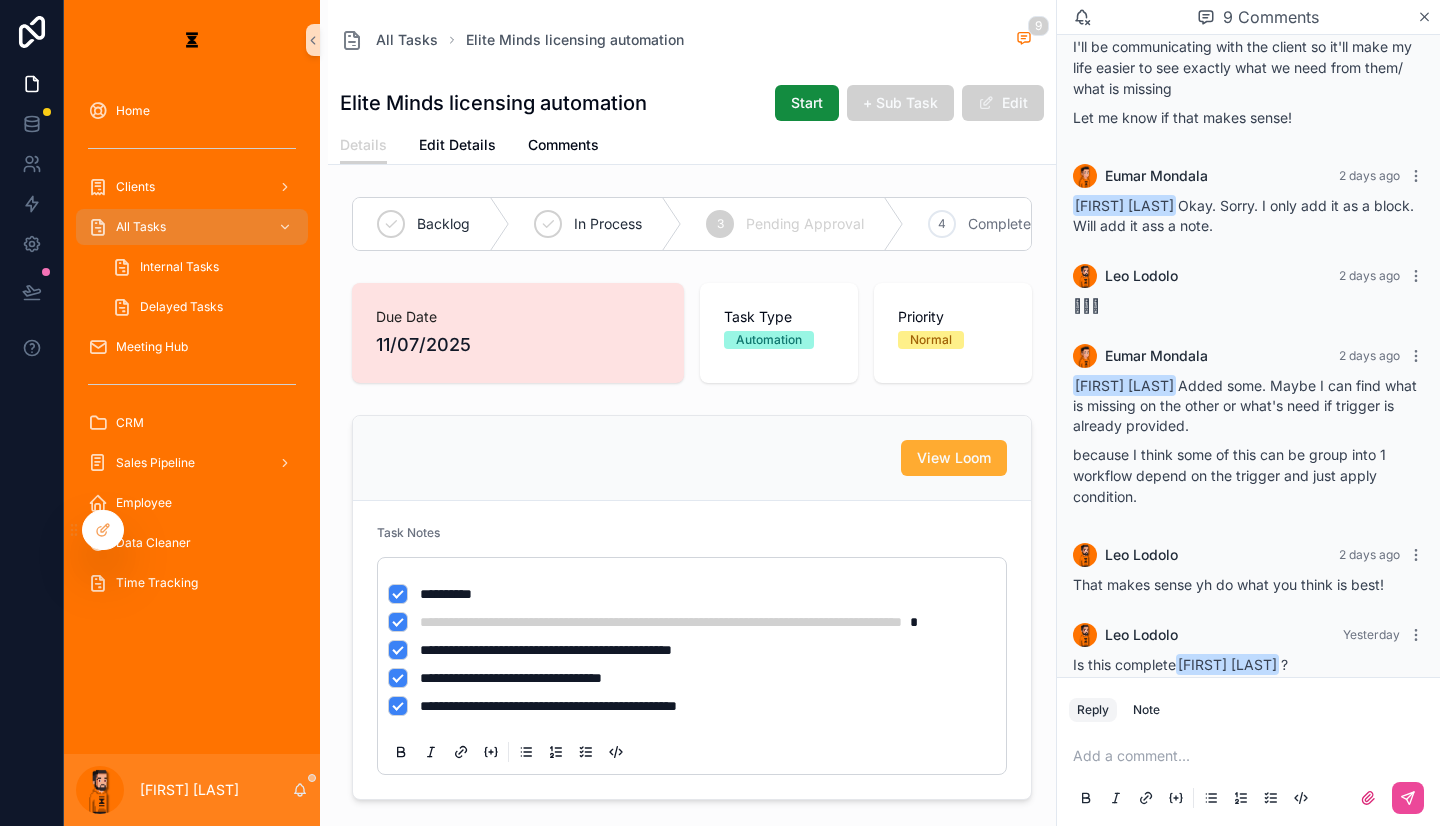scroll, scrollTop: 437, scrollLeft: 0, axis: vertical 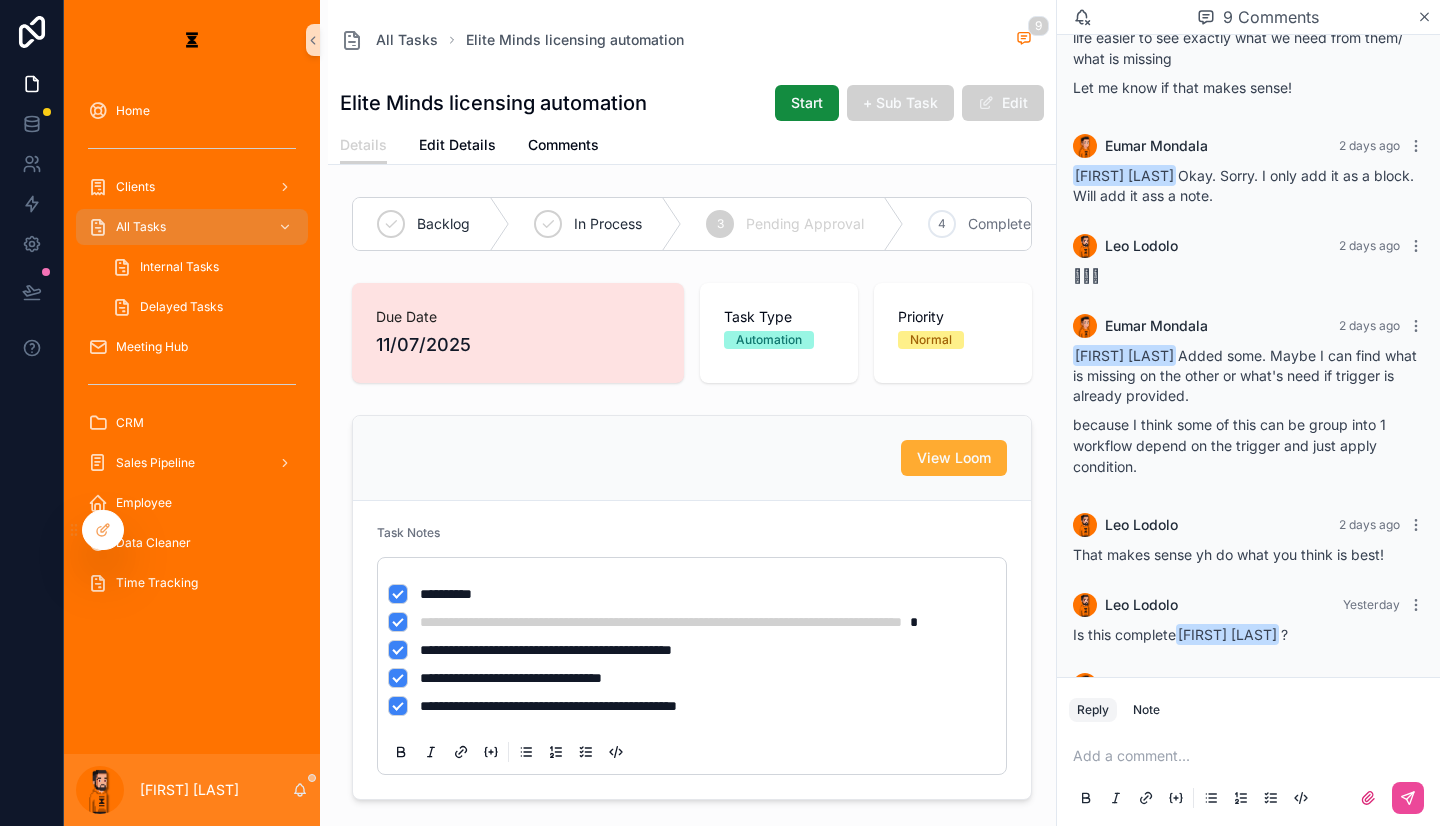 click at bounding box center [1252, 756] 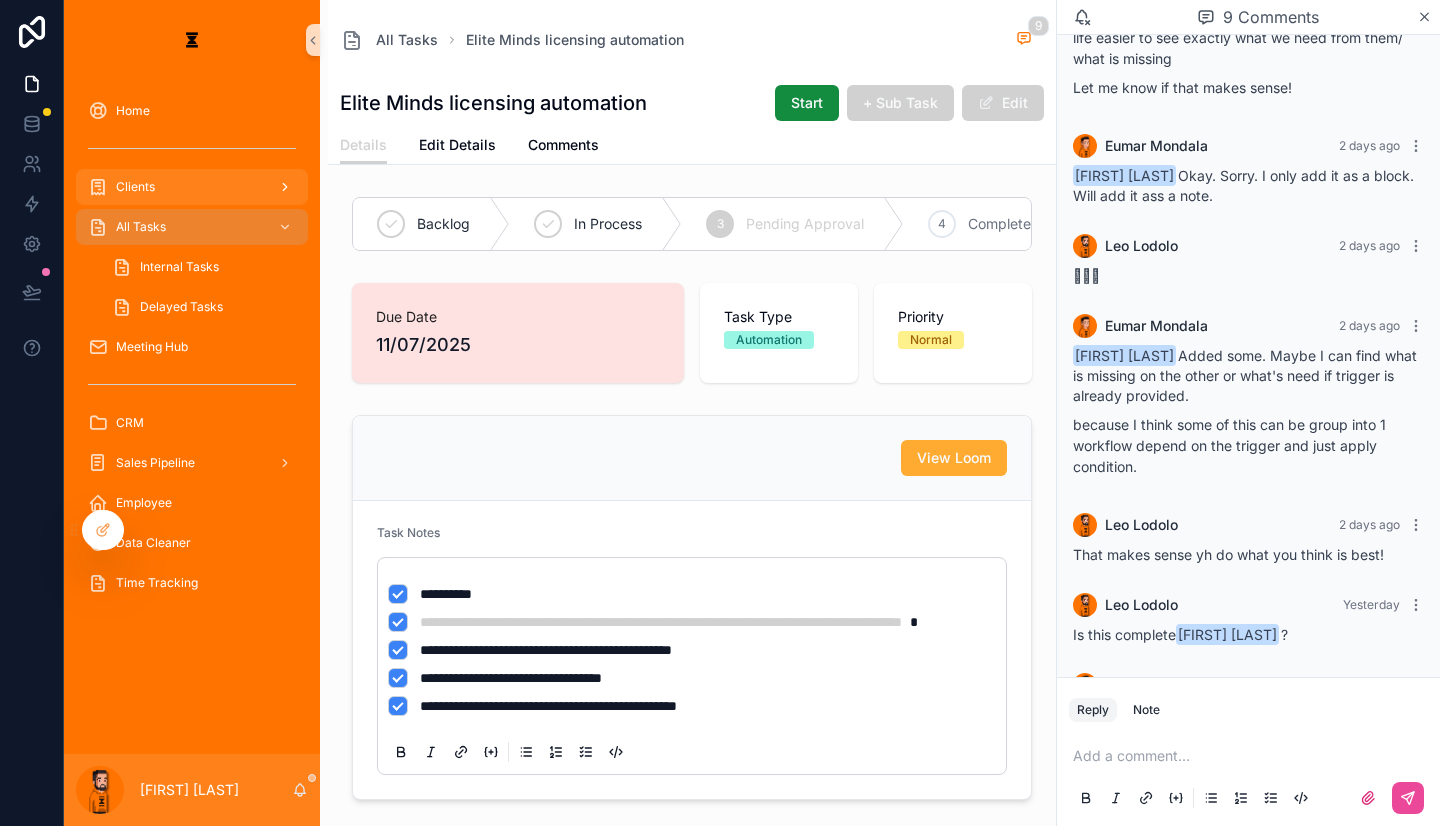 click on "Clients" at bounding box center (192, 187) 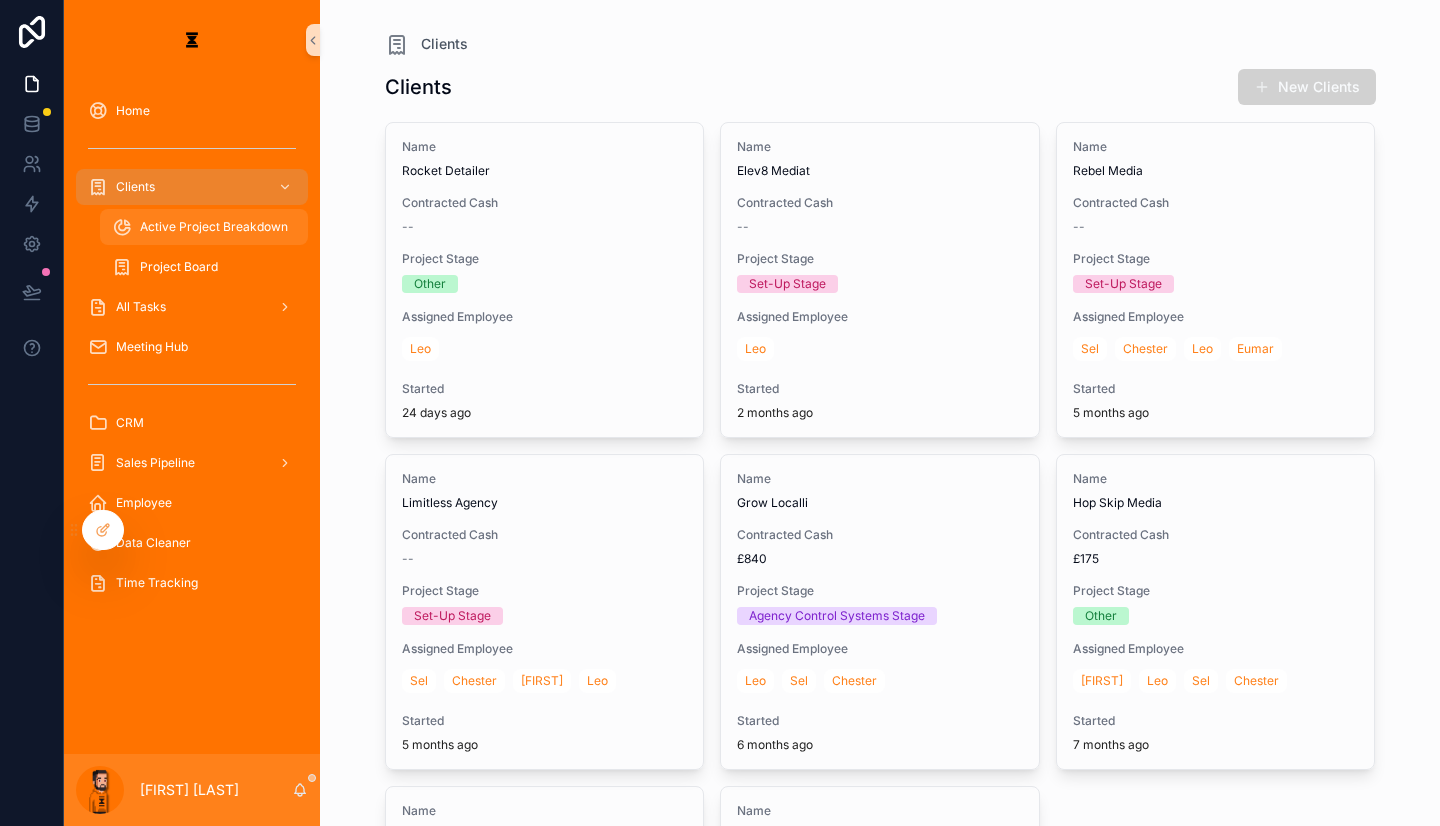 click on "Active Project Breakdown" at bounding box center [214, 227] 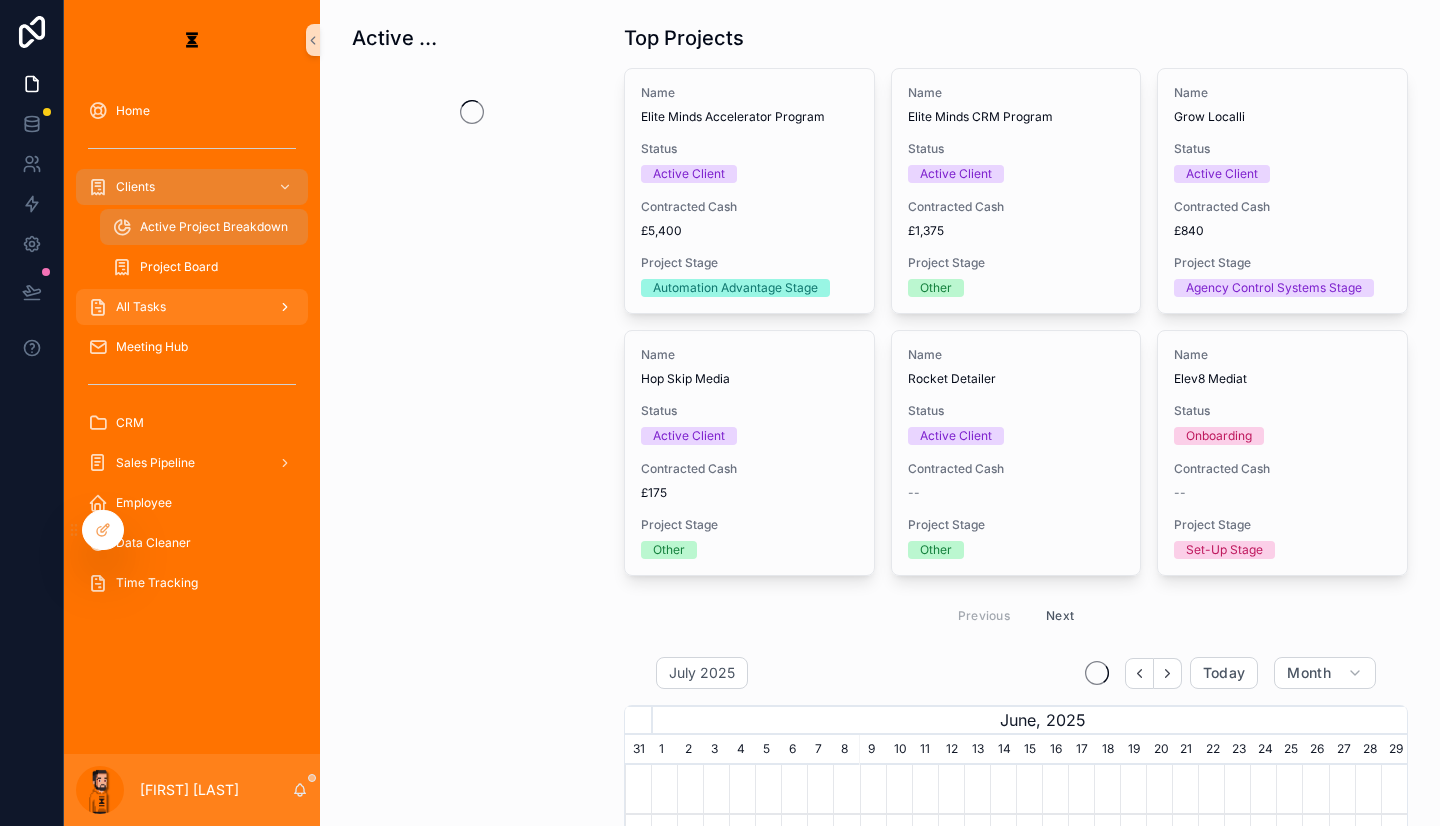 scroll, scrollTop: 0, scrollLeft: 808, axis: horizontal 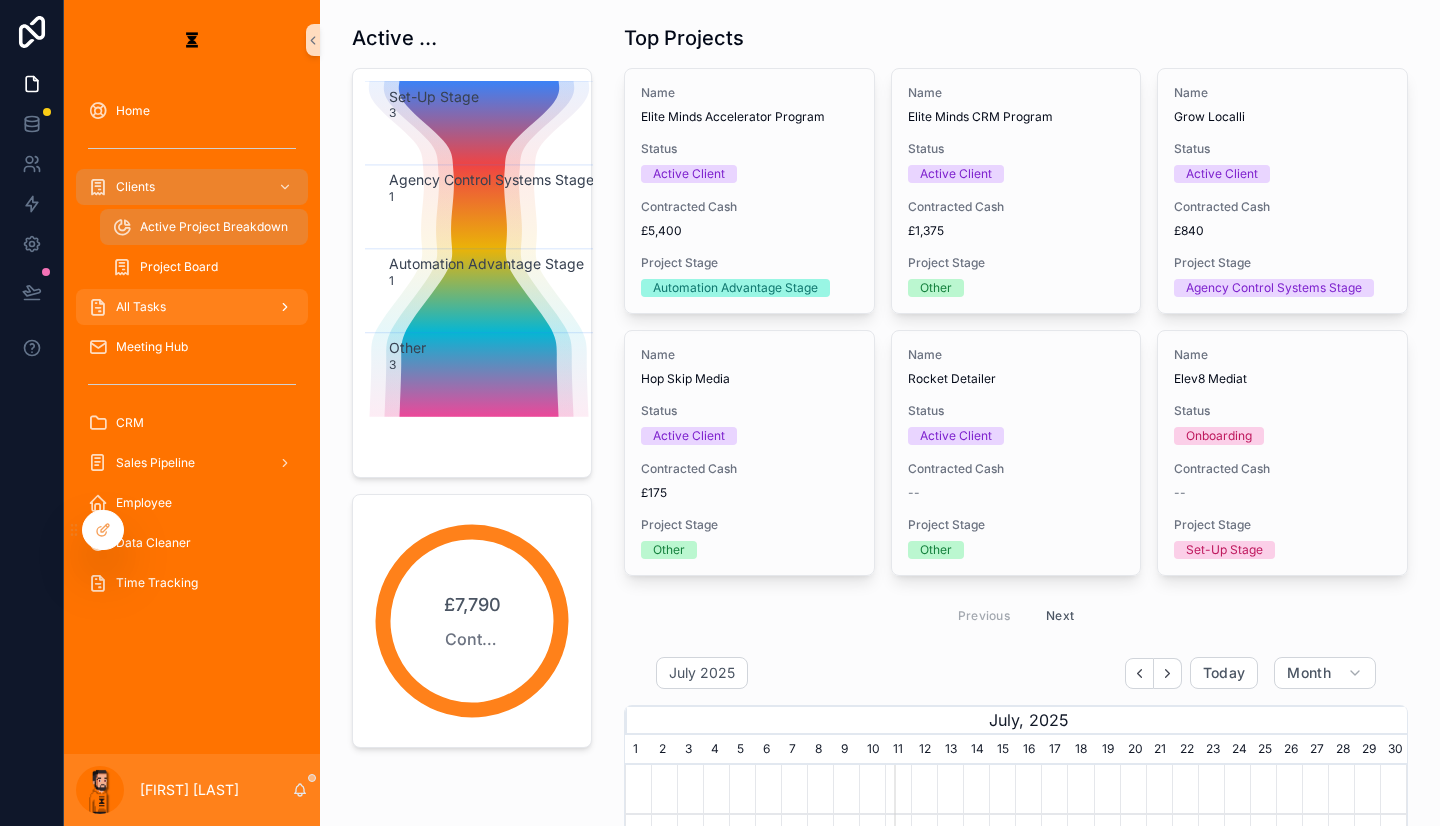 click on "All Tasks" at bounding box center [192, 307] 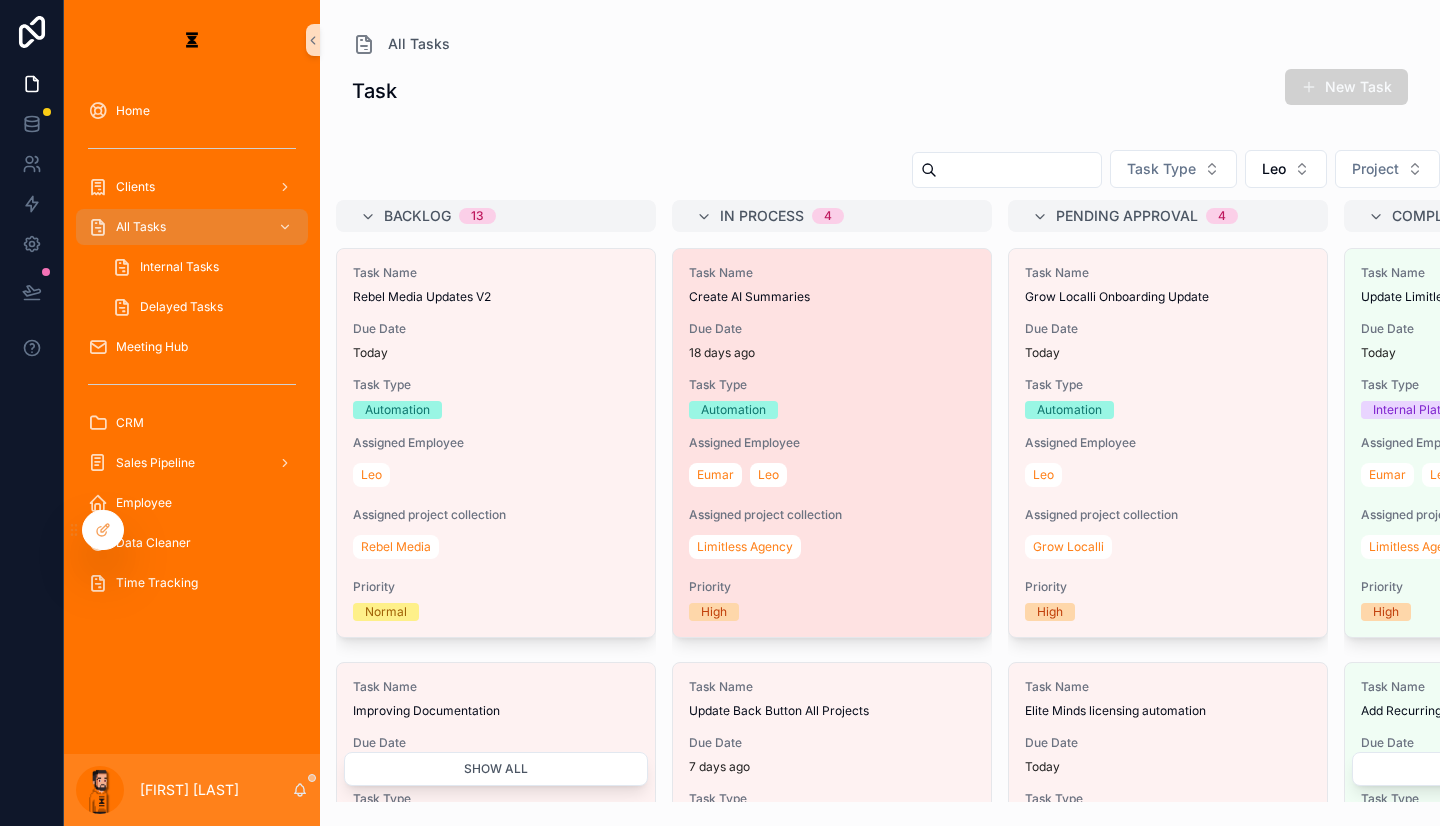 click on "Task Name Create AI Summaries Due Date 18 days ago Task Type Automation Assigned Employee [FIRST] [LAST] Assigned project collection Limitless Agency Priority High" at bounding box center (832, 443) 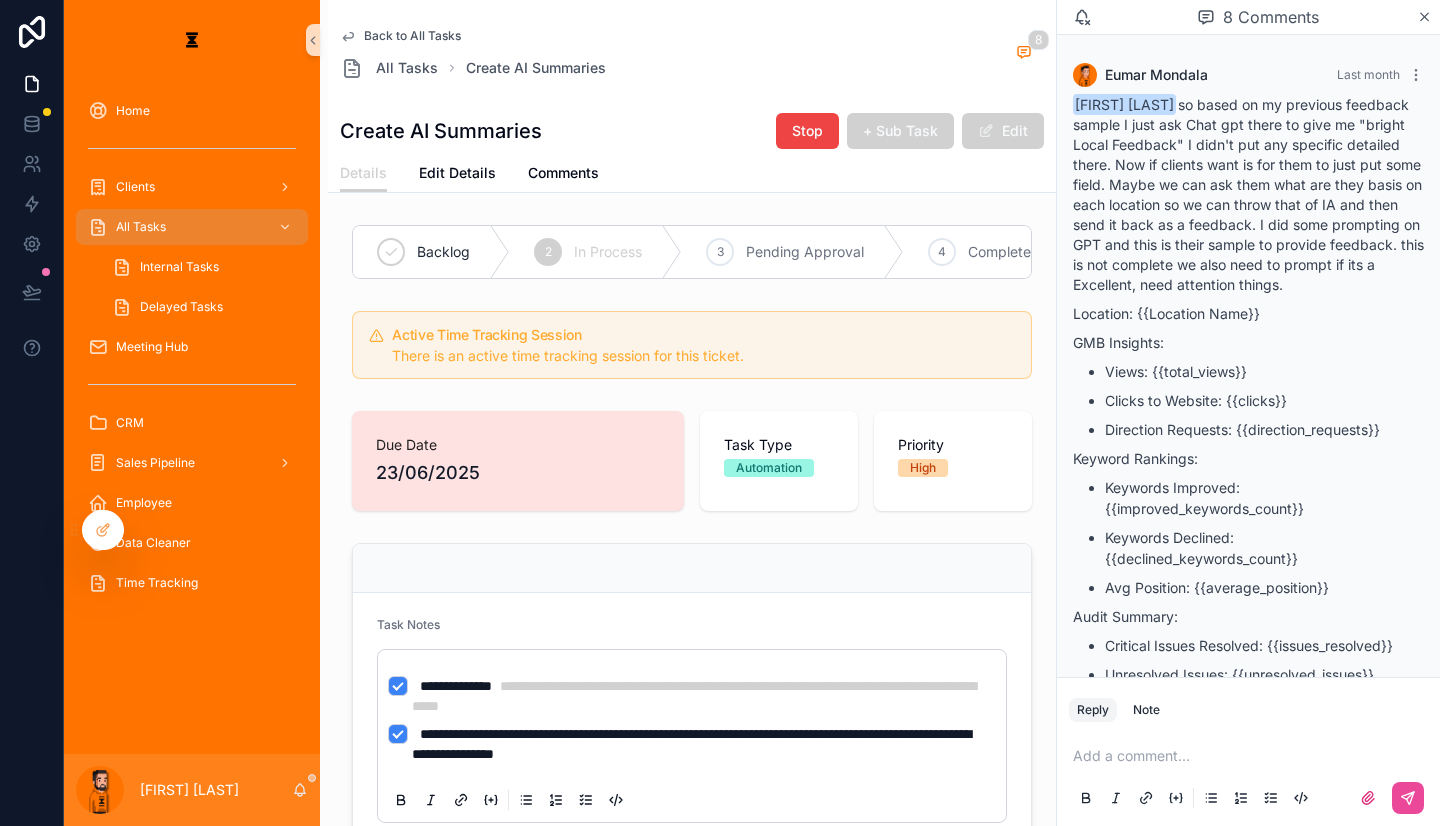 scroll, scrollTop: 1128, scrollLeft: 0, axis: vertical 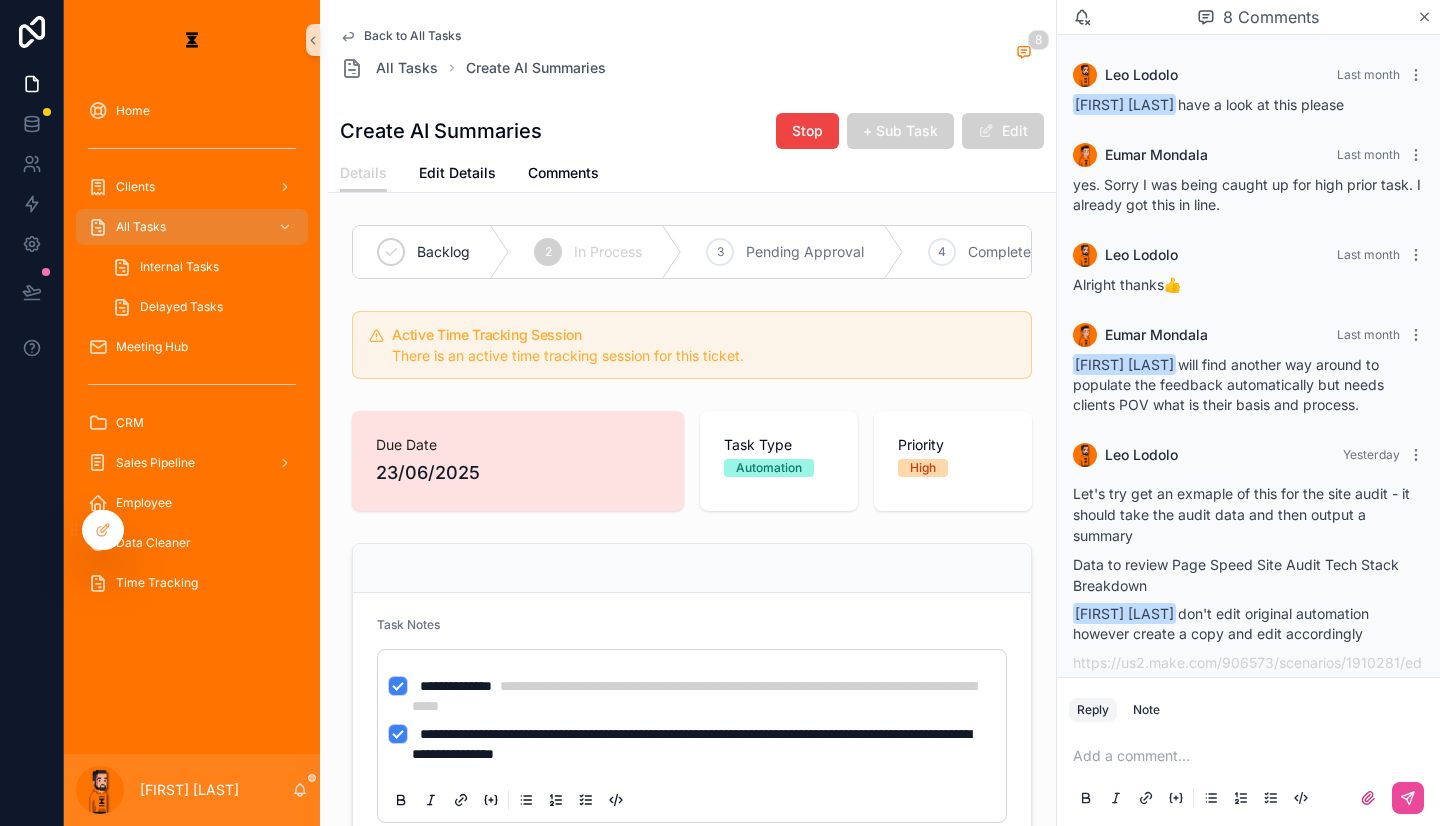 drag, startPoint x: 1216, startPoint y: 636, endPoint x: 1223, endPoint y: 670, distance: 34.713108 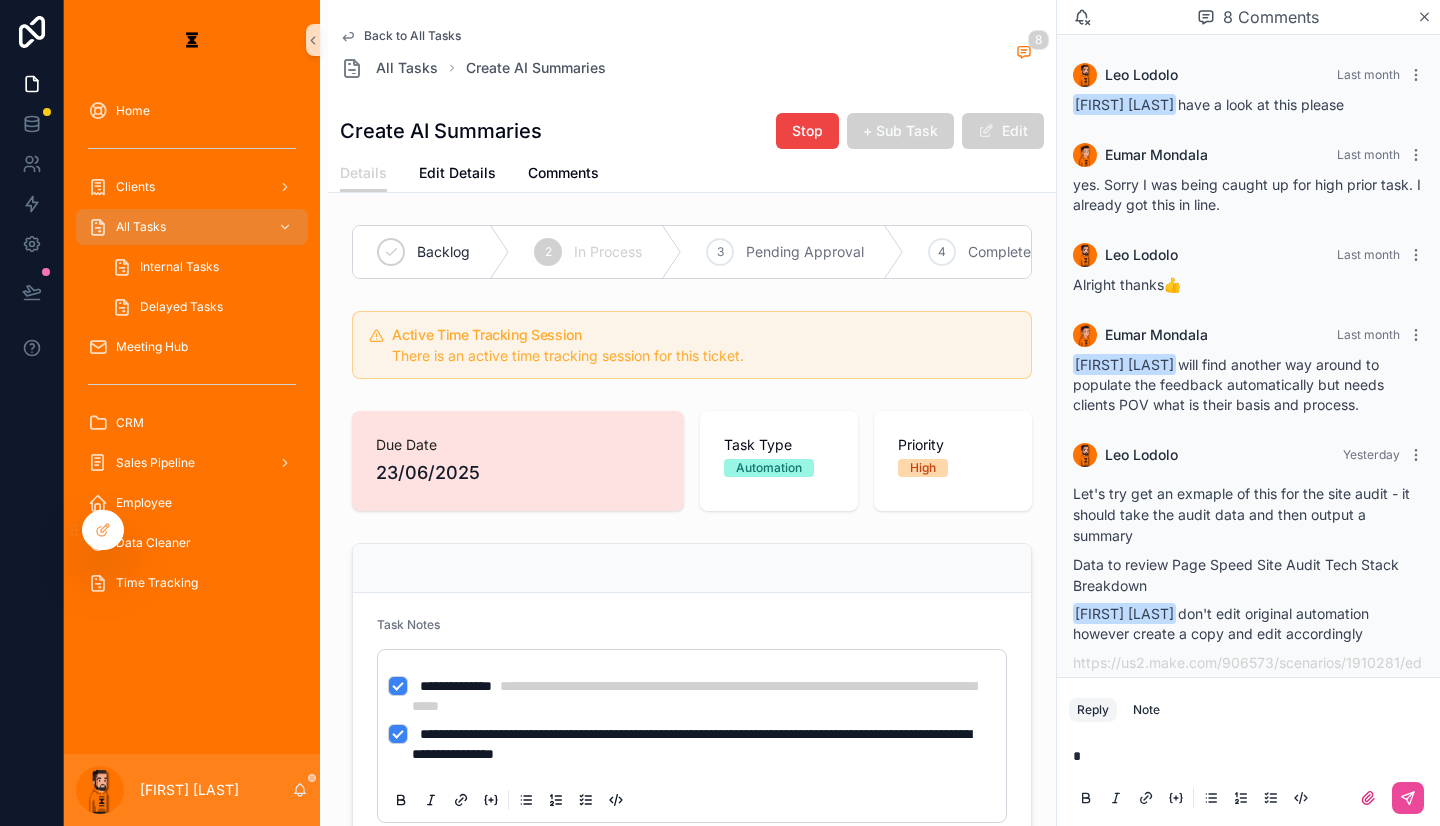 type 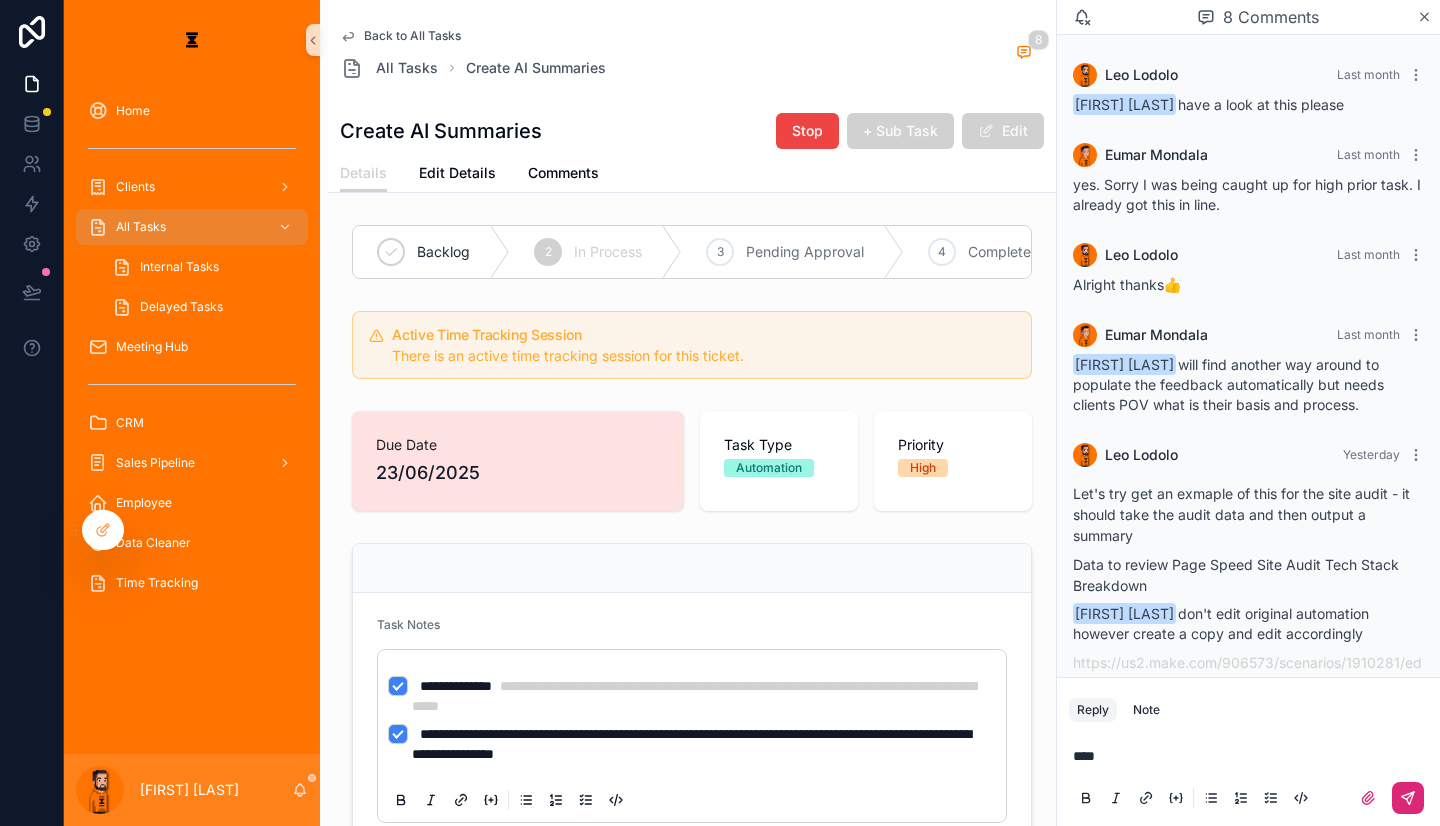 click 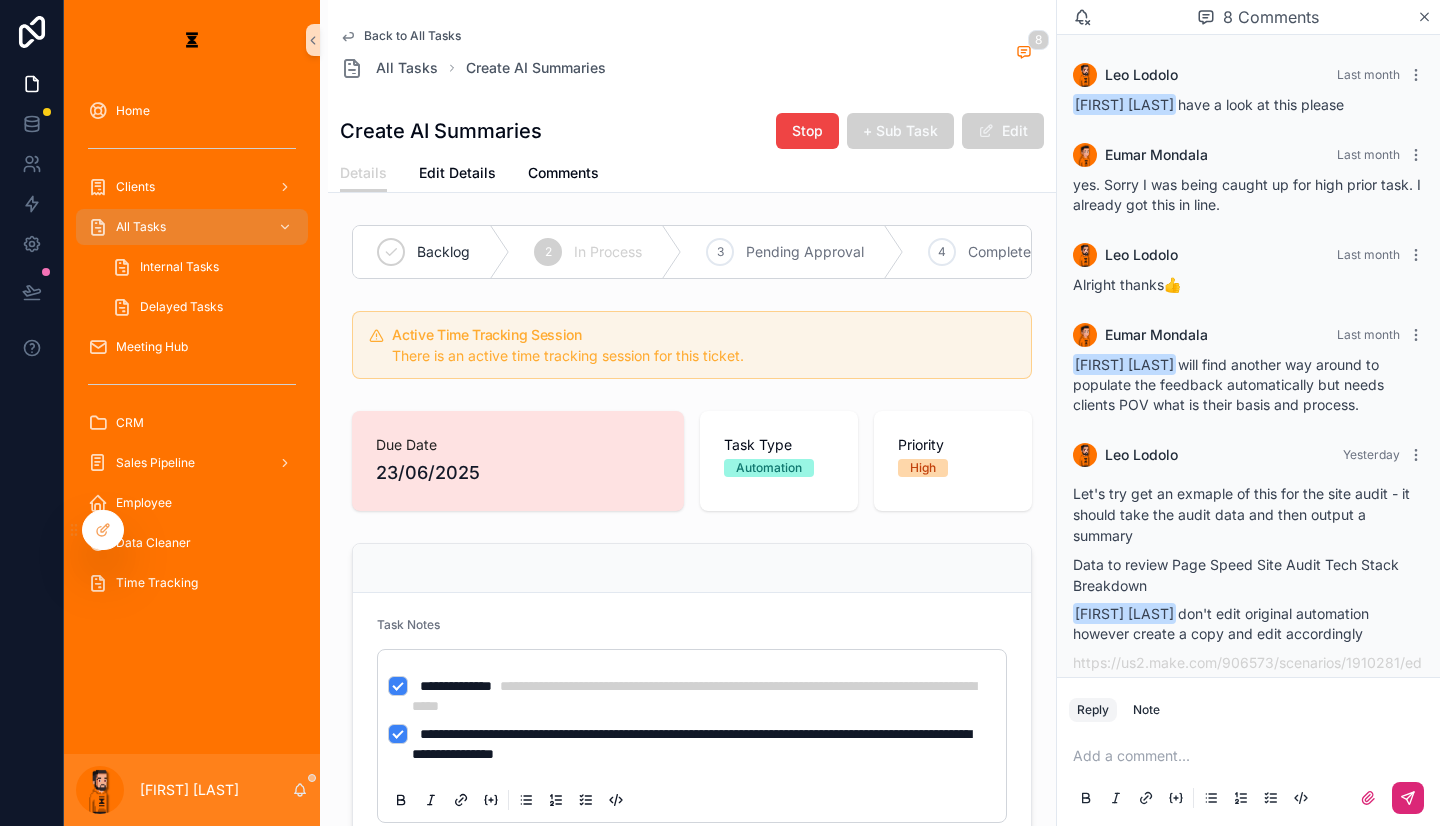 click on "[FIRST] [LAST]" at bounding box center (192, 790) 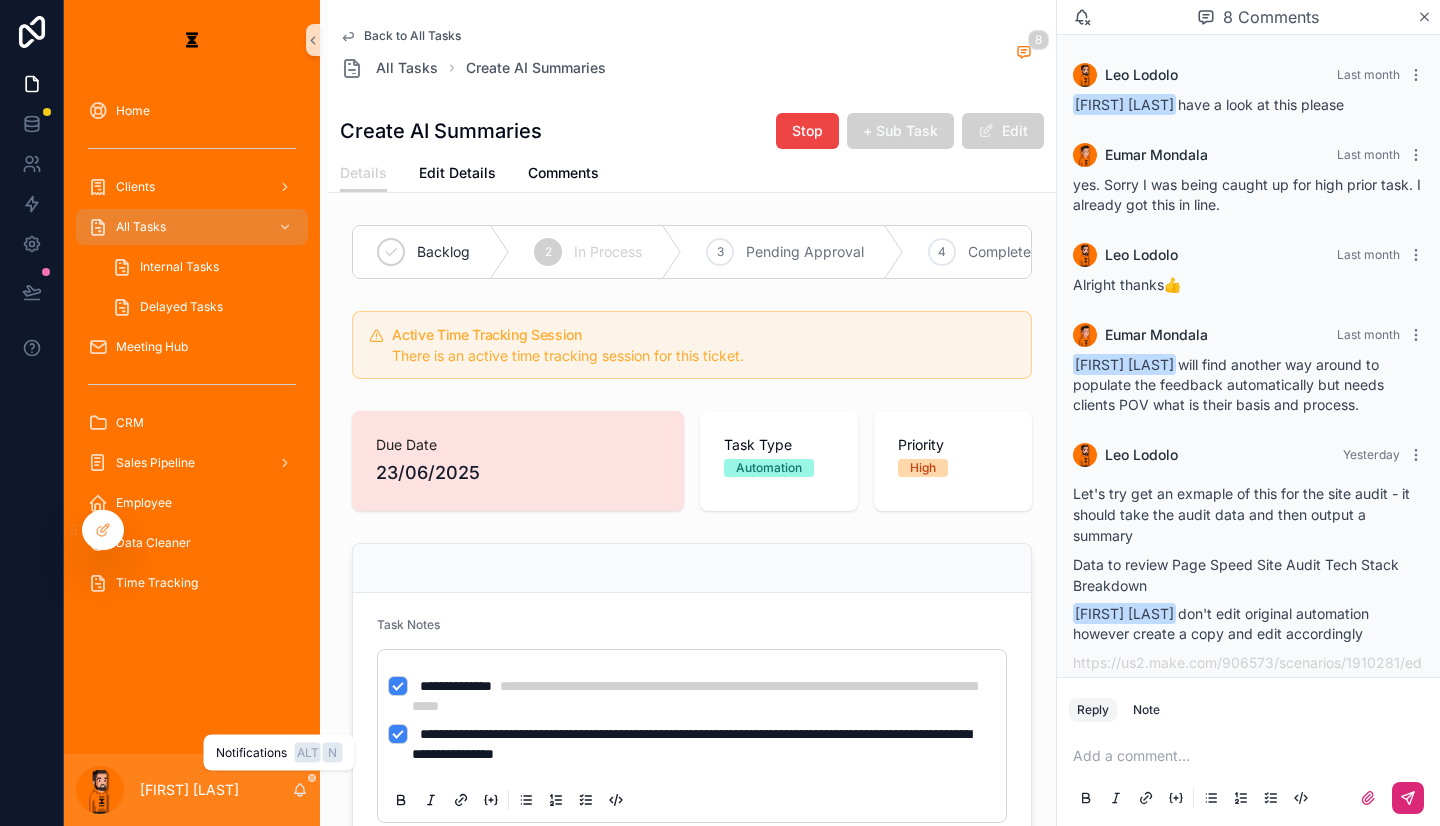 click 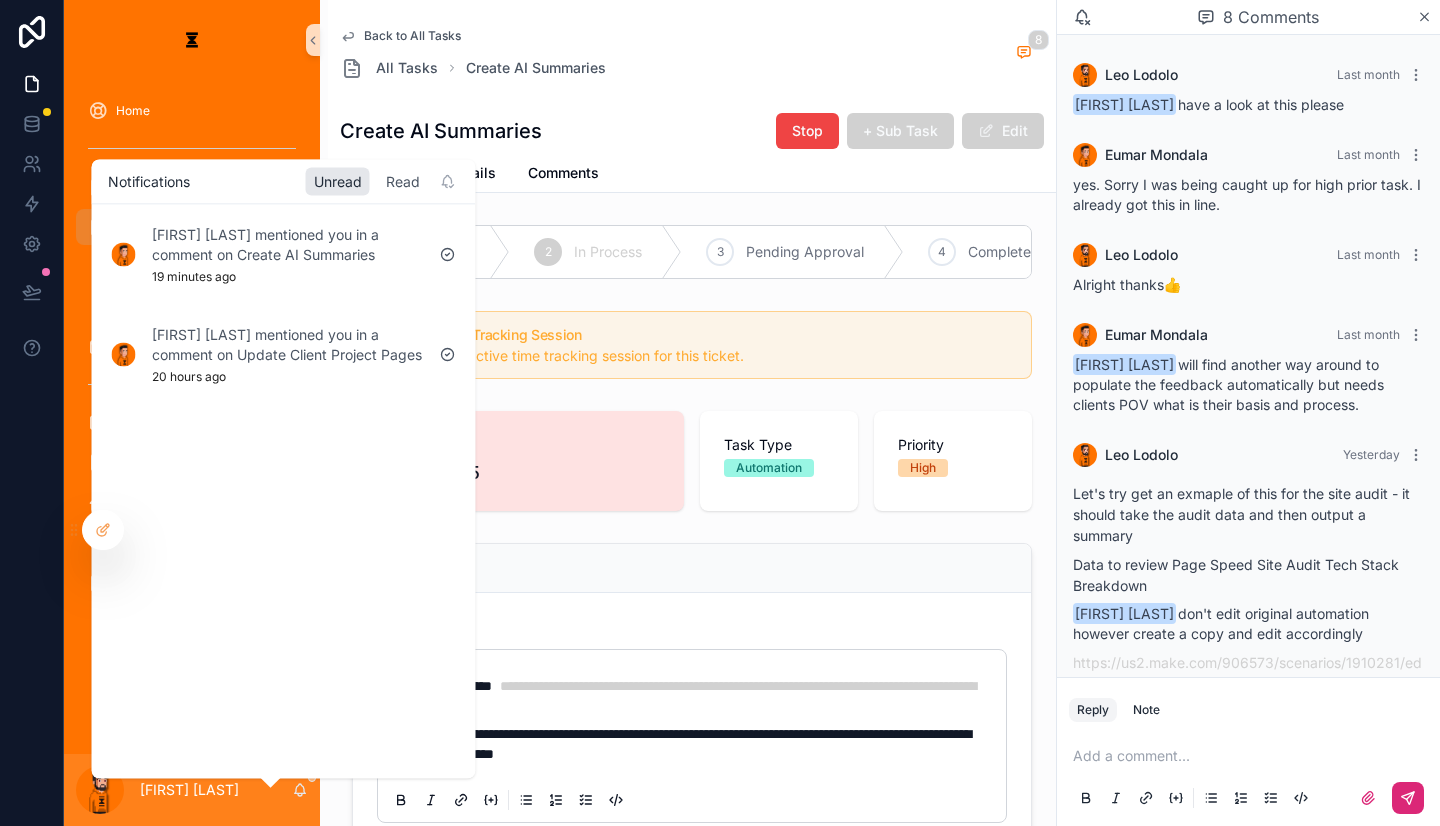 drag, startPoint x: 357, startPoint y: 185, endPoint x: 346, endPoint y: 187, distance: 11.18034 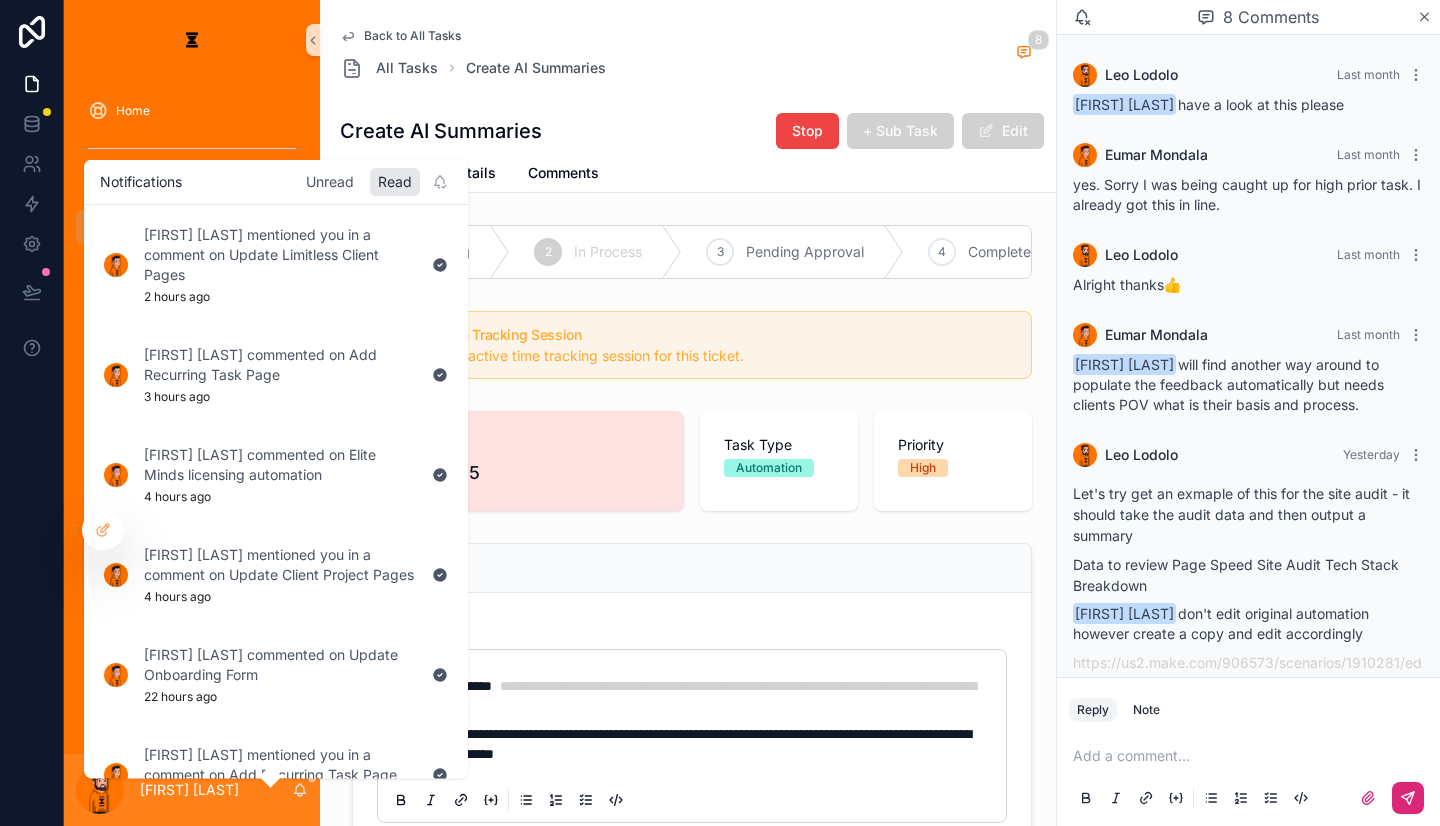 click on "Unread" at bounding box center (330, 181) 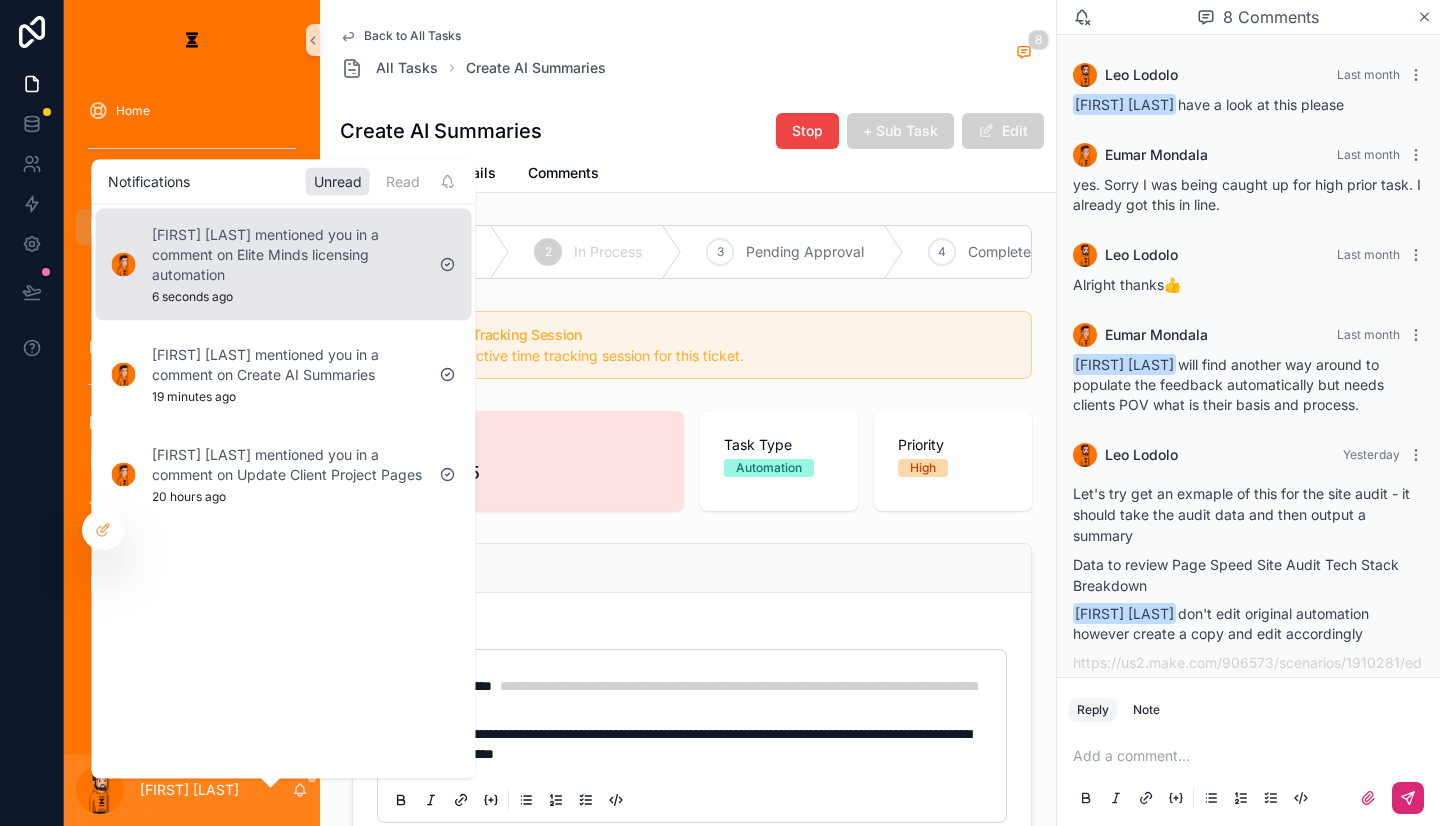 click on "[FIRST] [LAST] mentioned you in a comment on Elite Minds licensing automation" at bounding box center [288, 254] 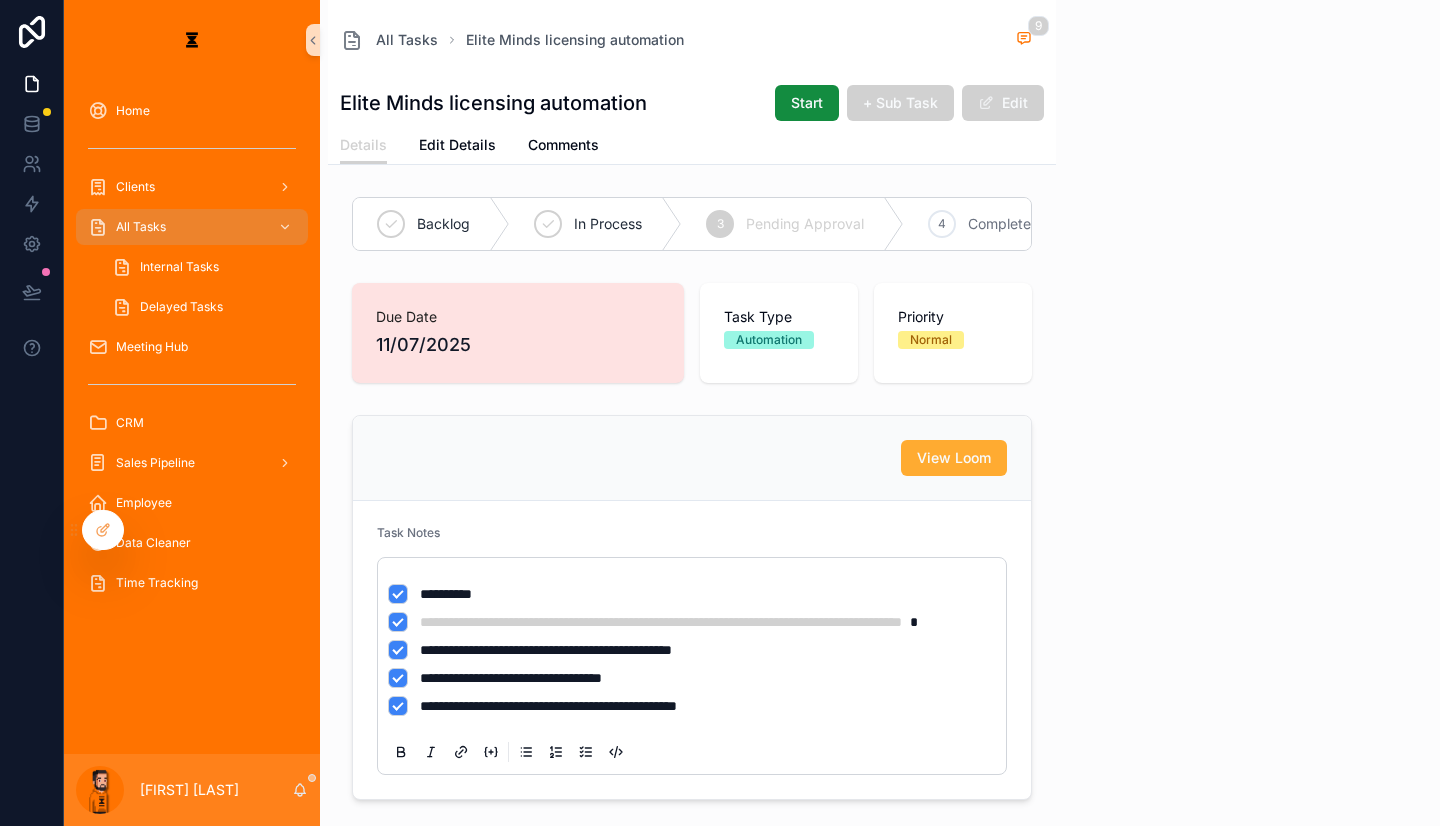 scroll, scrollTop: 437, scrollLeft: 0, axis: vertical 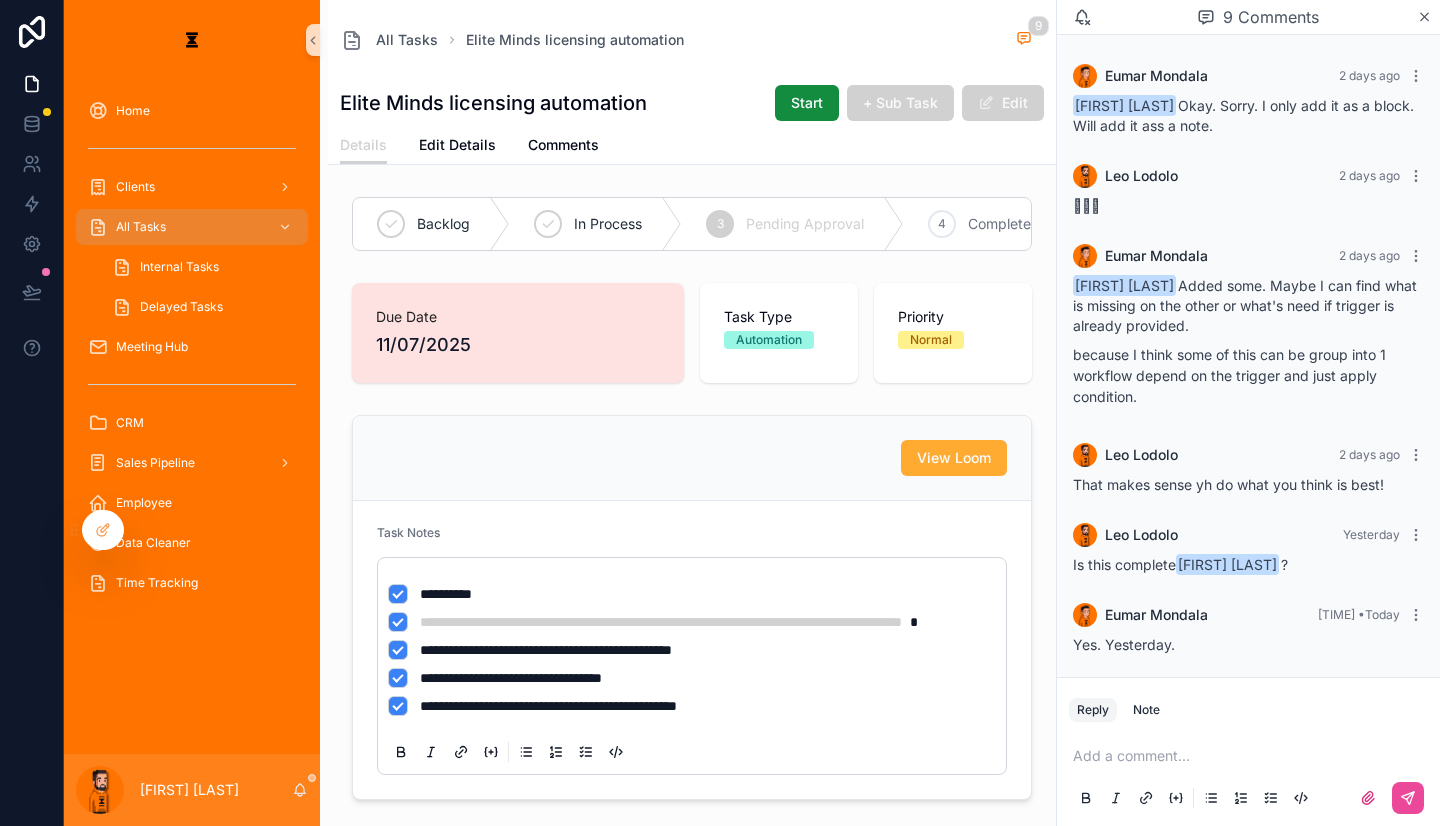 click at bounding box center [1252, 756] 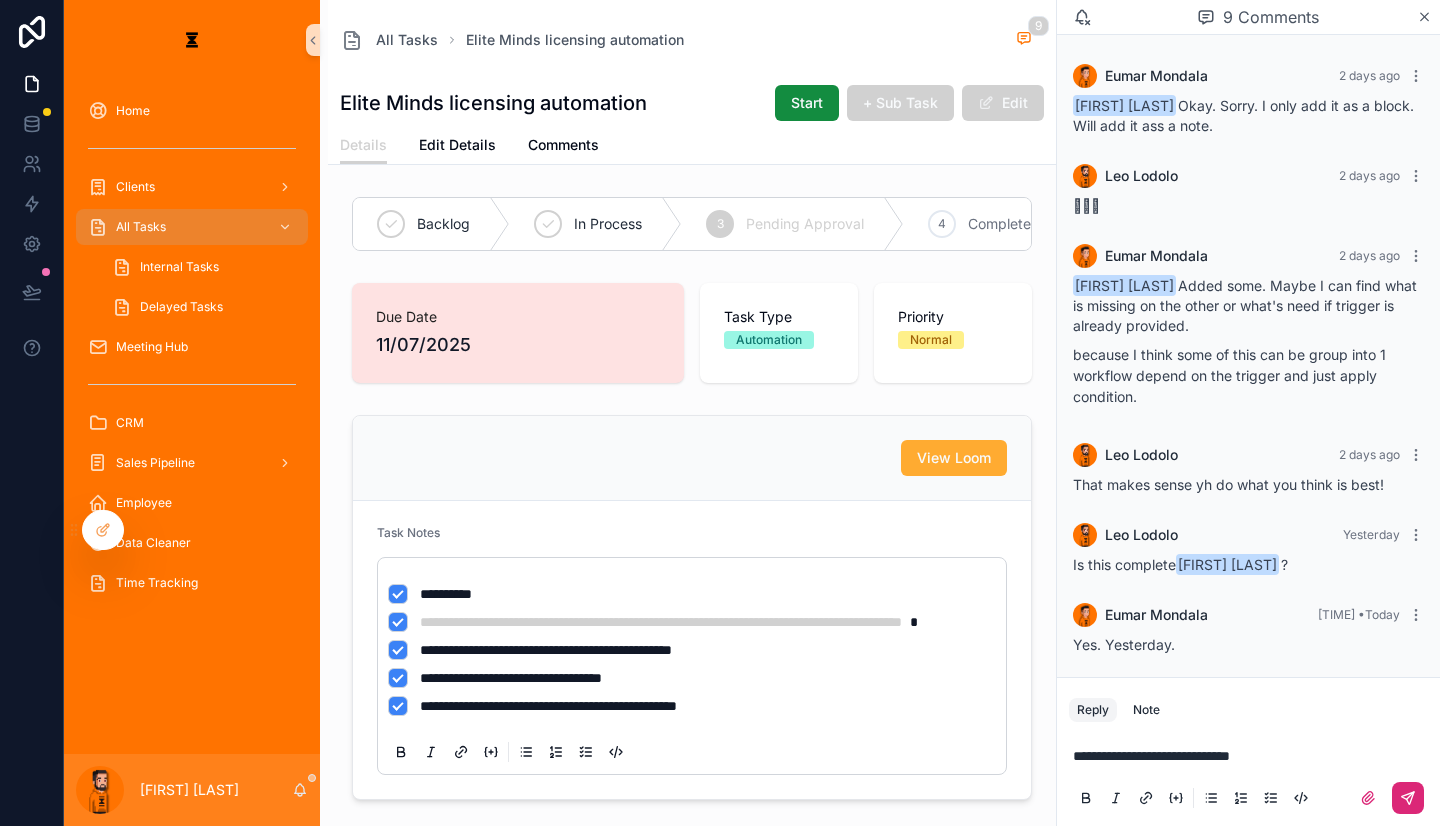 click 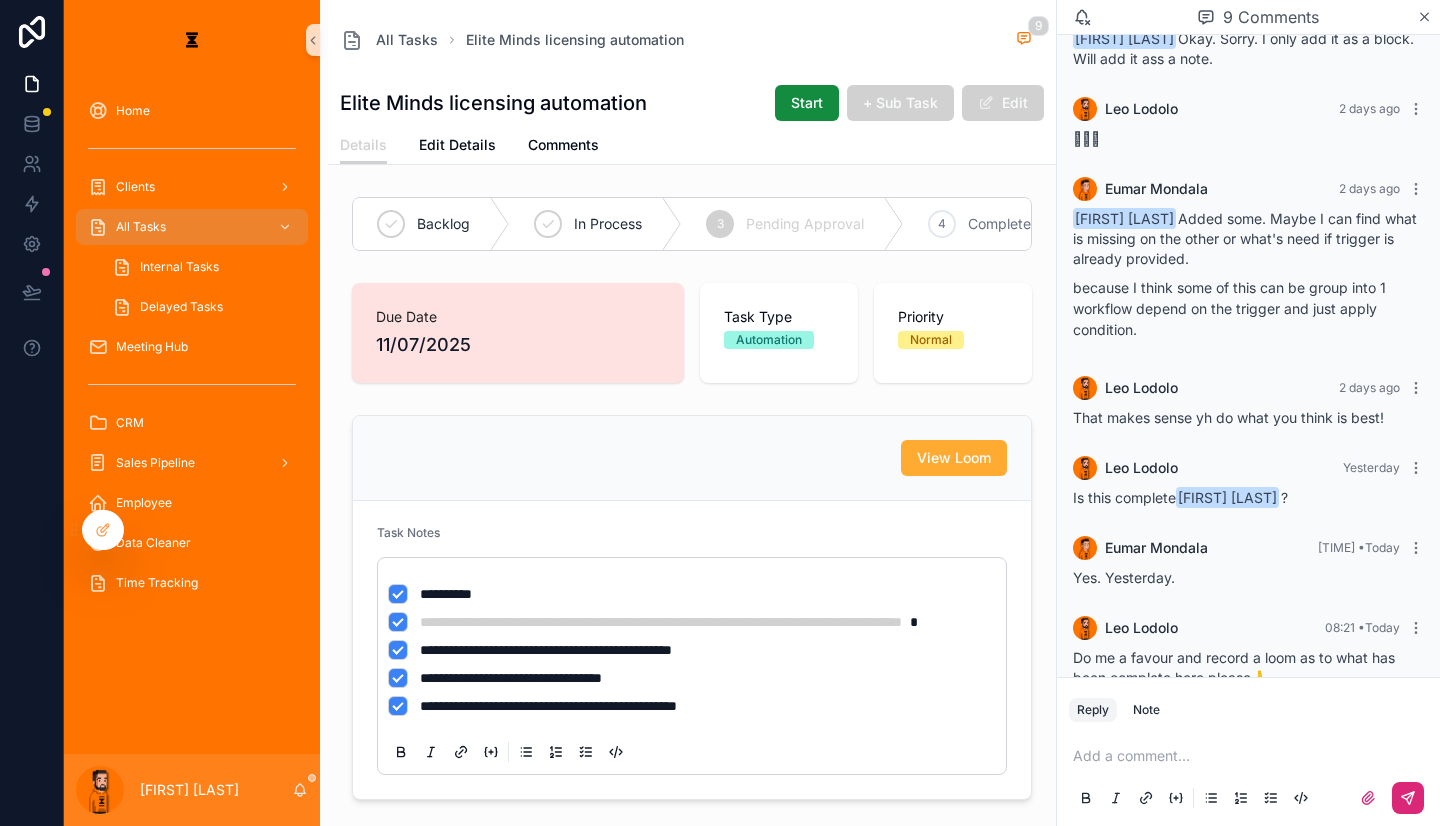 scroll, scrollTop: 577, scrollLeft: 0, axis: vertical 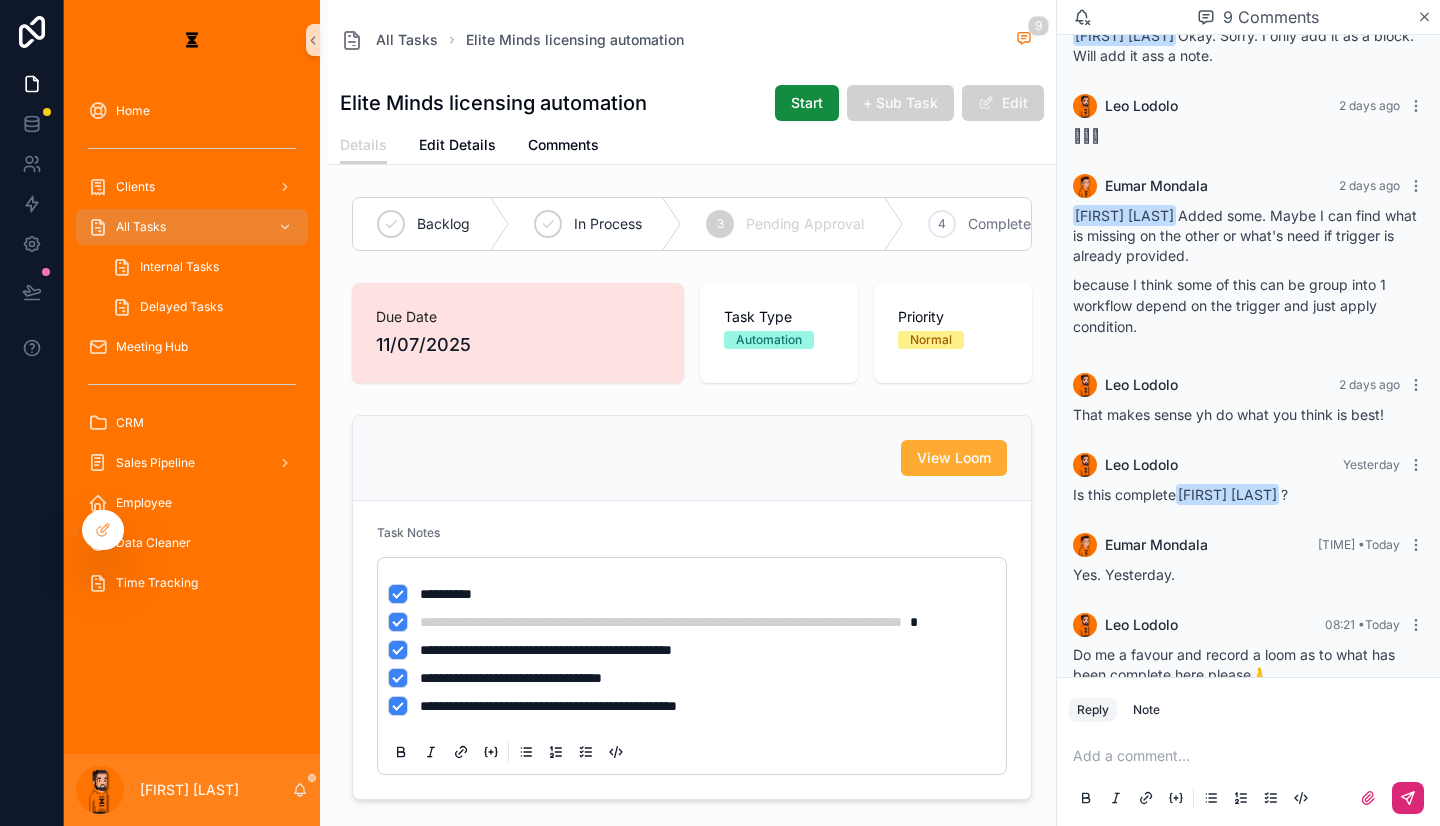 click on "[FIRST] [LAST]" at bounding box center (192, 790) 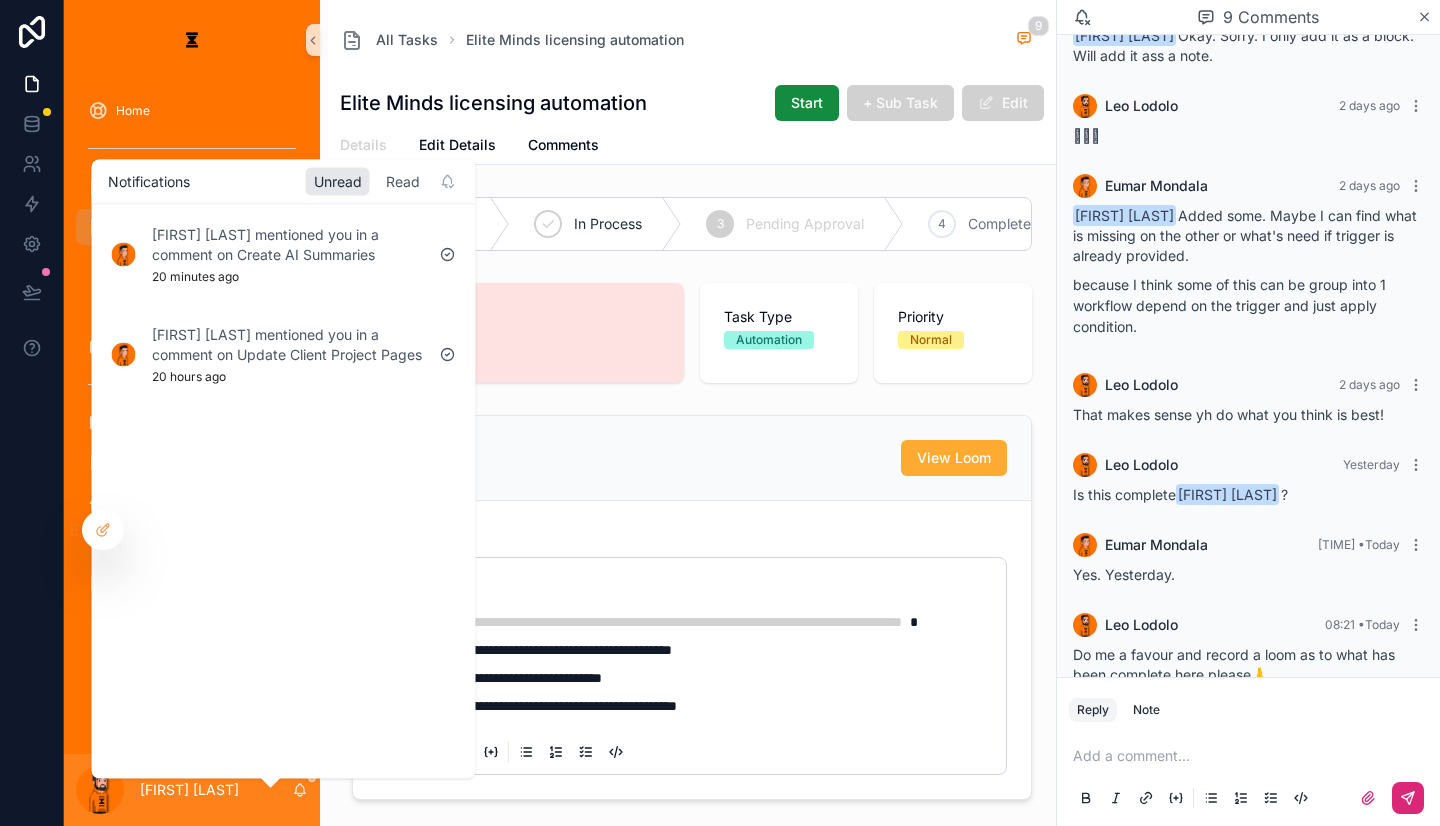 click on "Read" at bounding box center [403, 181] 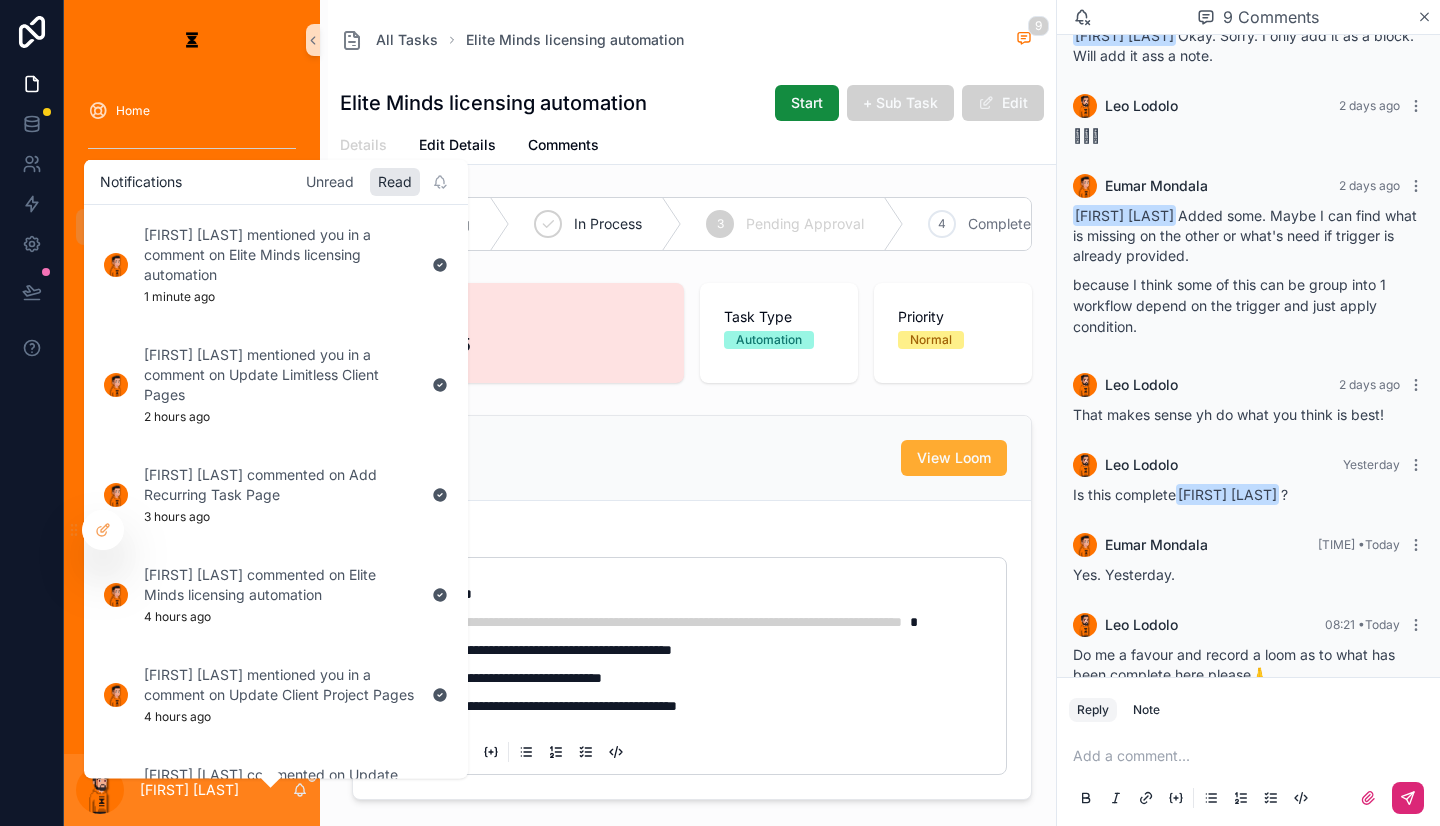 click on "Unread" at bounding box center [330, 181] 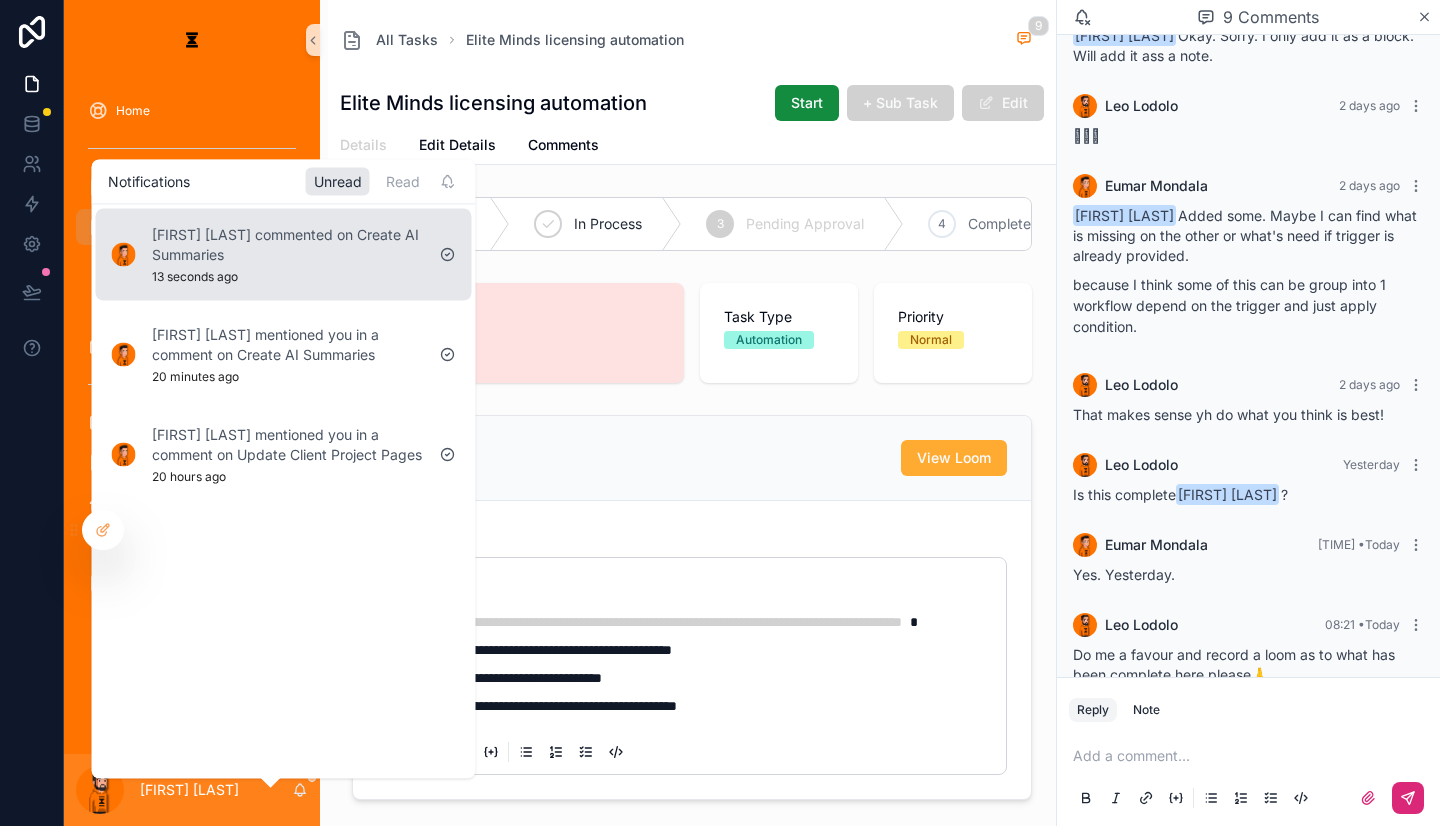 click on "[FIRST] [LAST] commented on Create AI Summaries" at bounding box center [288, 244] 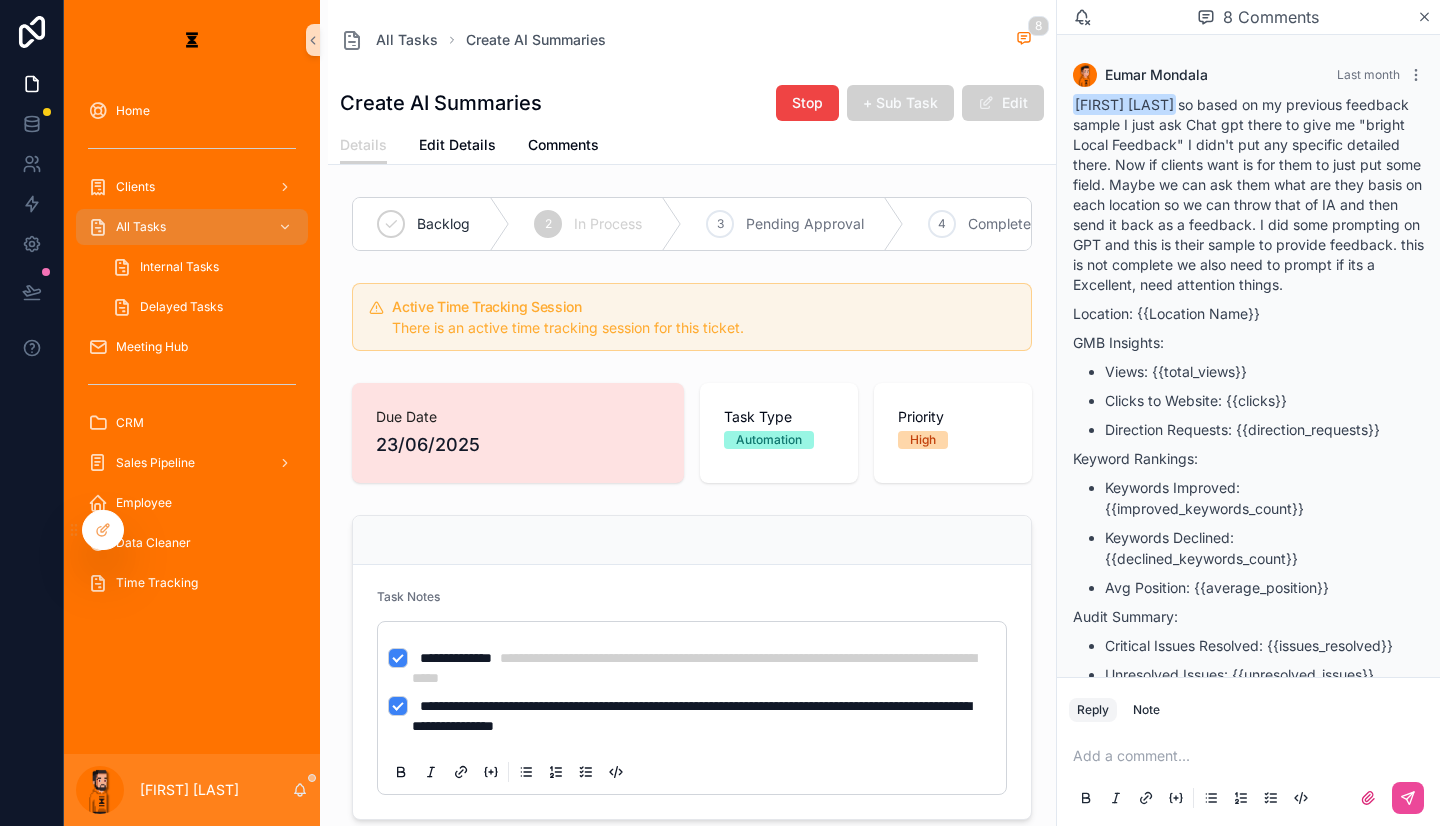 scroll, scrollTop: 1355, scrollLeft: 0, axis: vertical 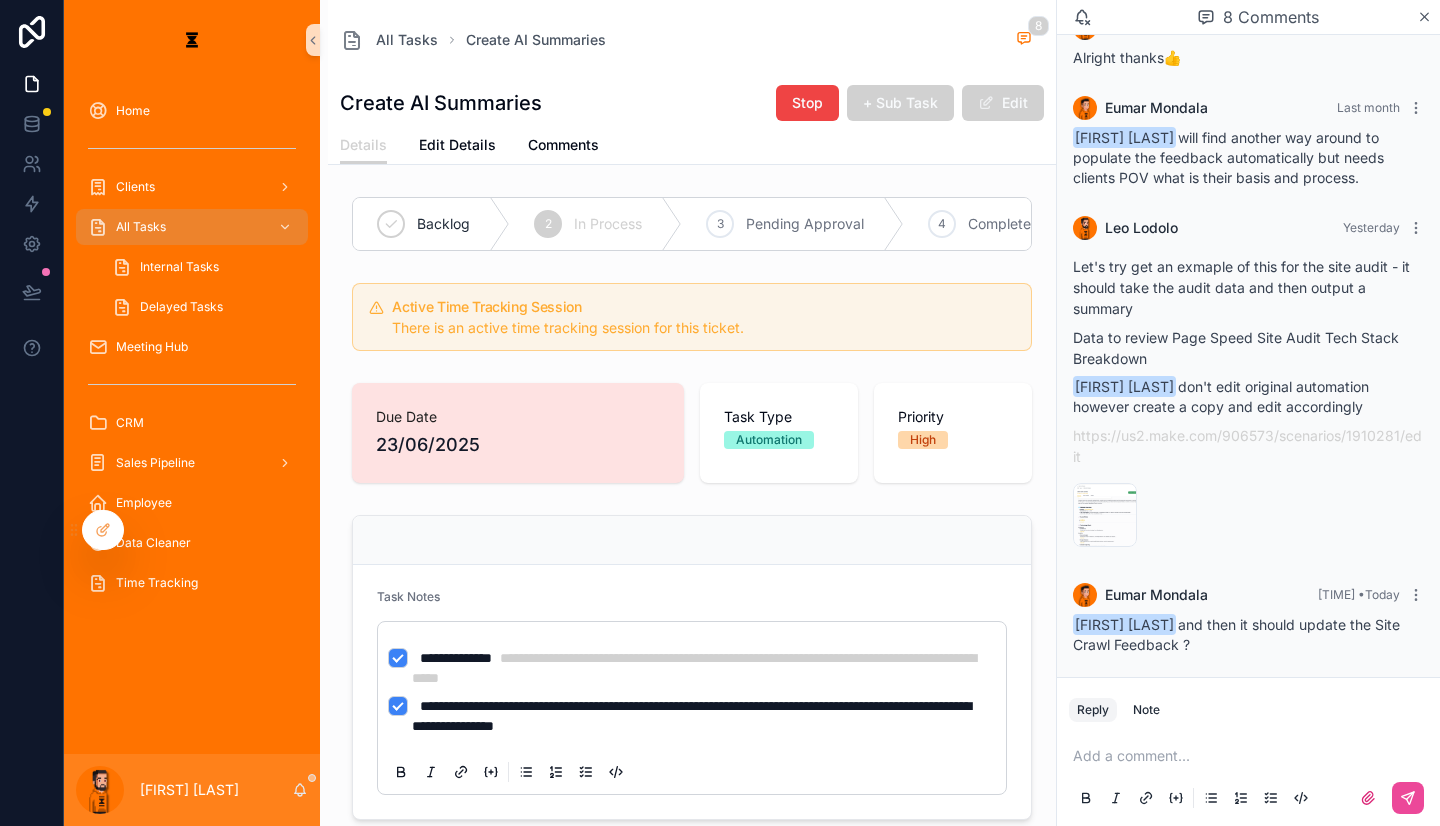 click on "image .png" at bounding box center [1105, 875] 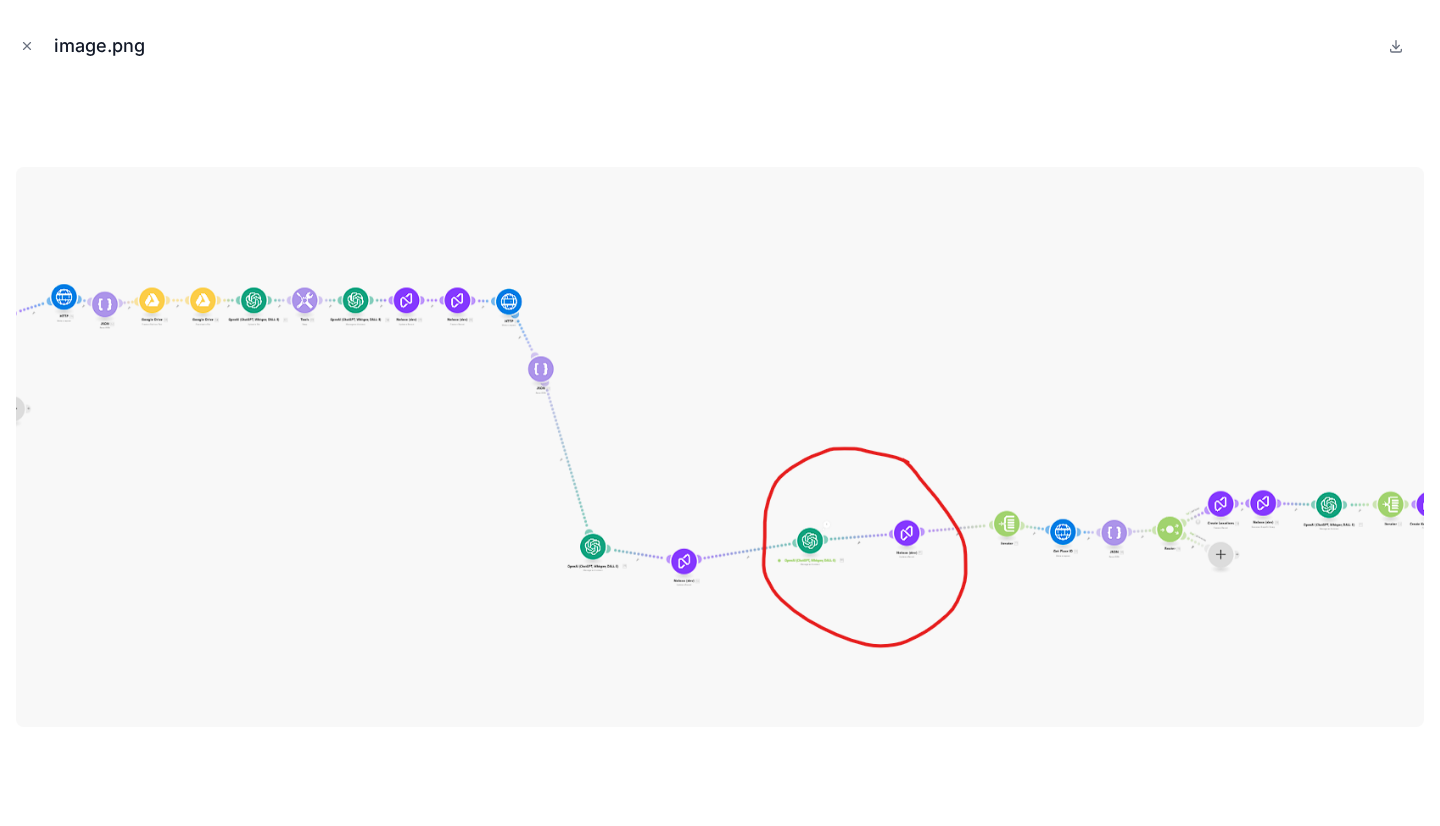 click at bounding box center [720, 447] 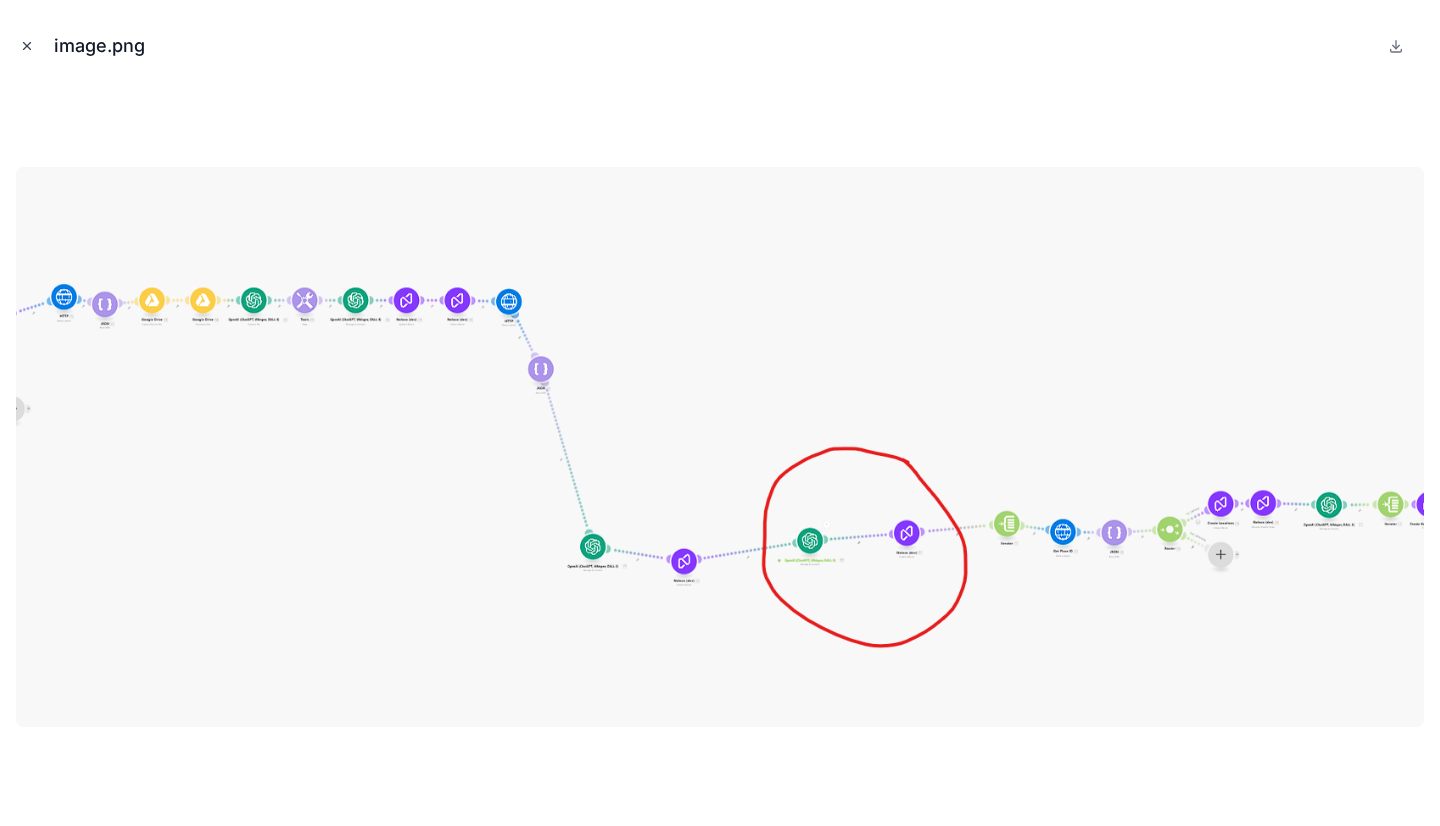 click 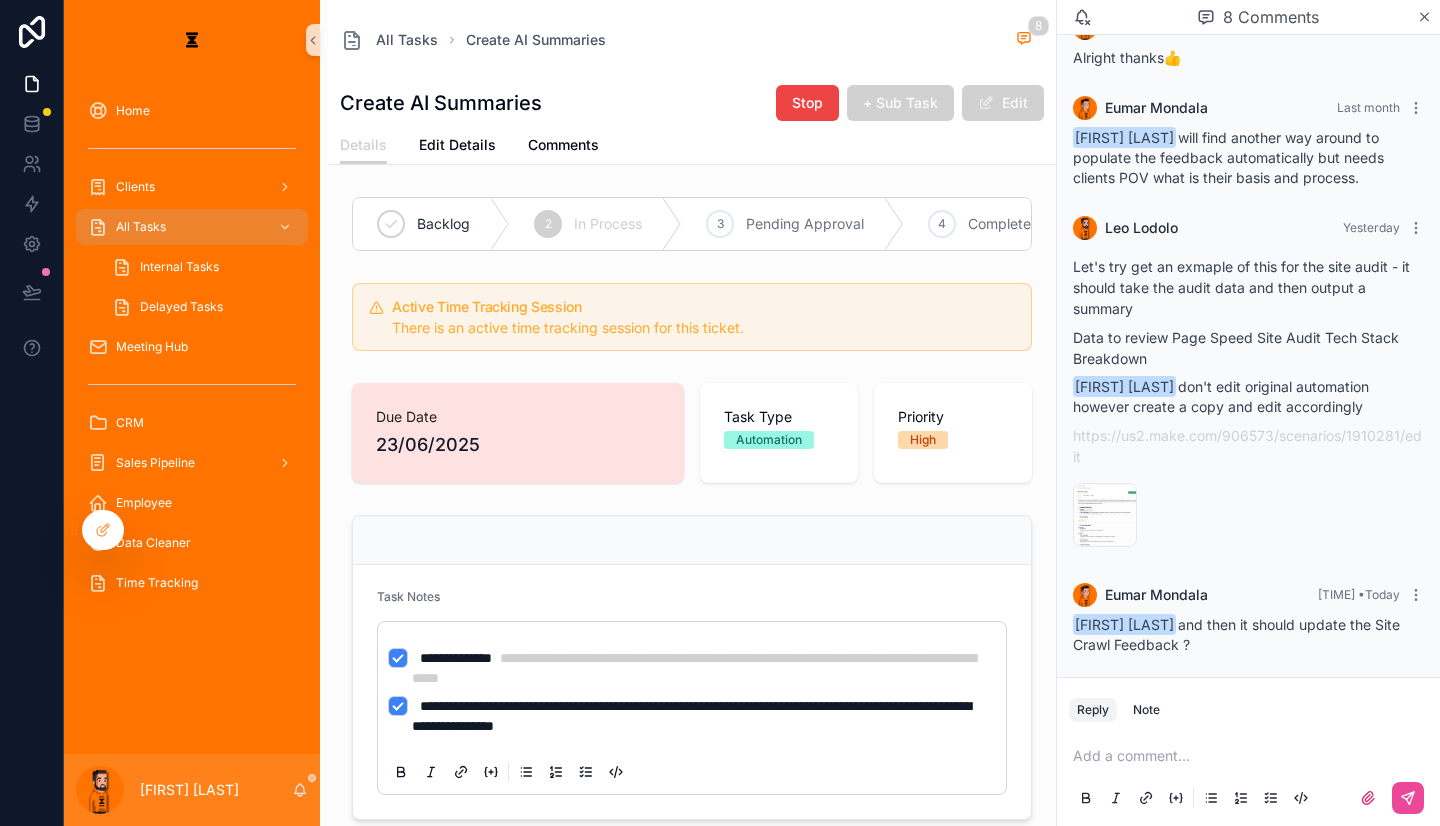 click on "https://us2.make.com/906573/scenarios/2404666/edit" at bounding box center [1247, 814] 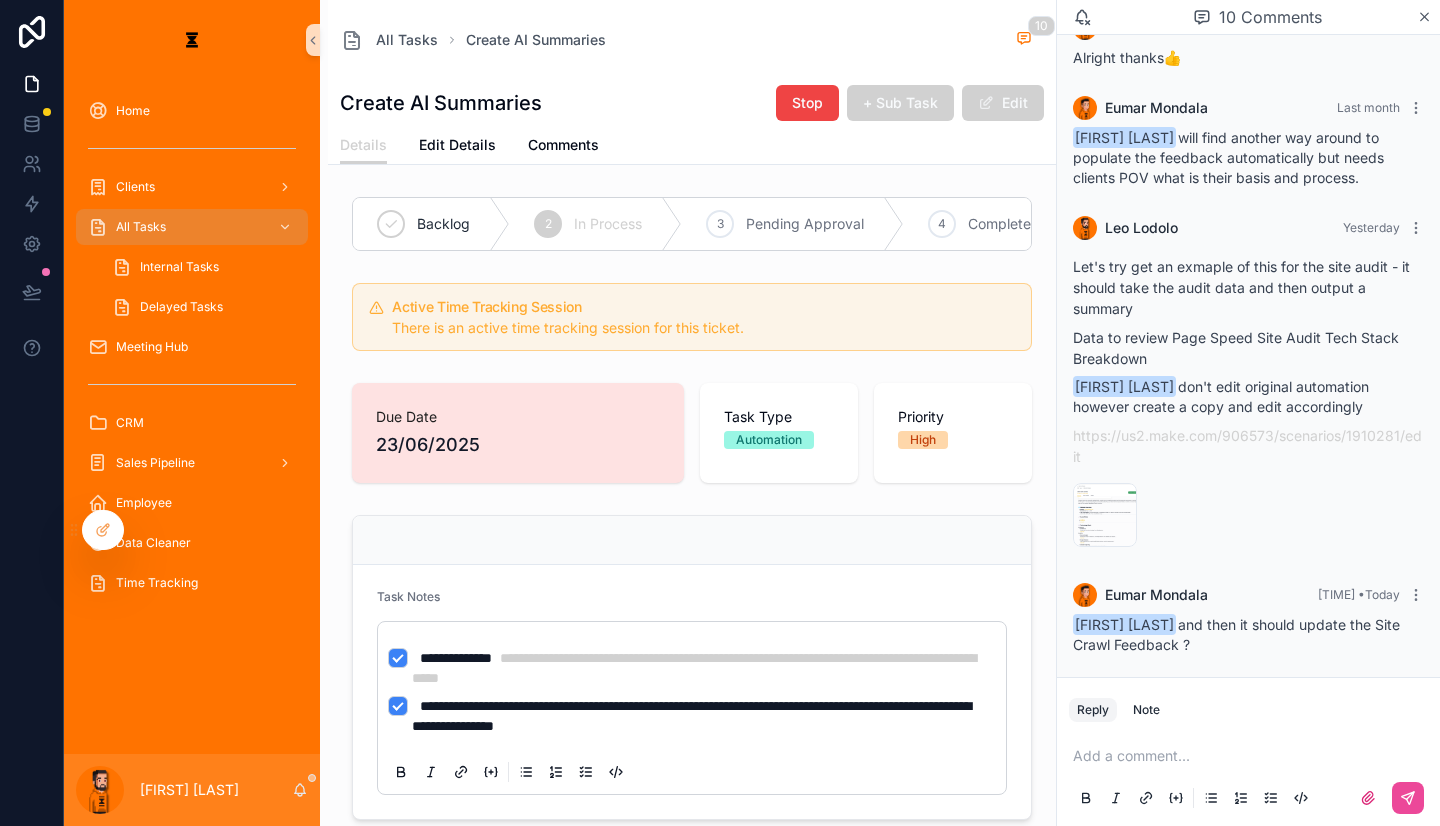 drag, startPoint x: 29, startPoint y: 533, endPoint x: -238, endPoint y: 388, distance: 303.83218 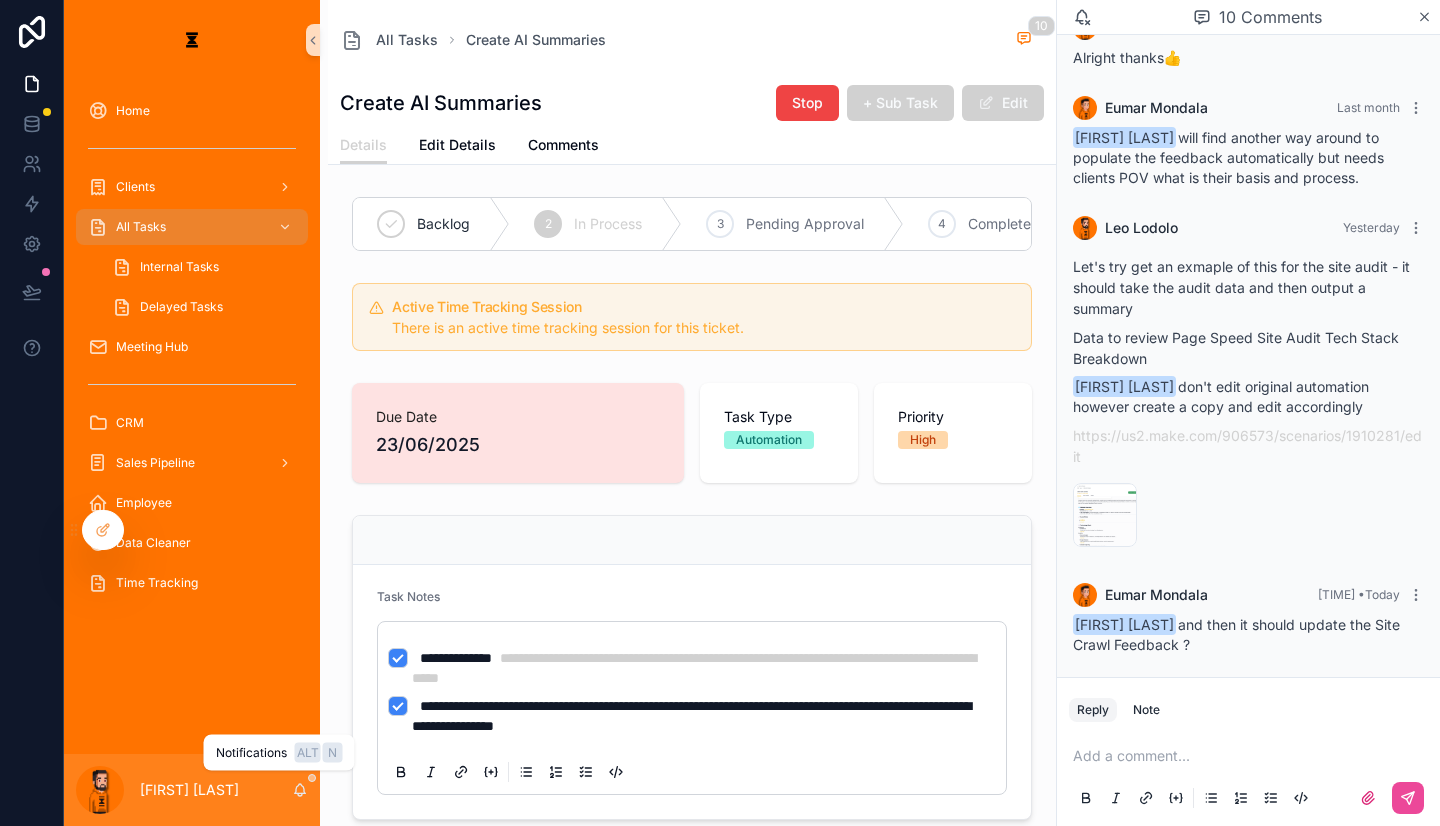 click 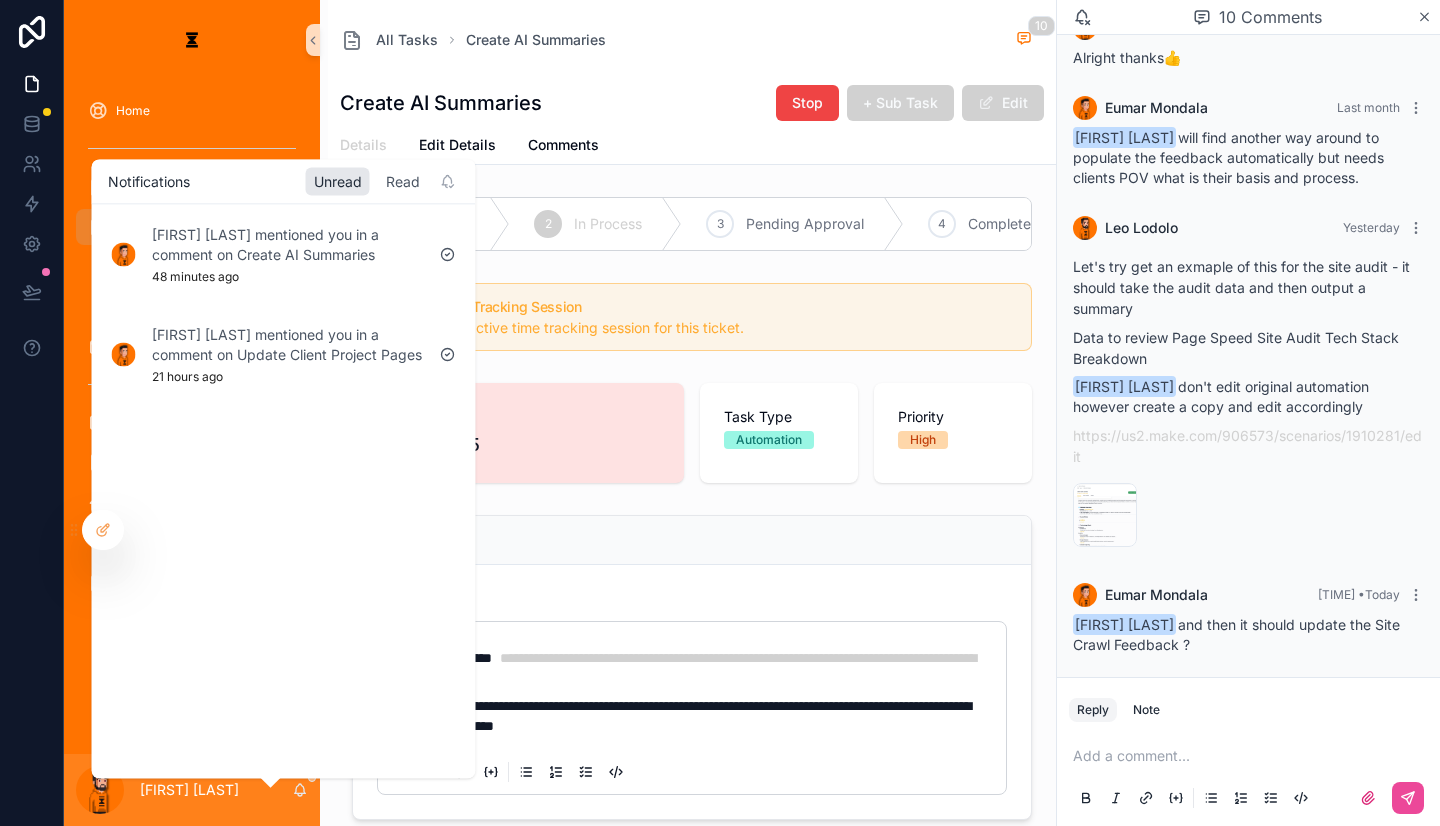 click on "Read" at bounding box center [403, 181] 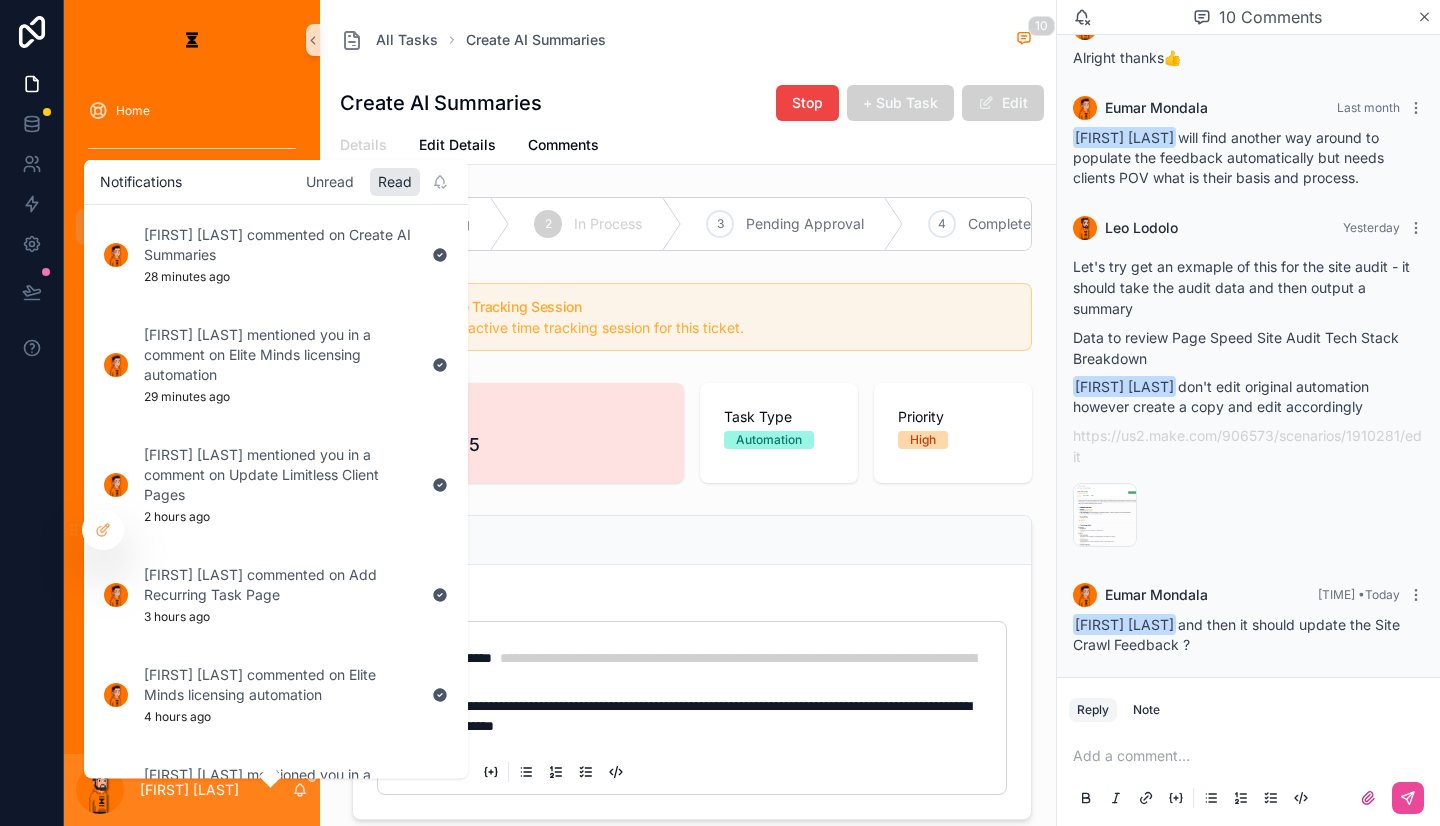 click on "Unread" at bounding box center [330, 181] 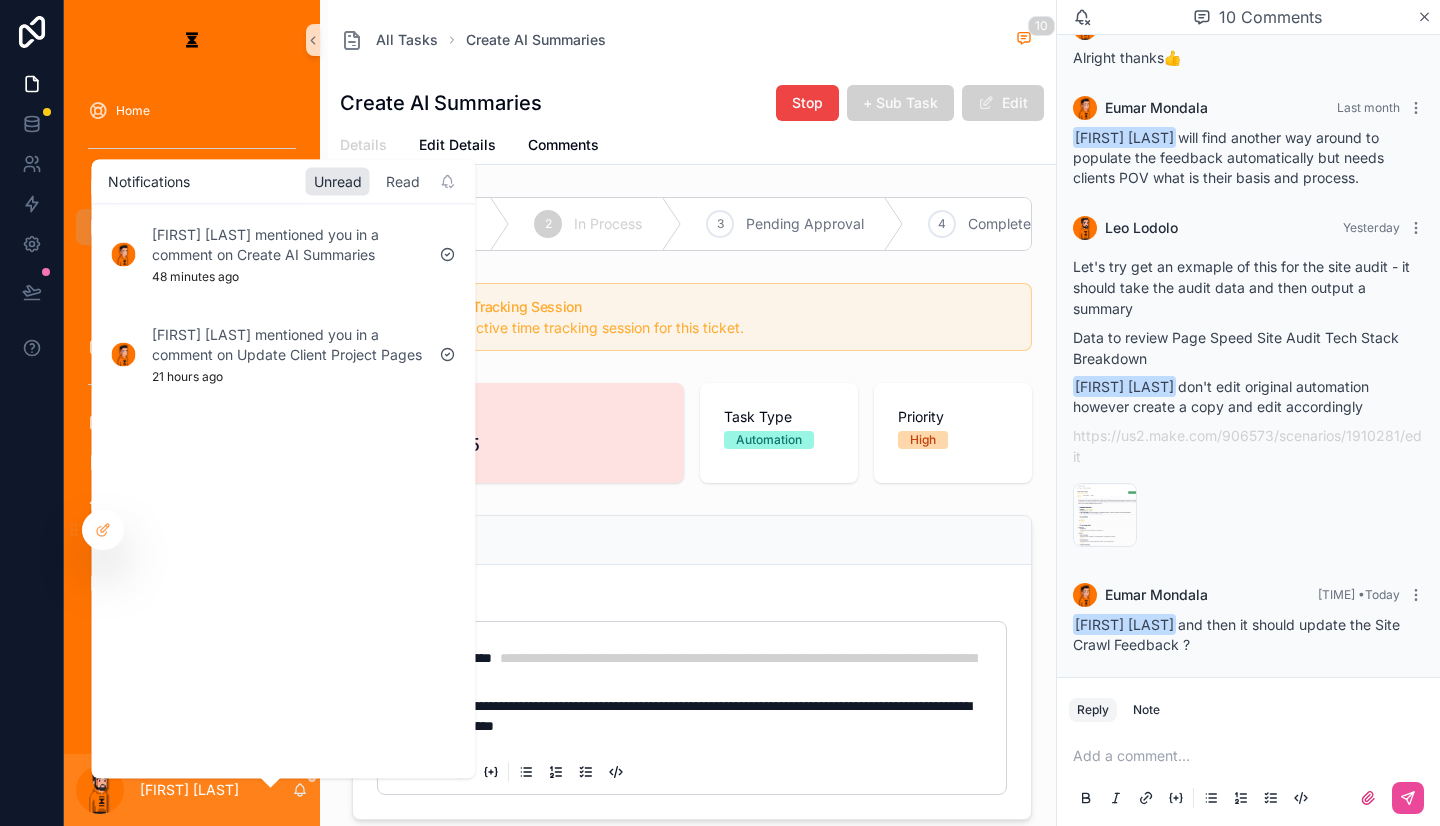 click on "Read" at bounding box center (403, 181) 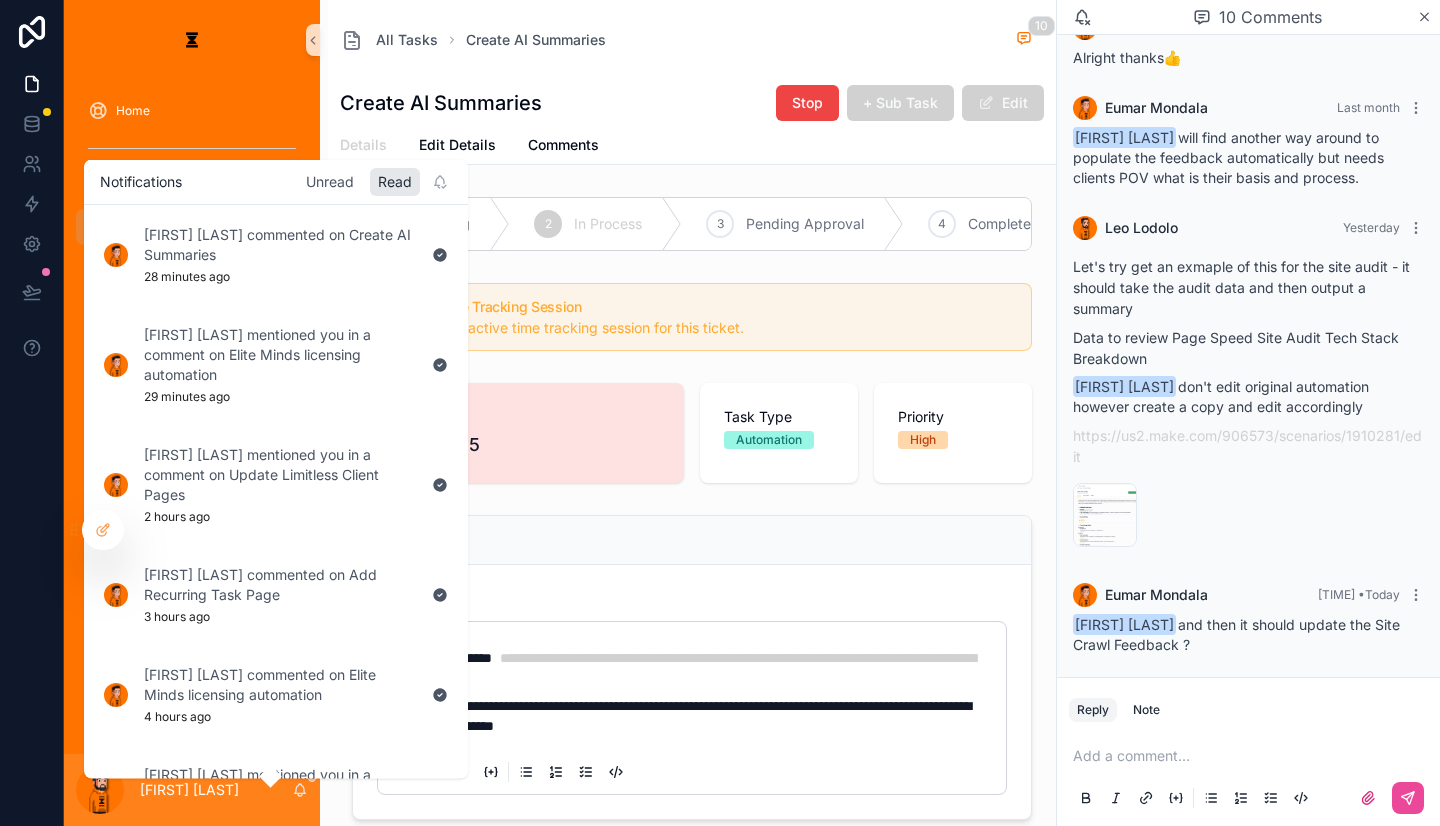 click on "Unread" at bounding box center (330, 181) 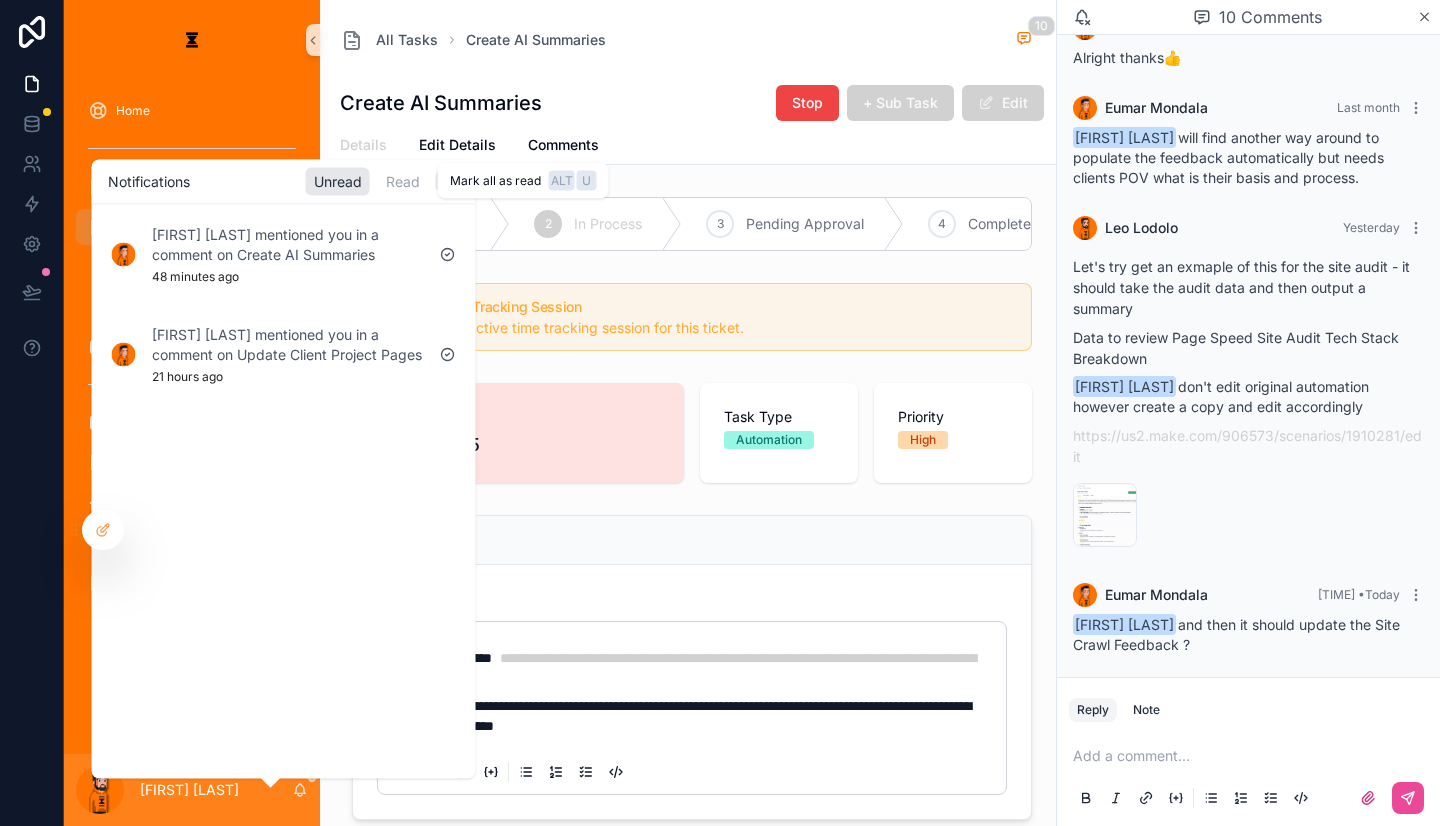 click 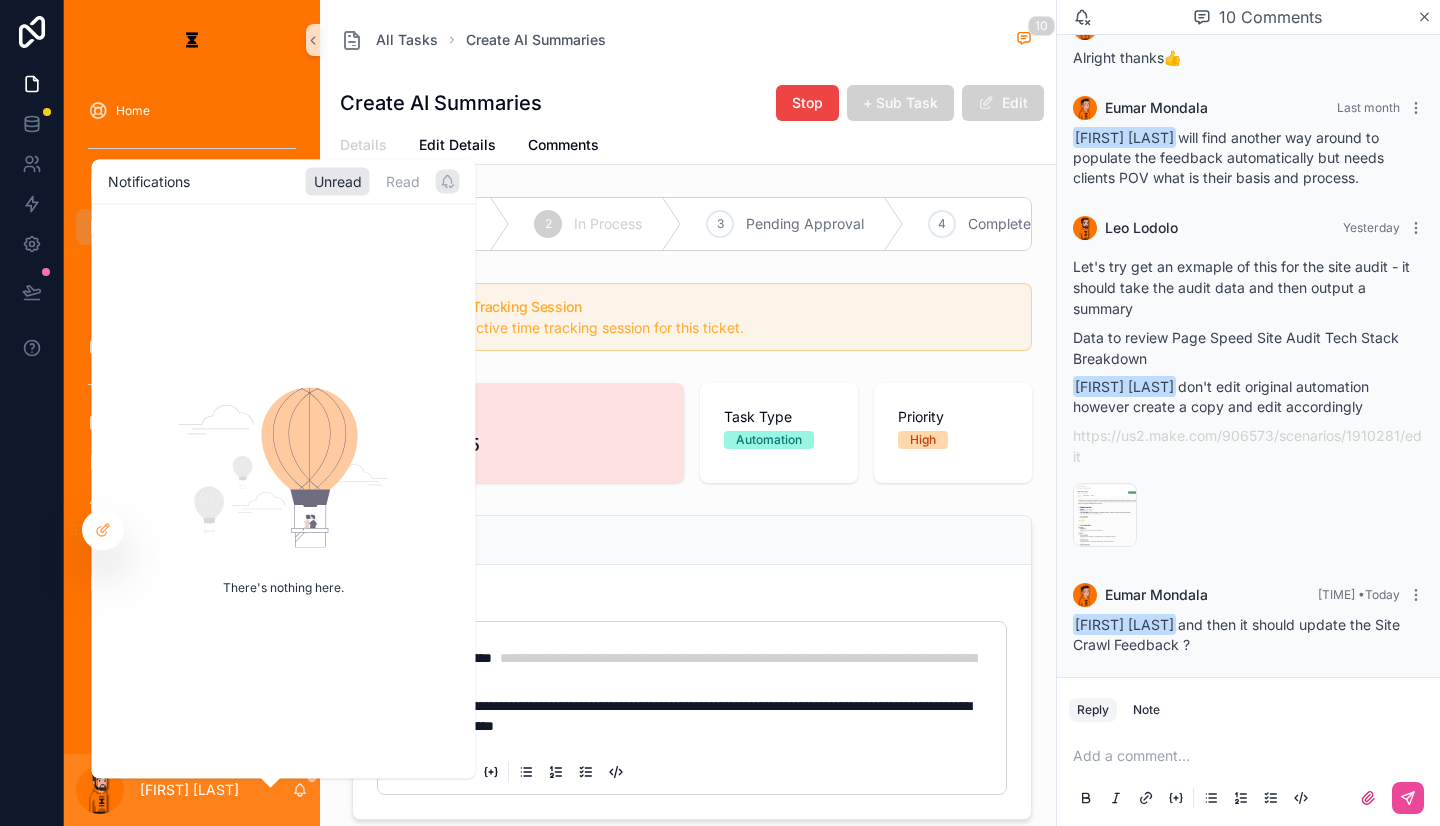 click on "**********" at bounding box center [692, 692] 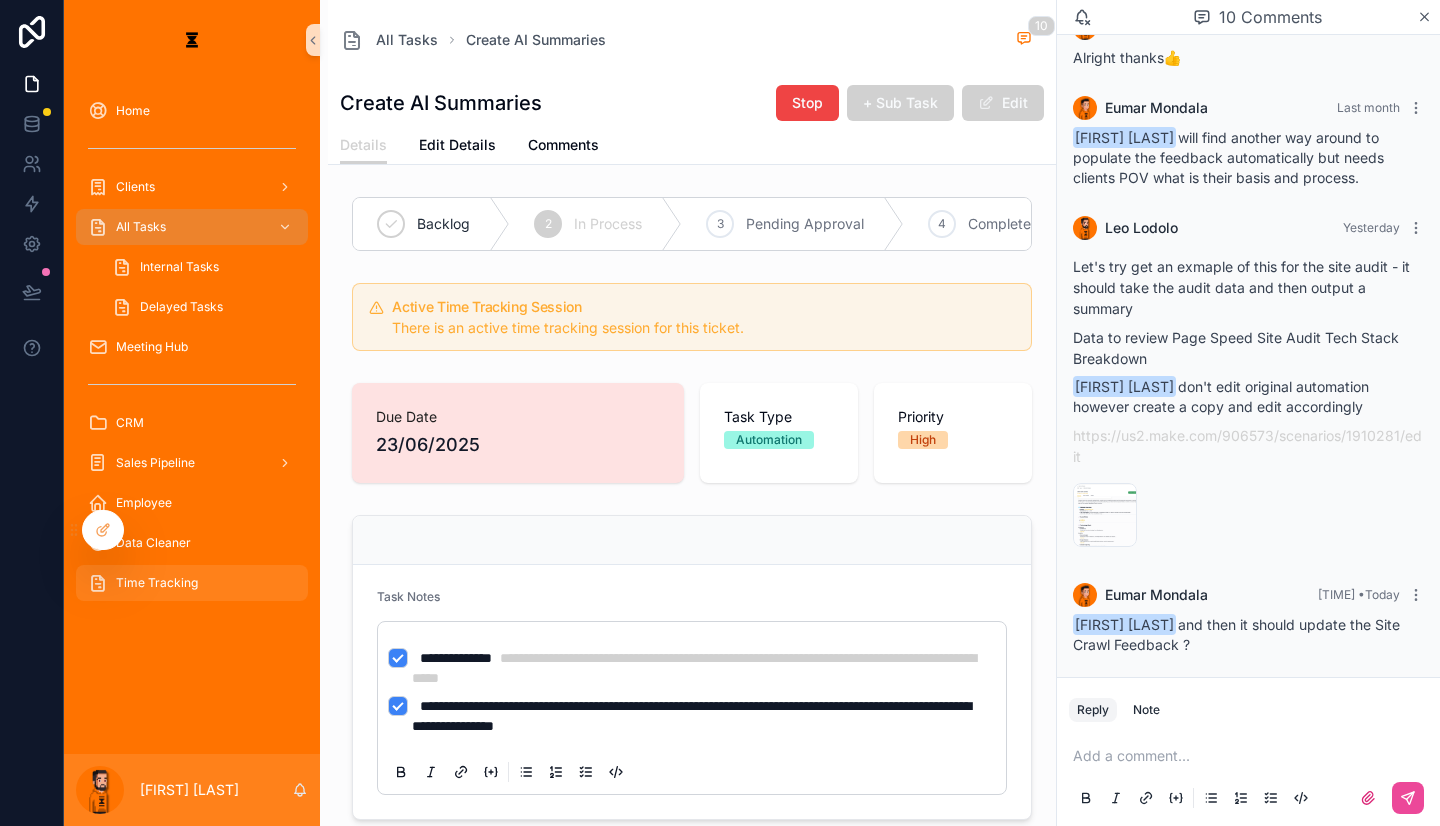 click on "Time Tracking" at bounding box center (192, 583) 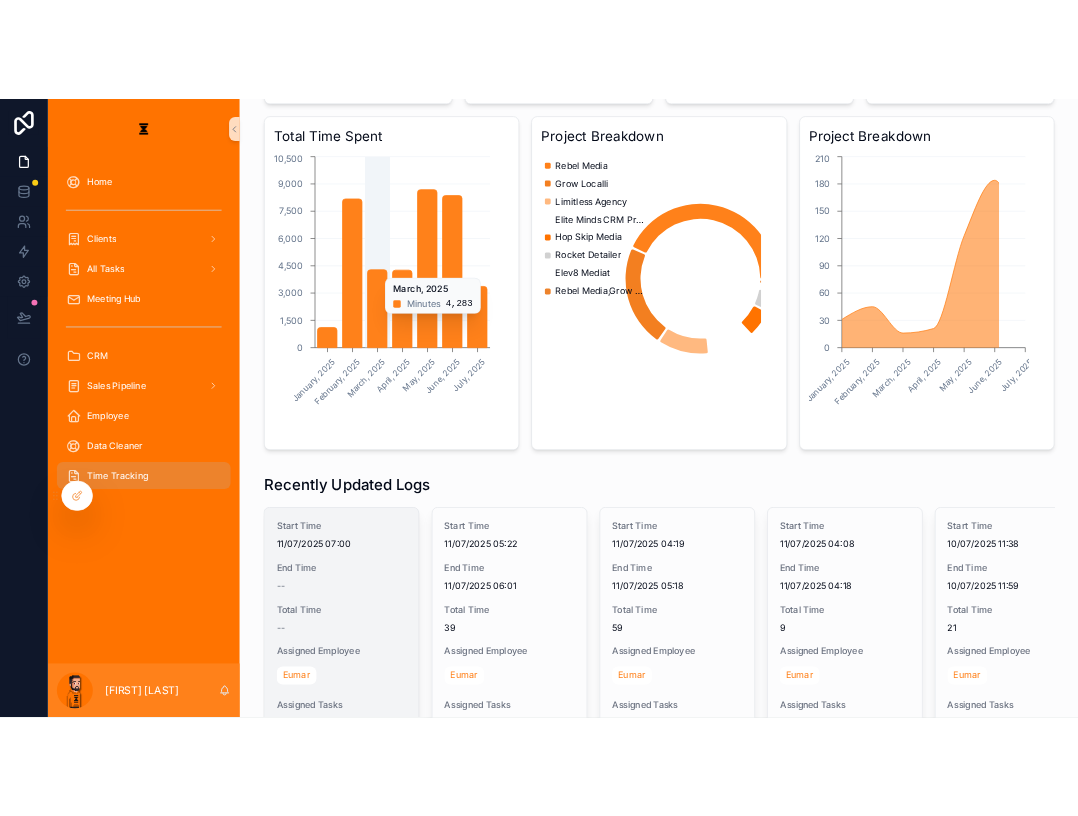scroll, scrollTop: 200, scrollLeft: 0, axis: vertical 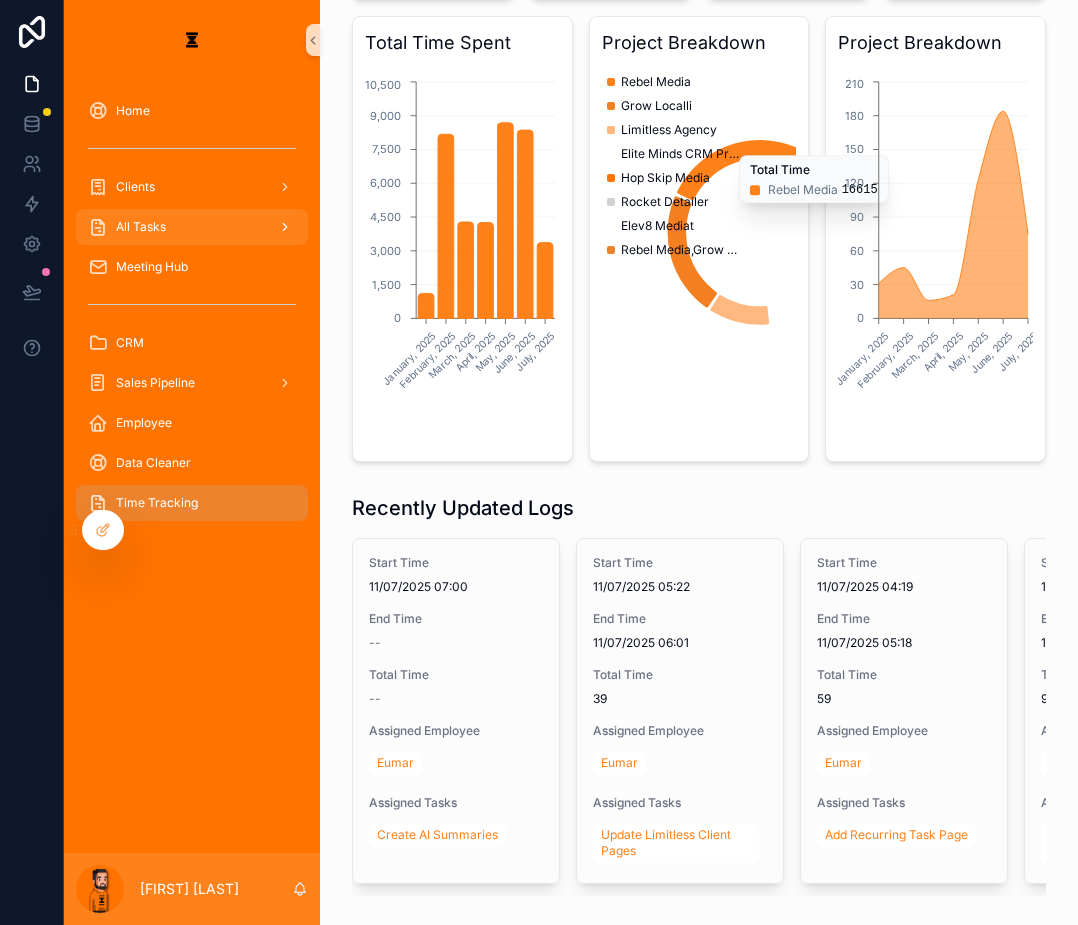 click on "All Tasks" at bounding box center [192, 227] 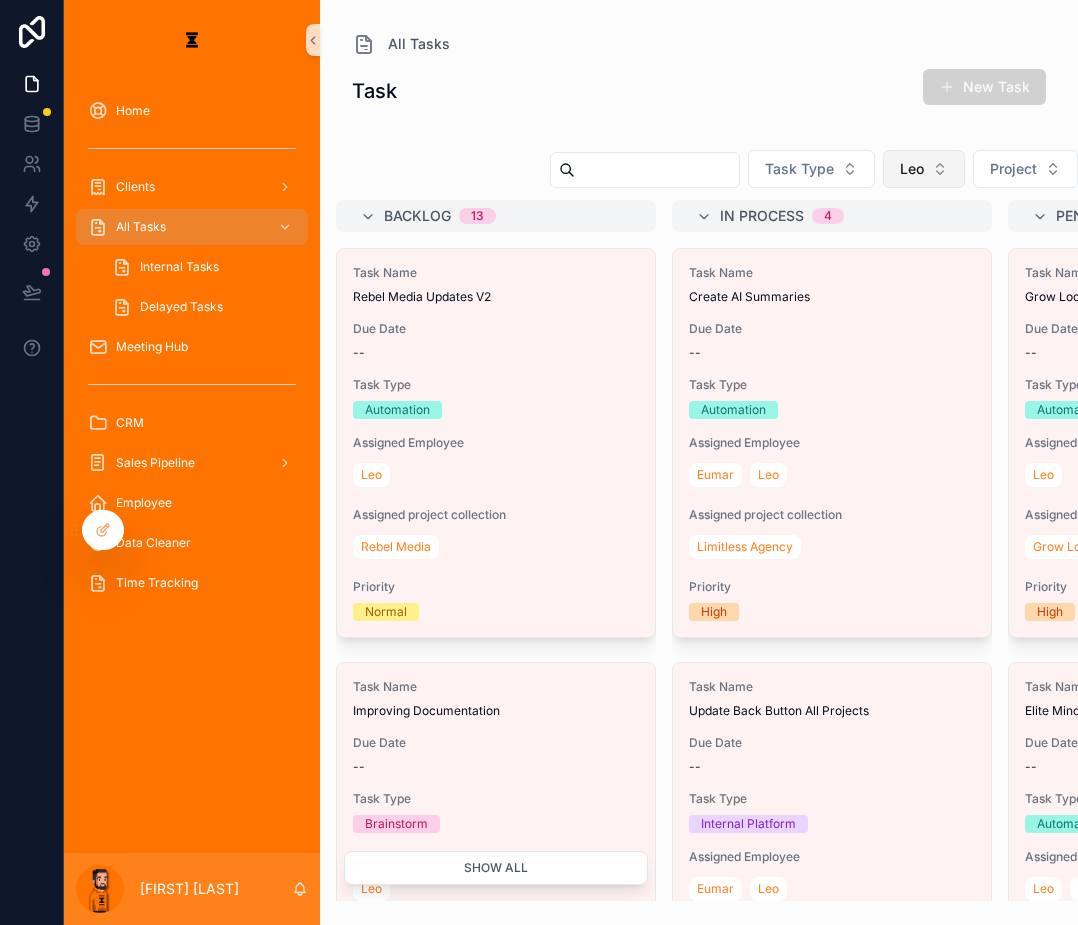 scroll, scrollTop: 0, scrollLeft: 0, axis: both 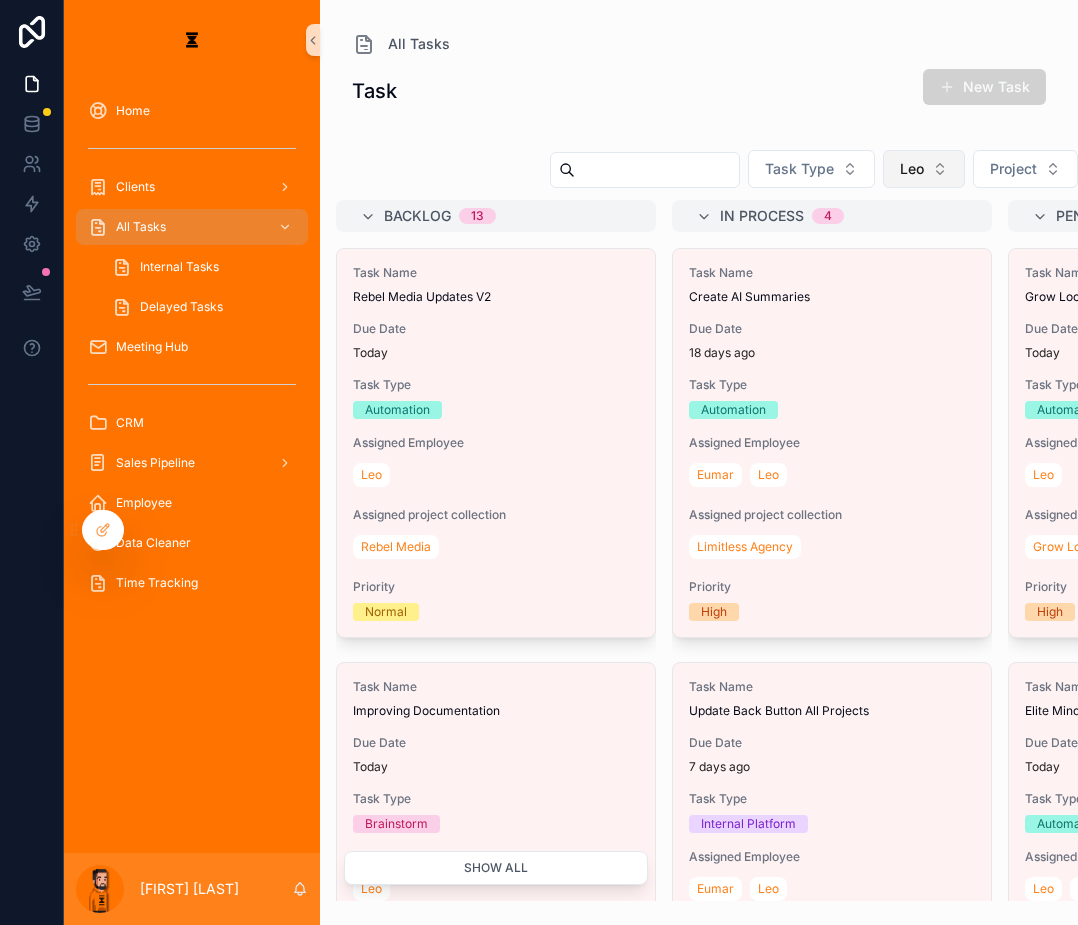 click on "Leo" at bounding box center [924, 169] 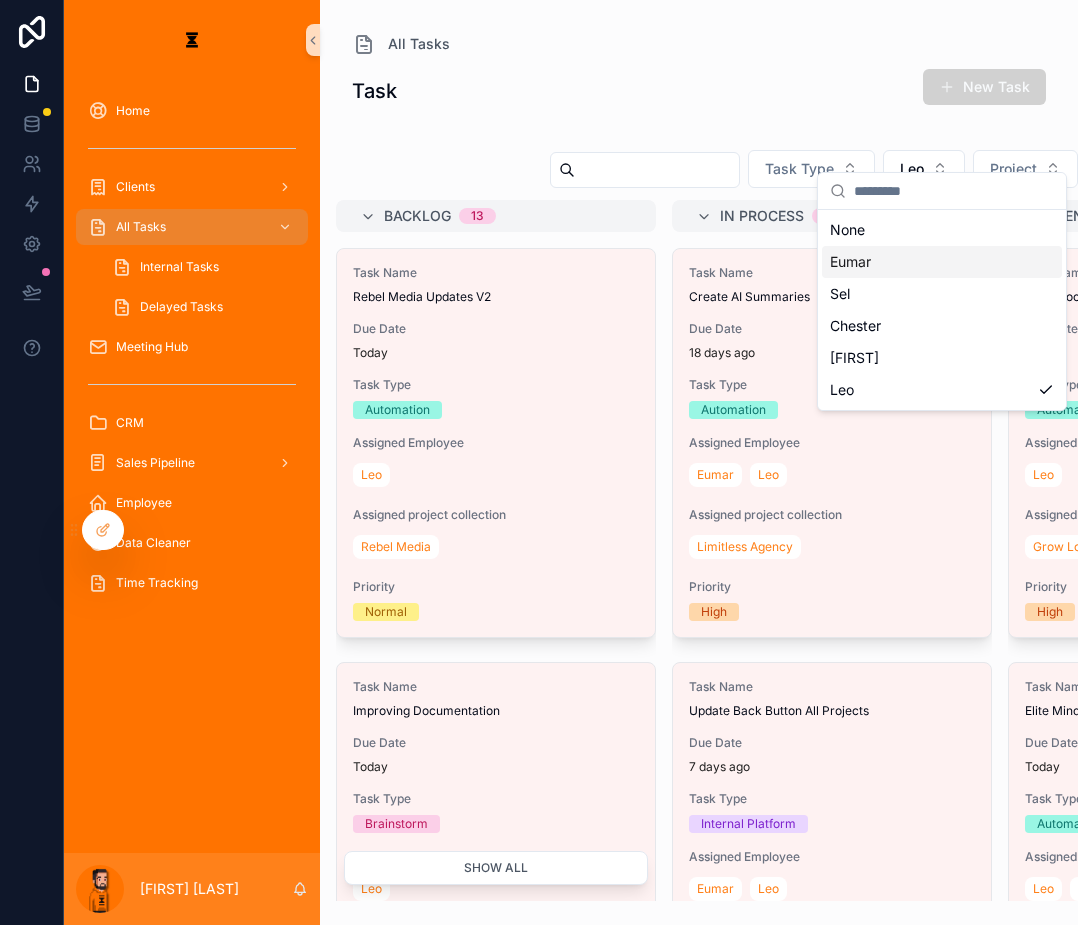 click on "Eumar" at bounding box center [850, 262] 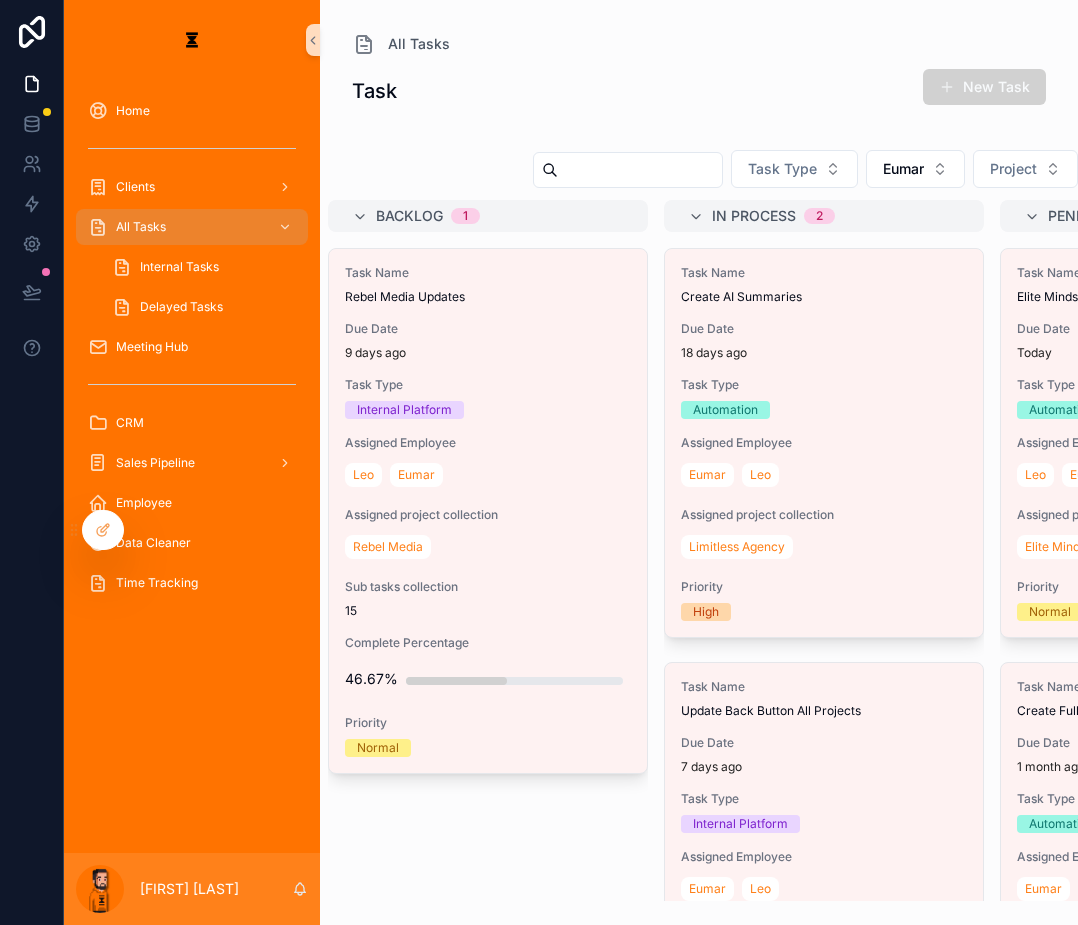 scroll, scrollTop: 0, scrollLeft: 392, axis: horizontal 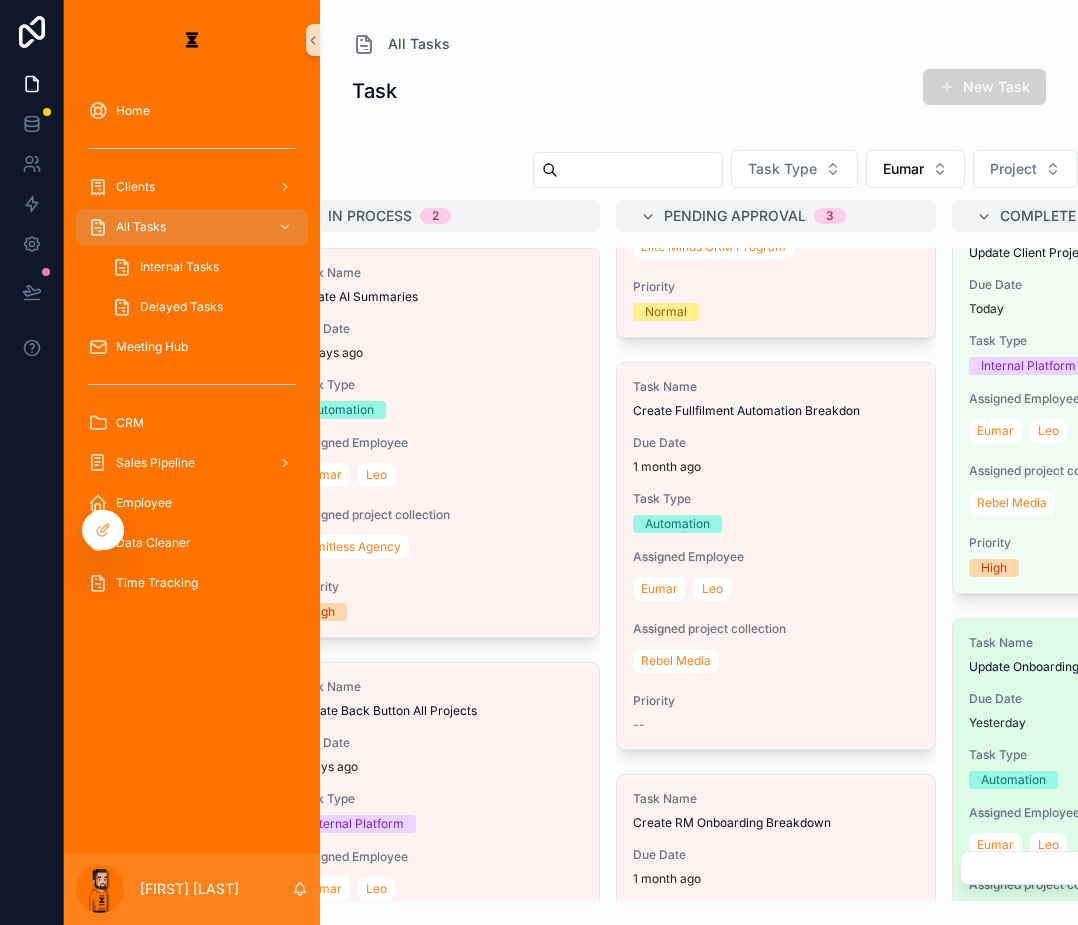 click on "Task Name" at bounding box center (1112, 643) 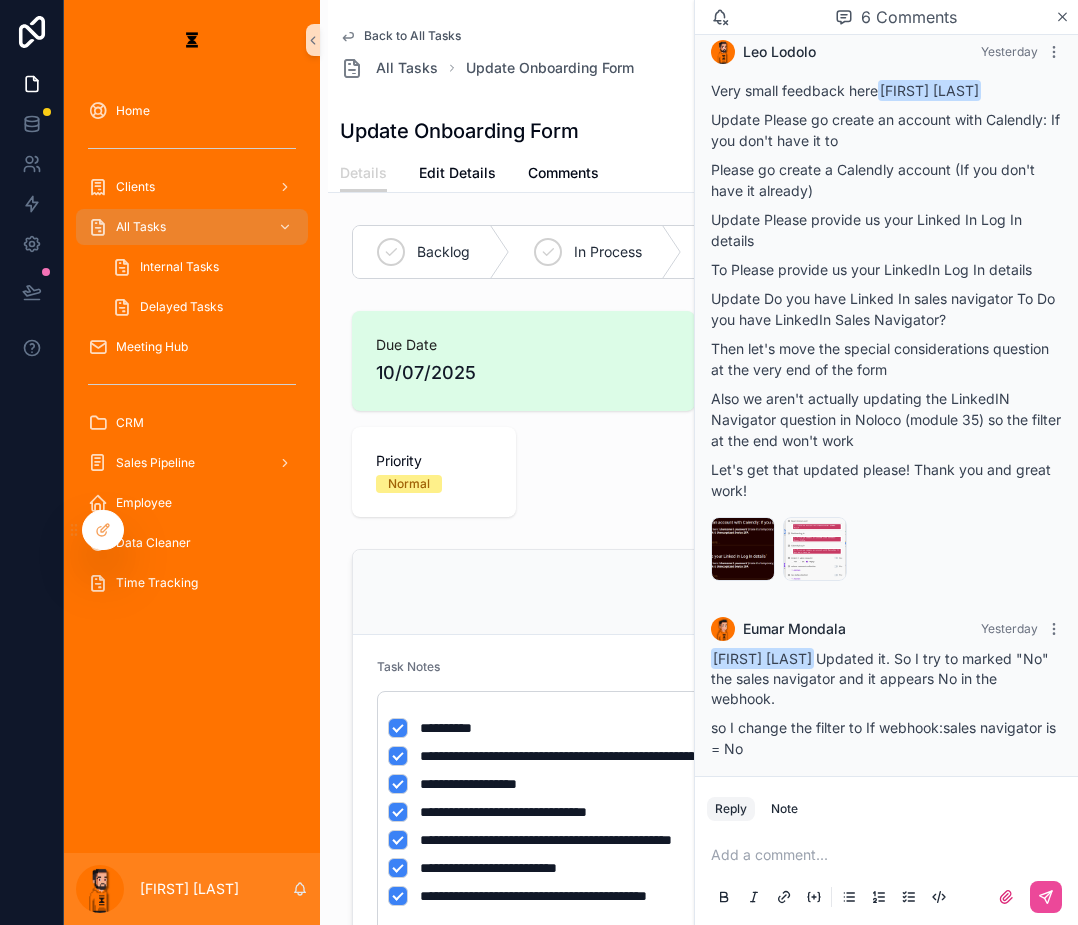 scroll, scrollTop: 0, scrollLeft: 0, axis: both 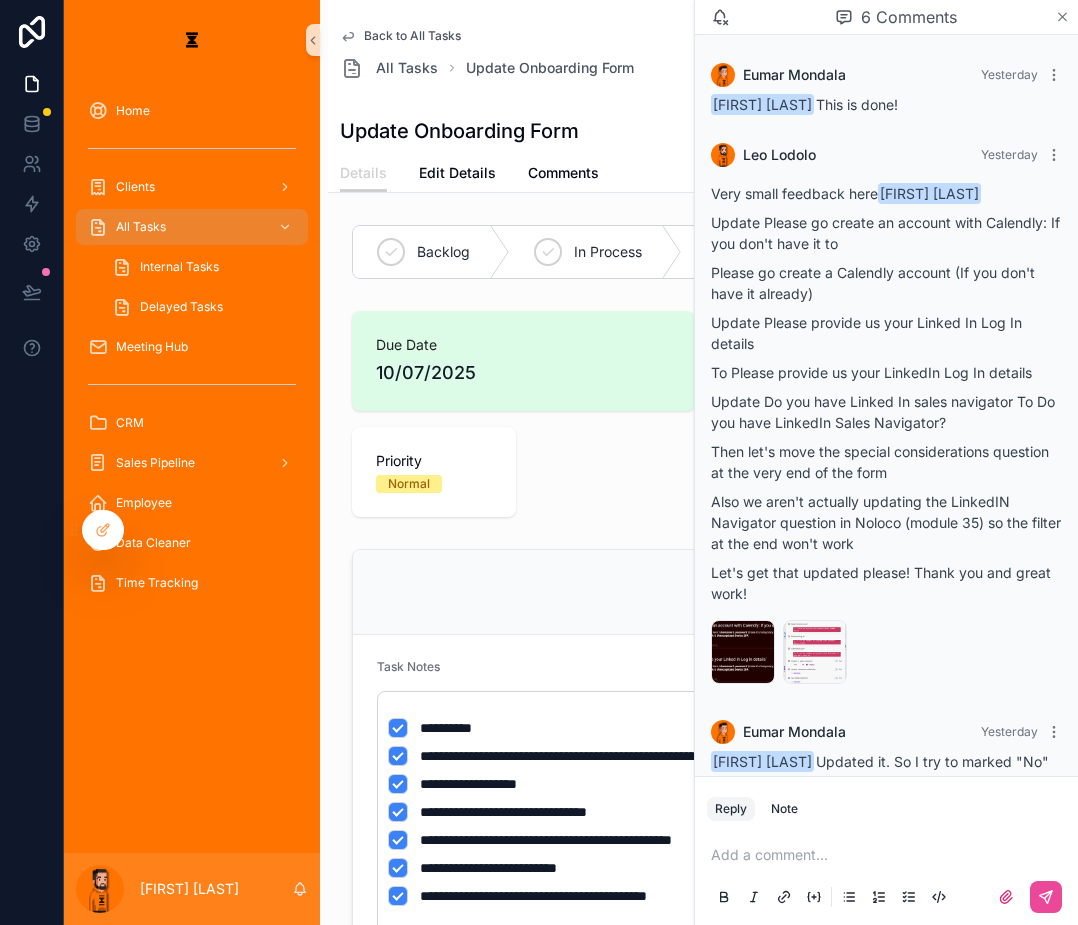 click 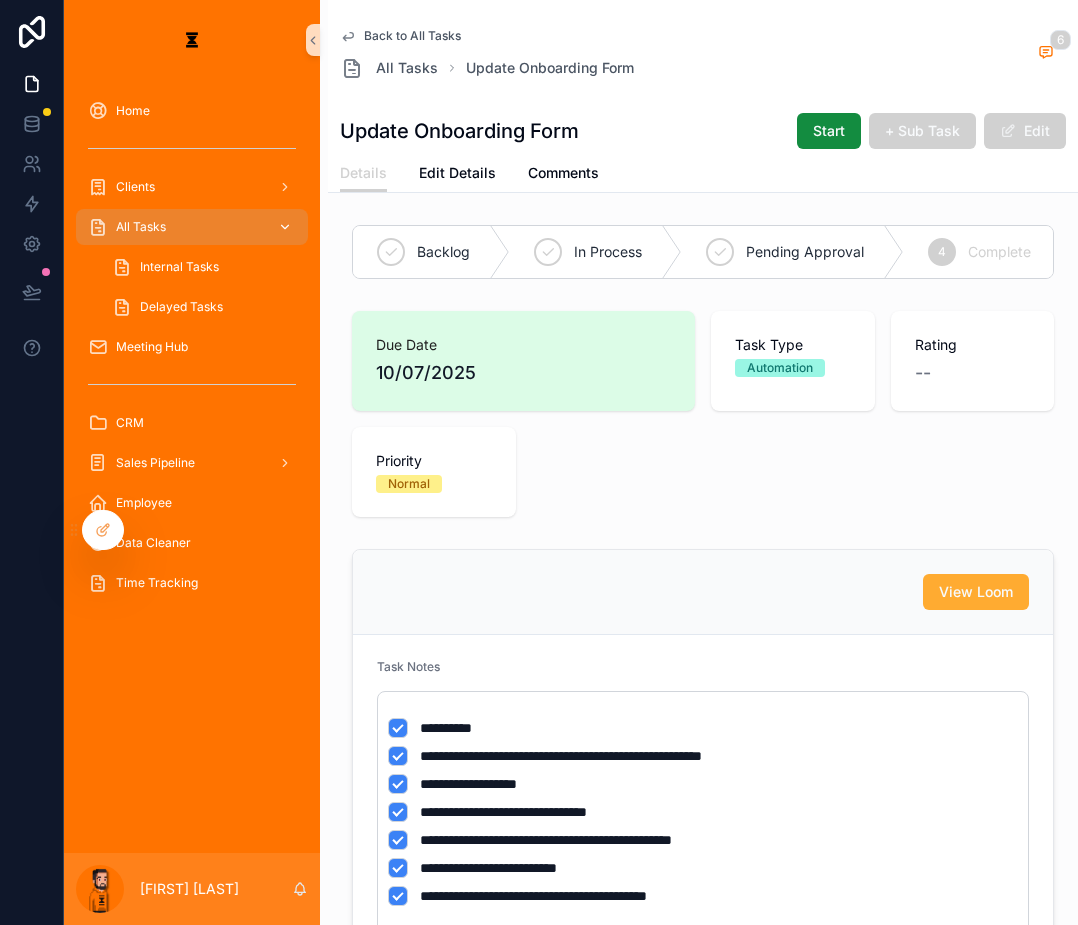 click on "All Tasks" at bounding box center [192, 227] 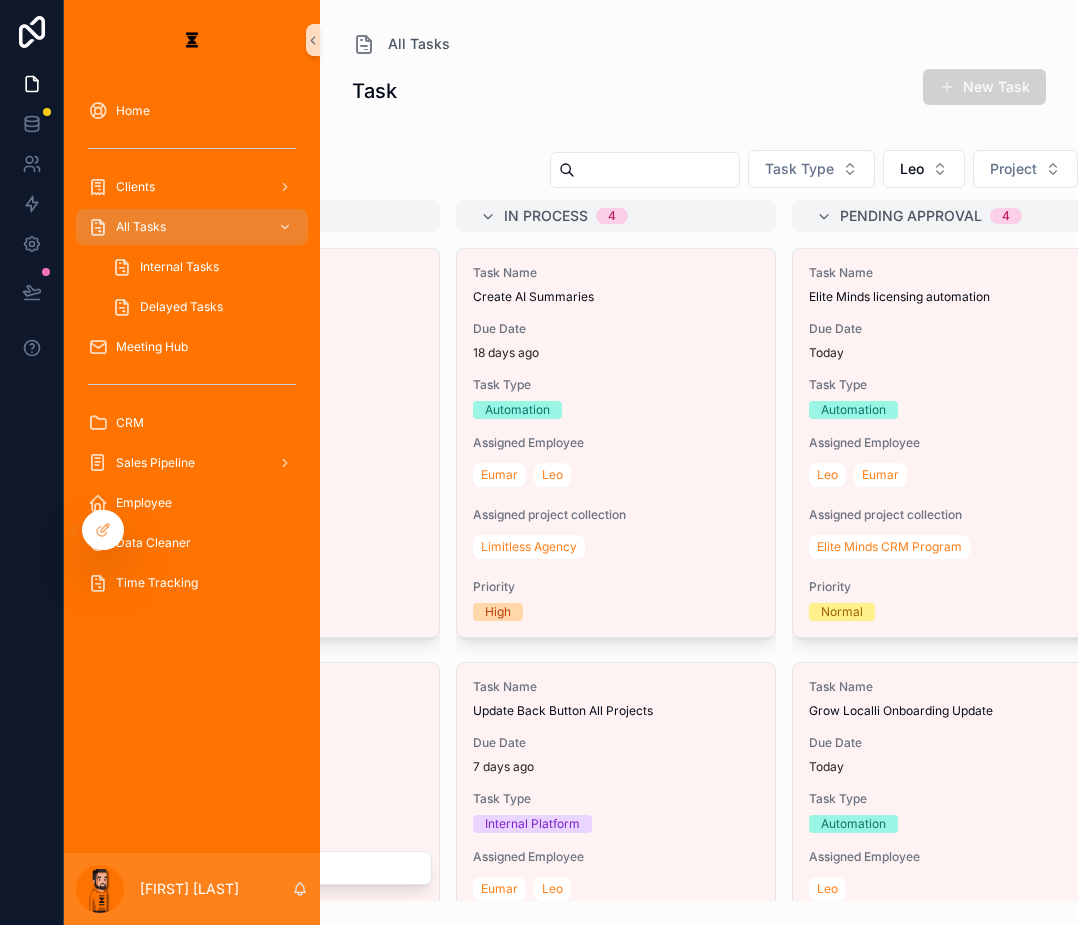 scroll, scrollTop: 0, scrollLeft: 392, axis: horizontal 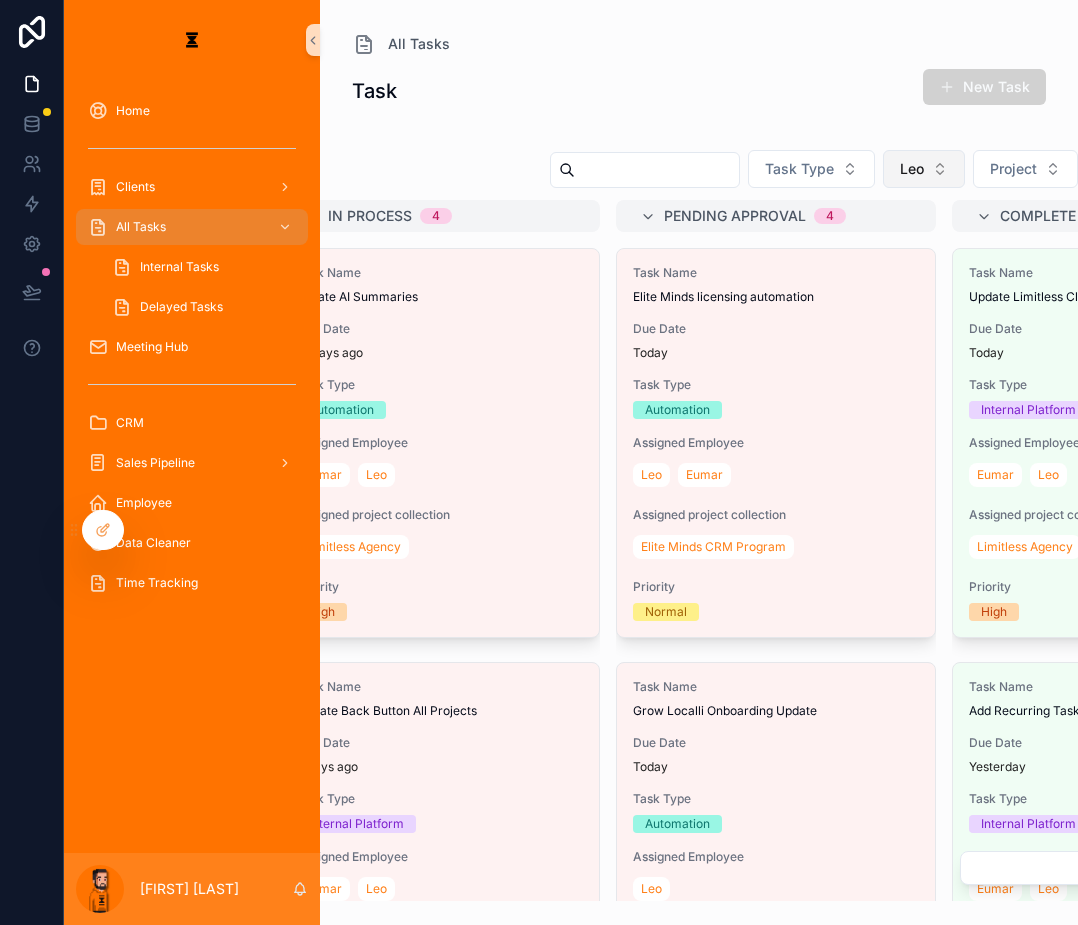 click on "Leo" at bounding box center [924, 169] 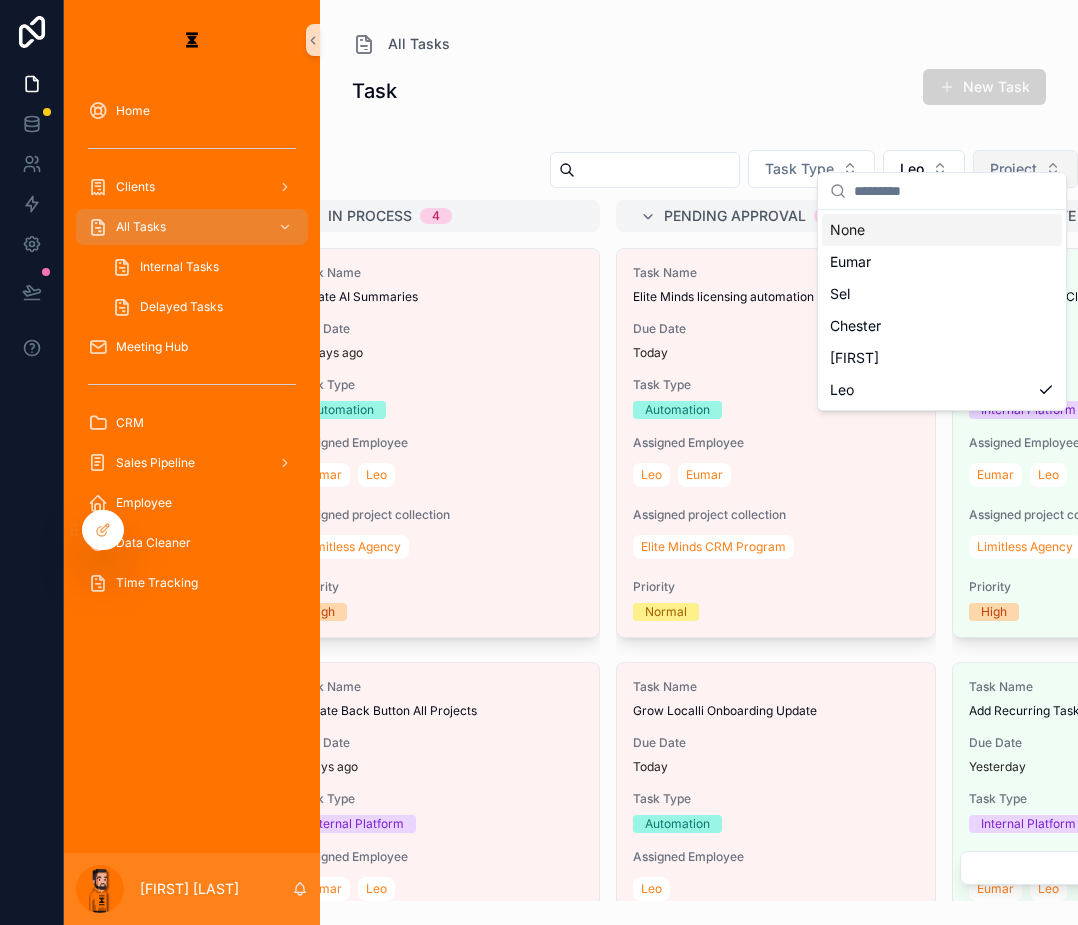 click on "Project" at bounding box center [1013, 169] 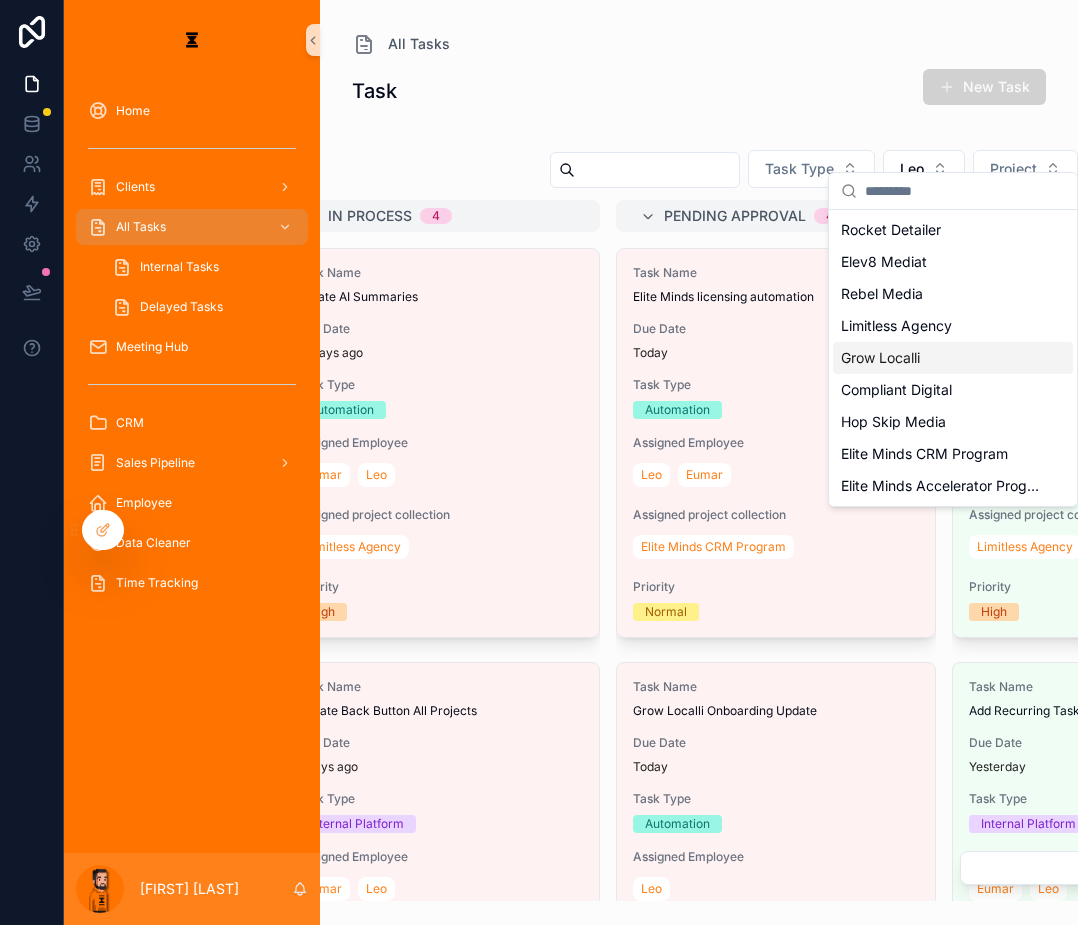 click on "Grow Localli" at bounding box center [880, 358] 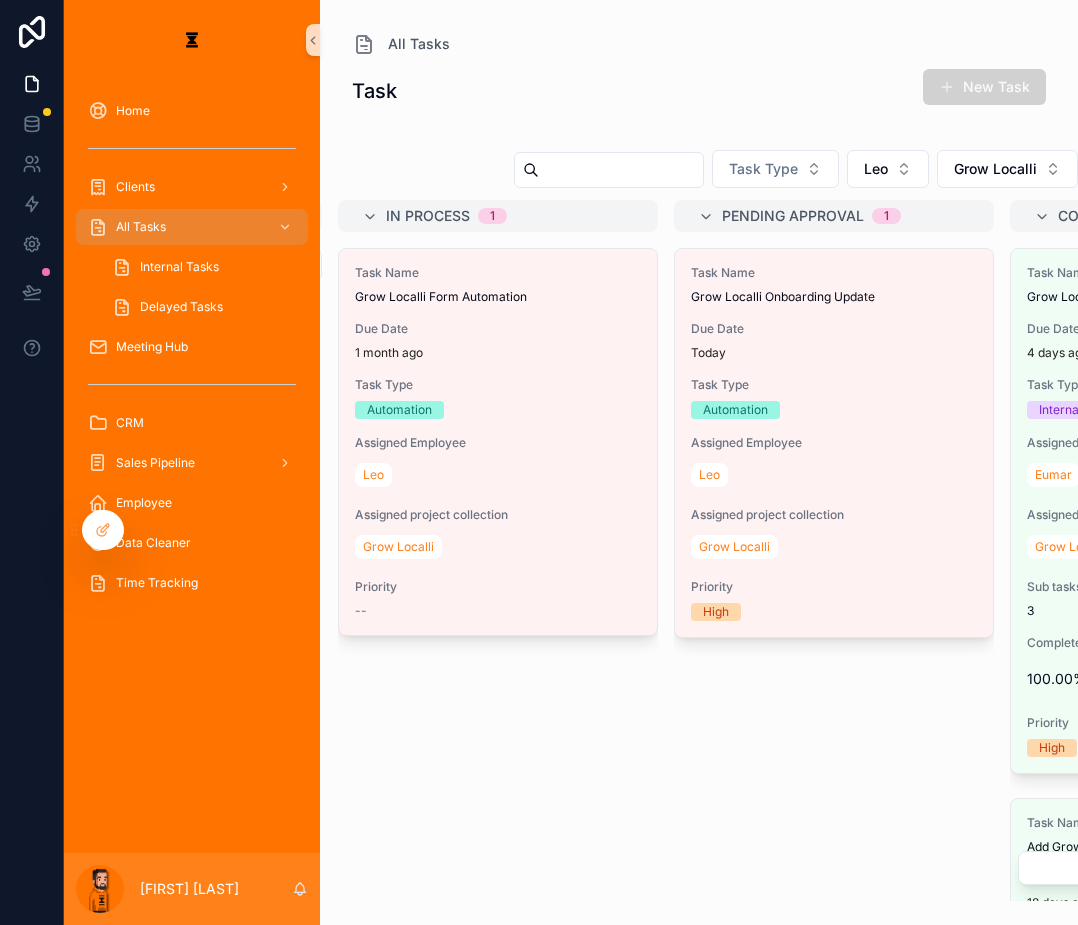 scroll, scrollTop: 0, scrollLeft: 392, axis: horizontal 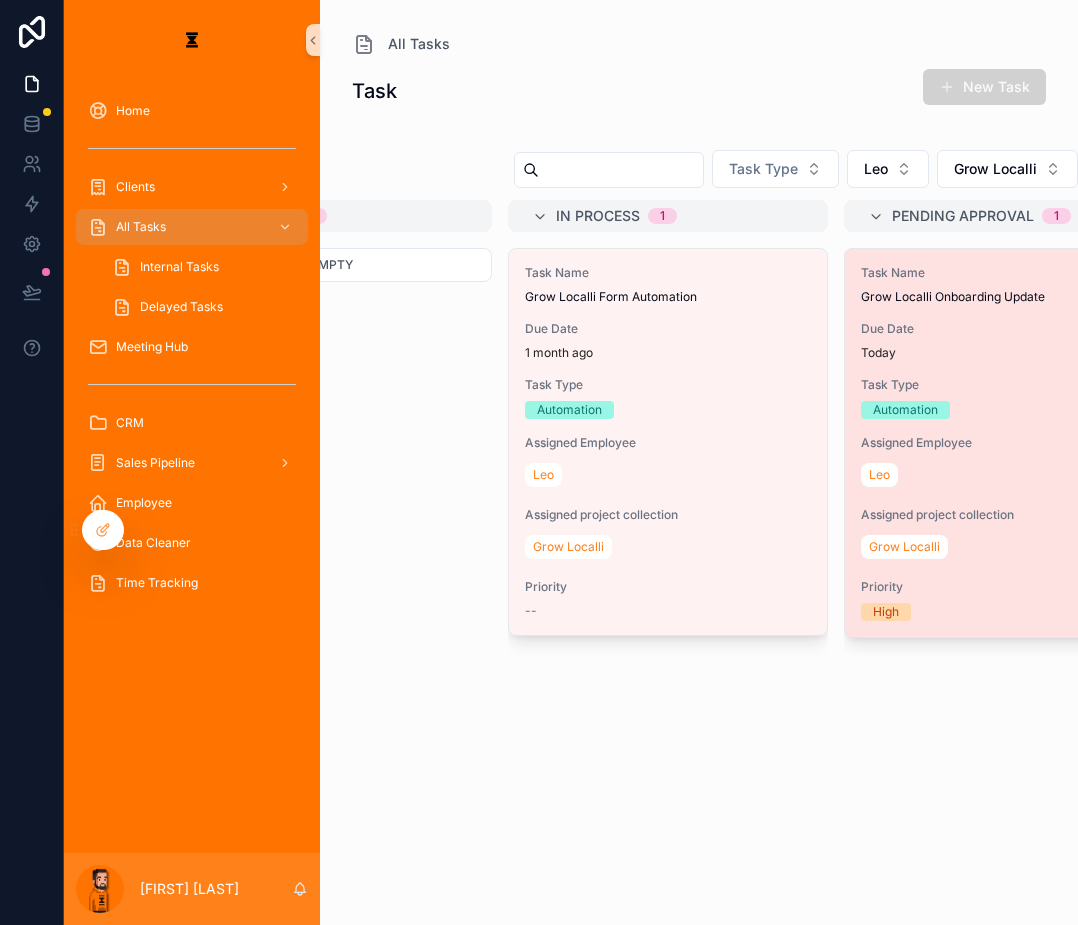 click on "Automation" at bounding box center (1004, 410) 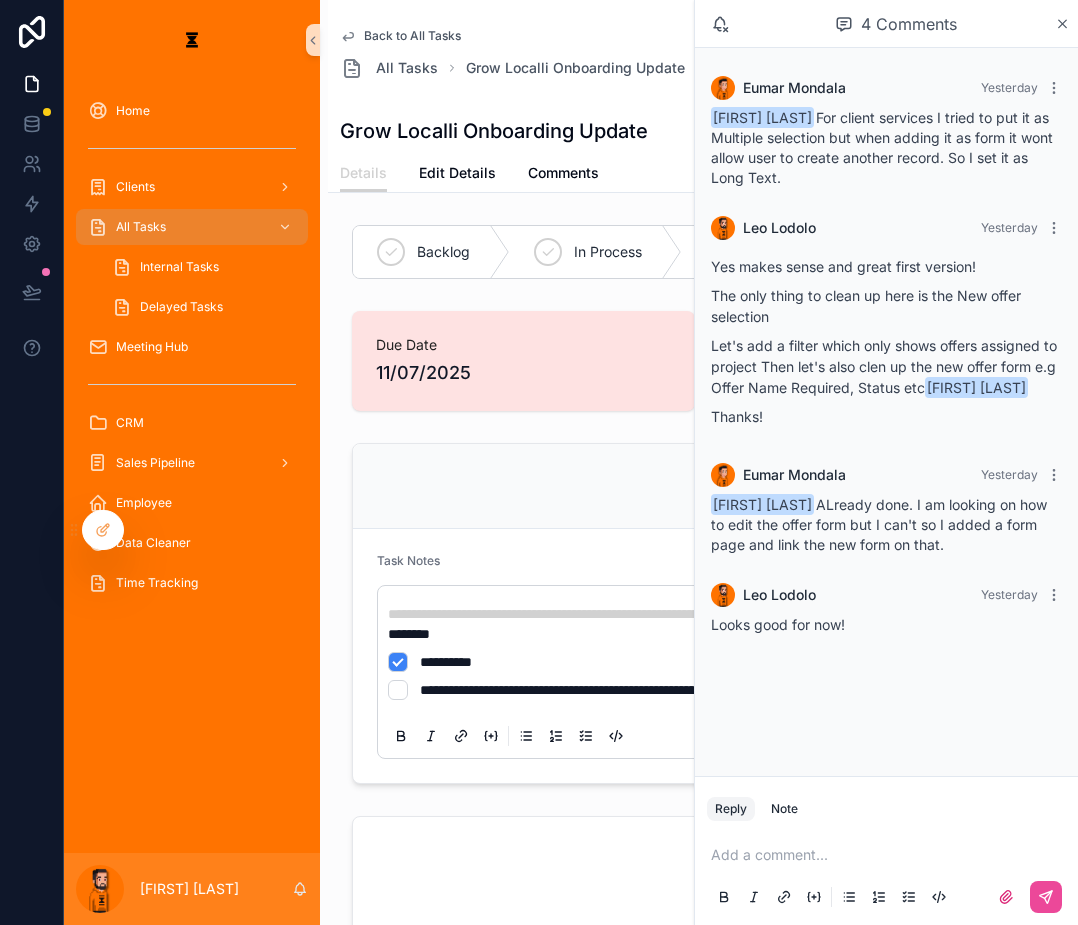 click on "**********" at bounding box center [703, 672] 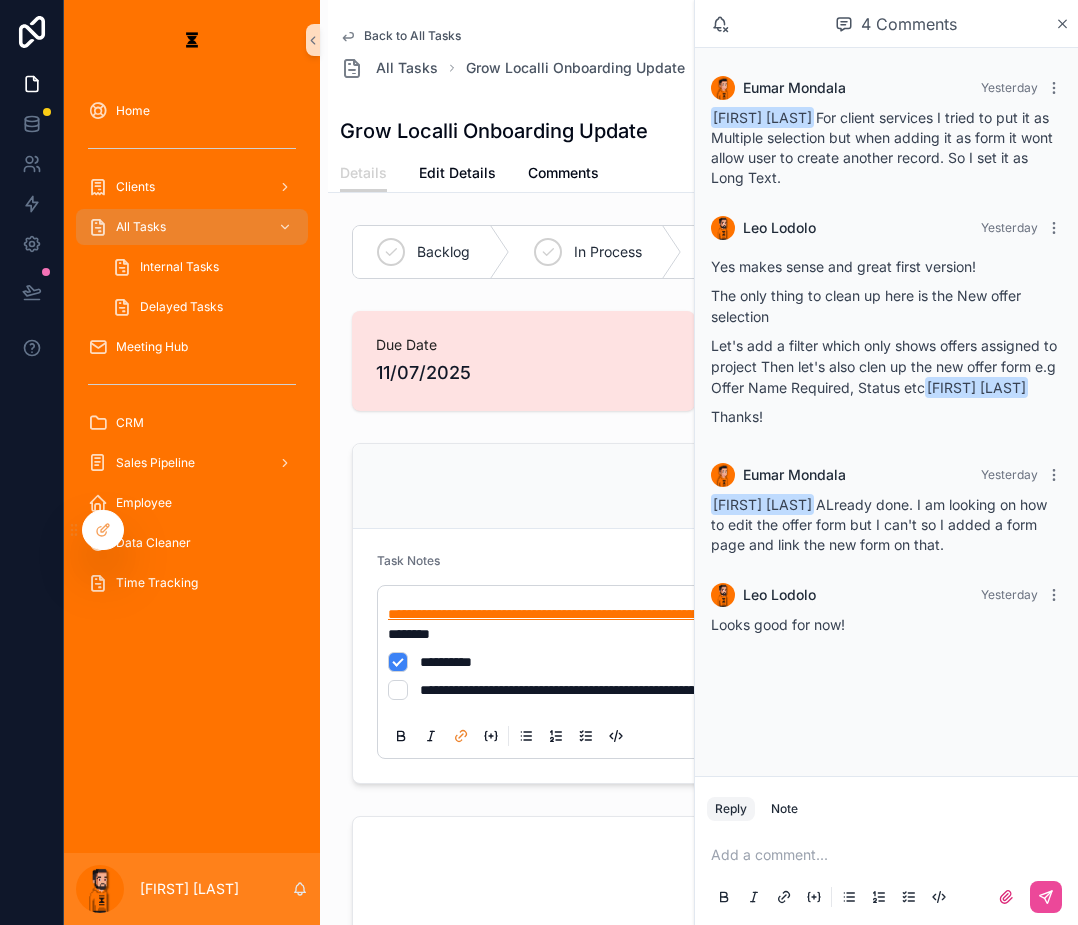 click on "**********" at bounding box center [629, 614] 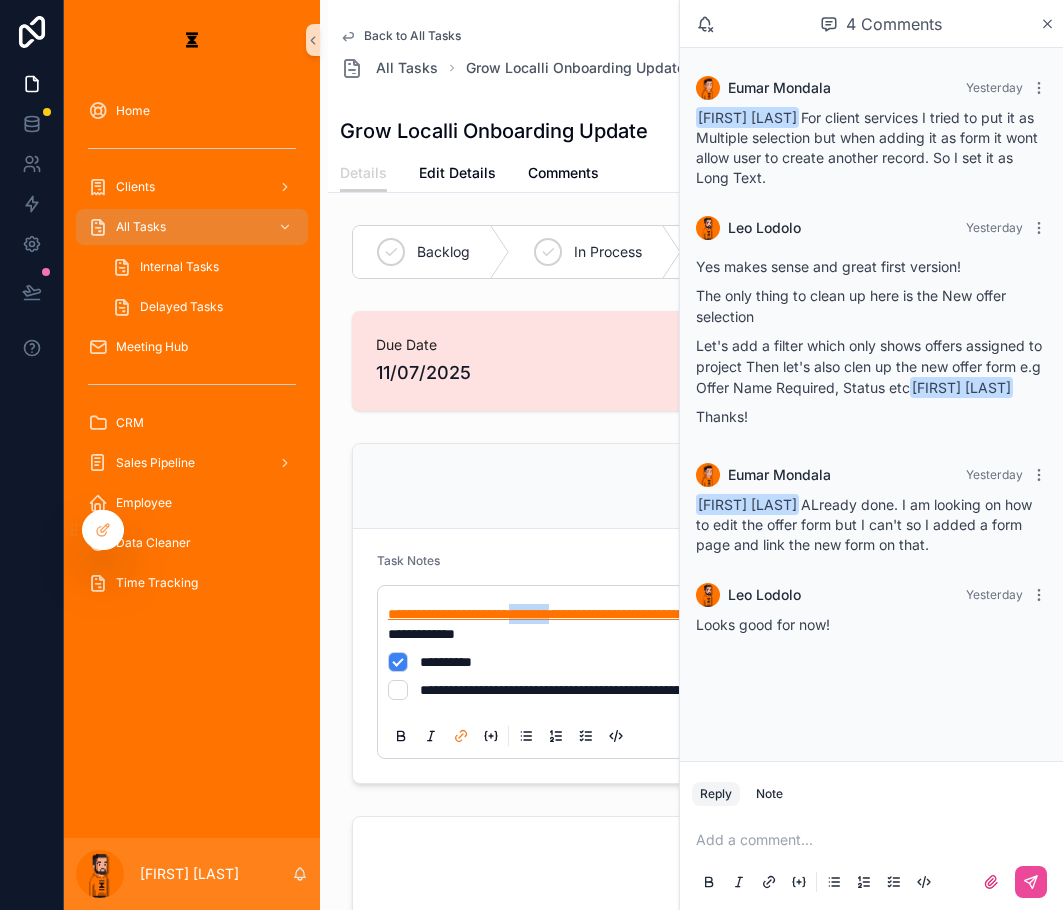 click on "**********" at bounding box center [629, 614] 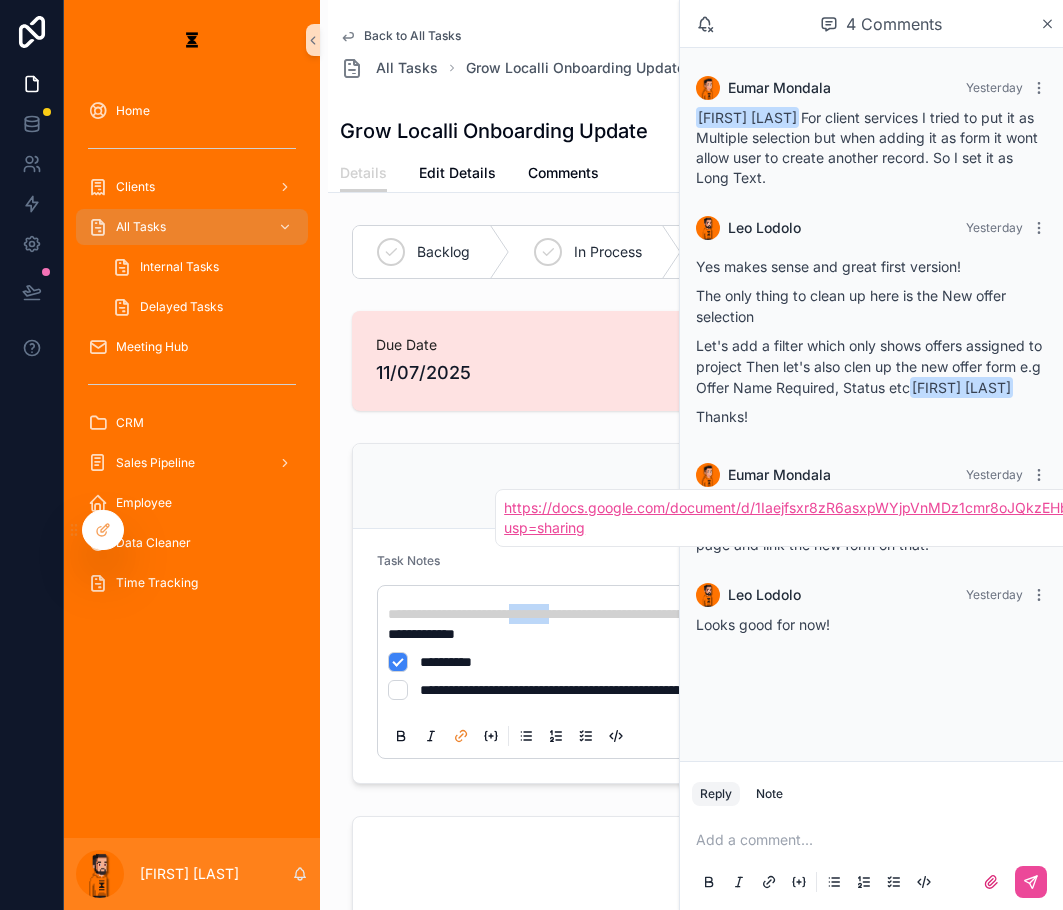 click on "https://docs.google.com/document/d/1Iaejfsxr8zR6asxpWYjpVnMDz1cmr8oJQkzEHbl_Y_s/edit?usp=sharing" at bounding box center [821, 518] 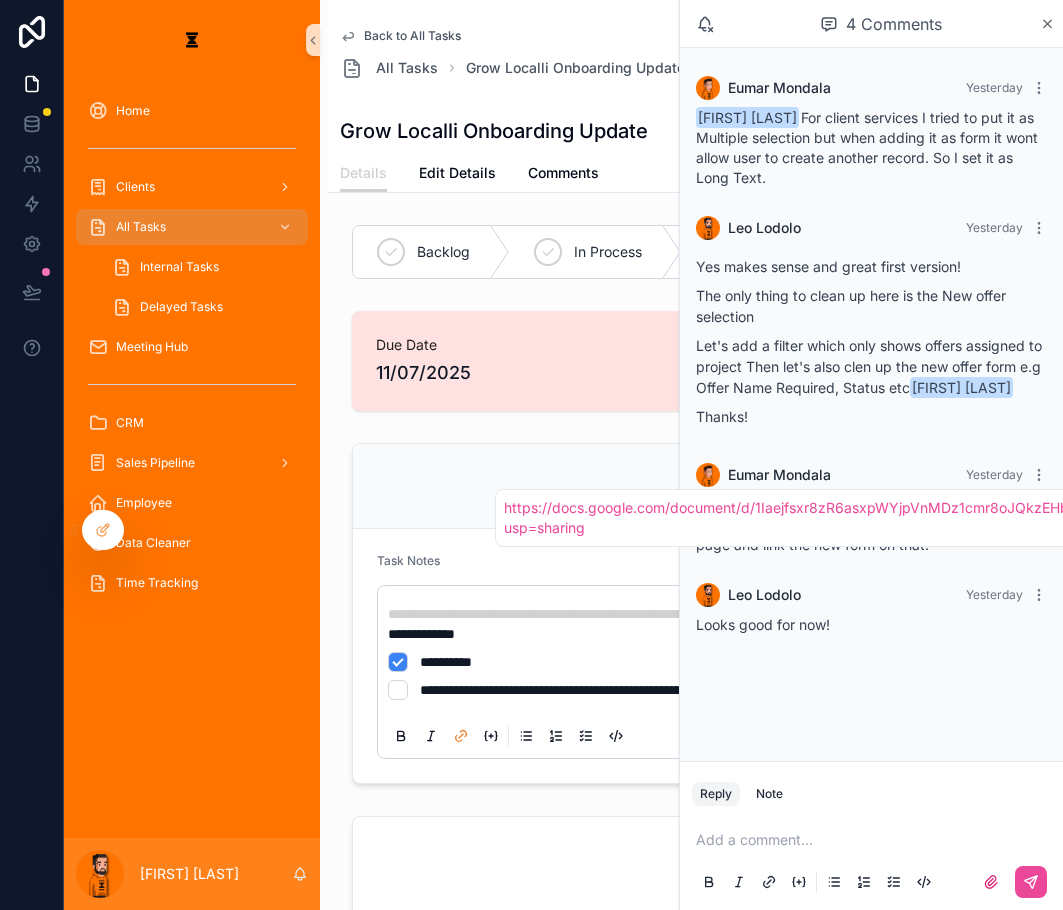 click on "Details Edit Details Comments" at bounding box center (695, 173) 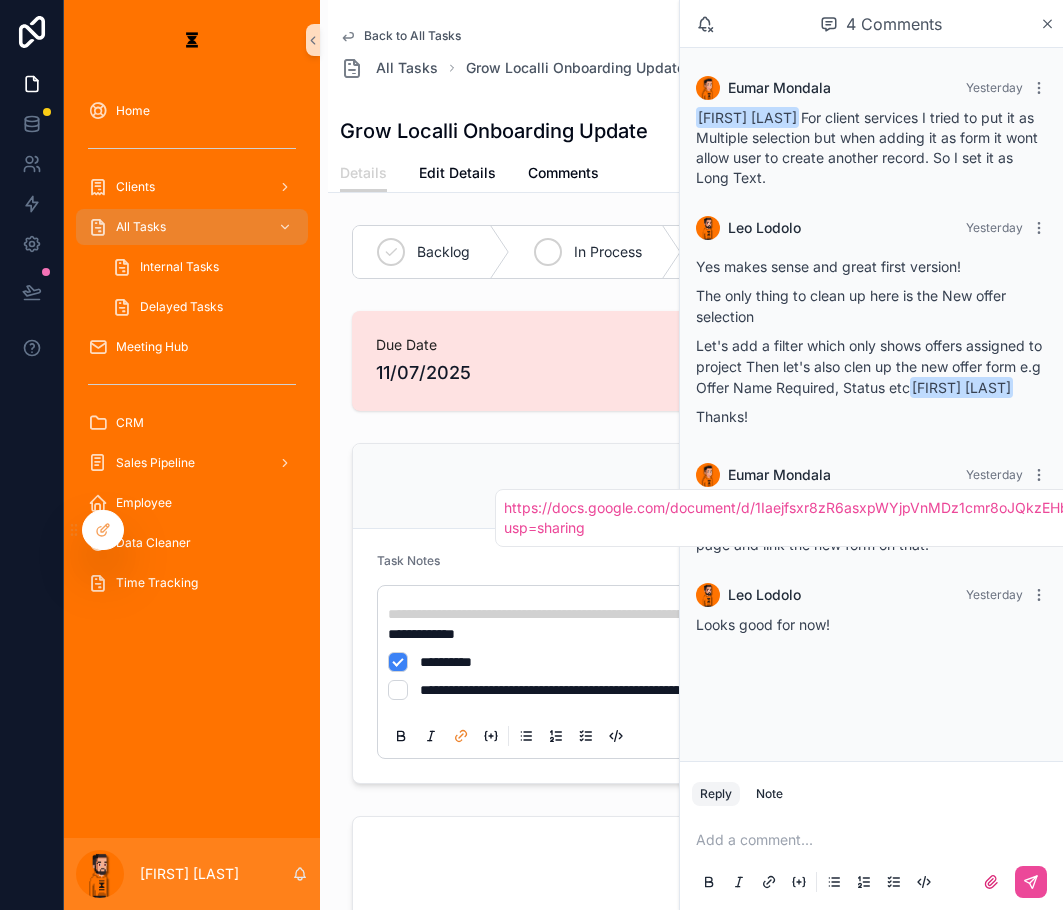 click on "In Process" at bounding box center [596, 252] 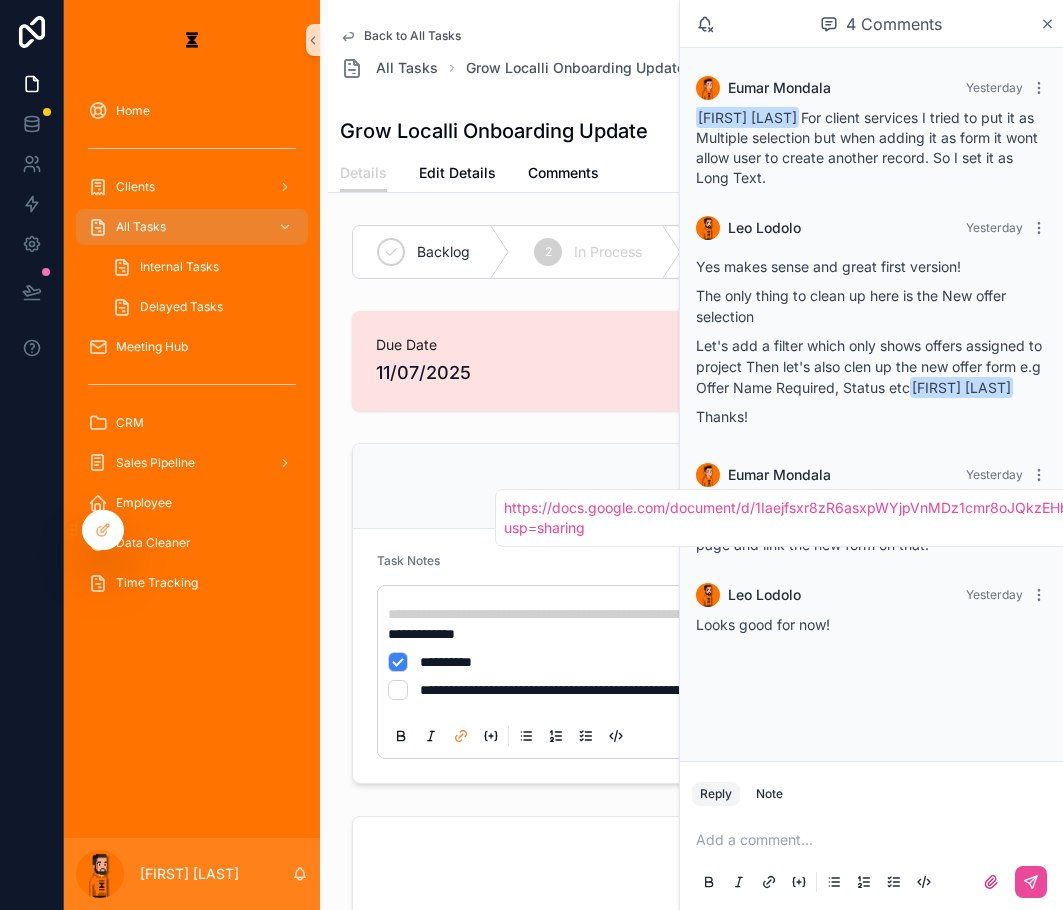 click at bounding box center [875, 840] 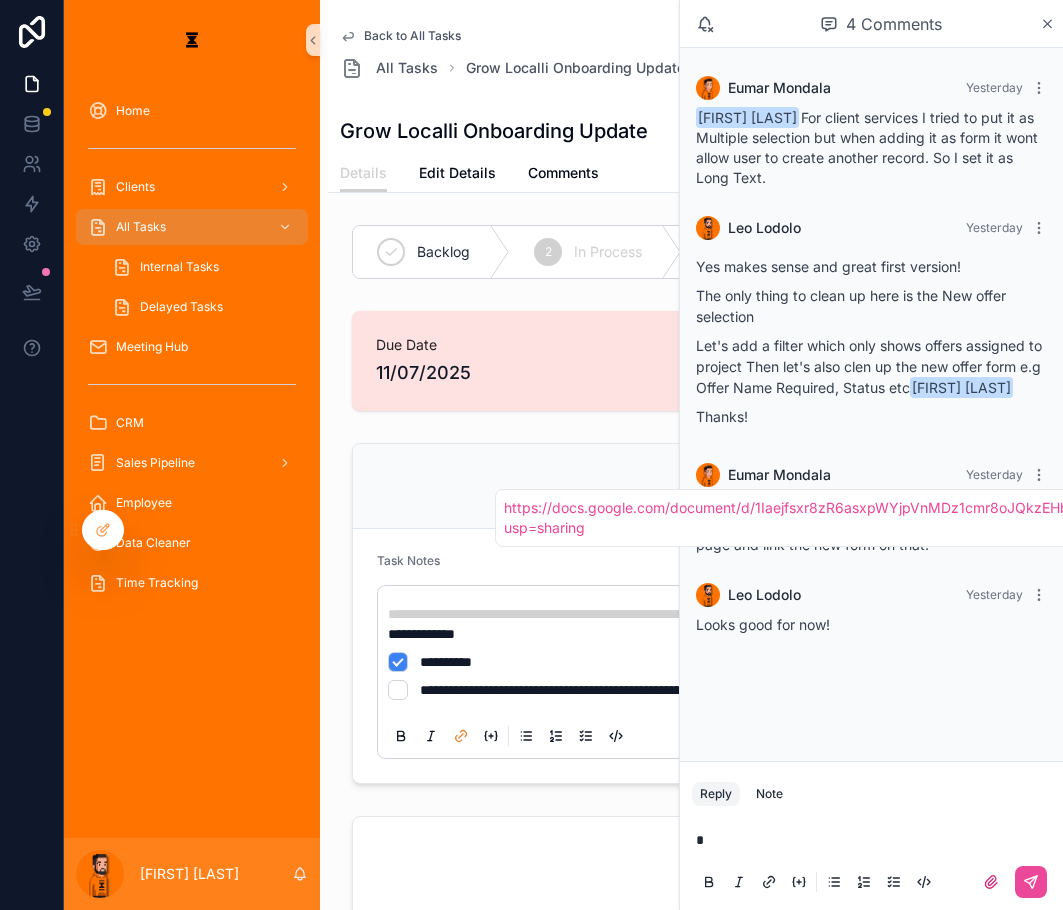 type 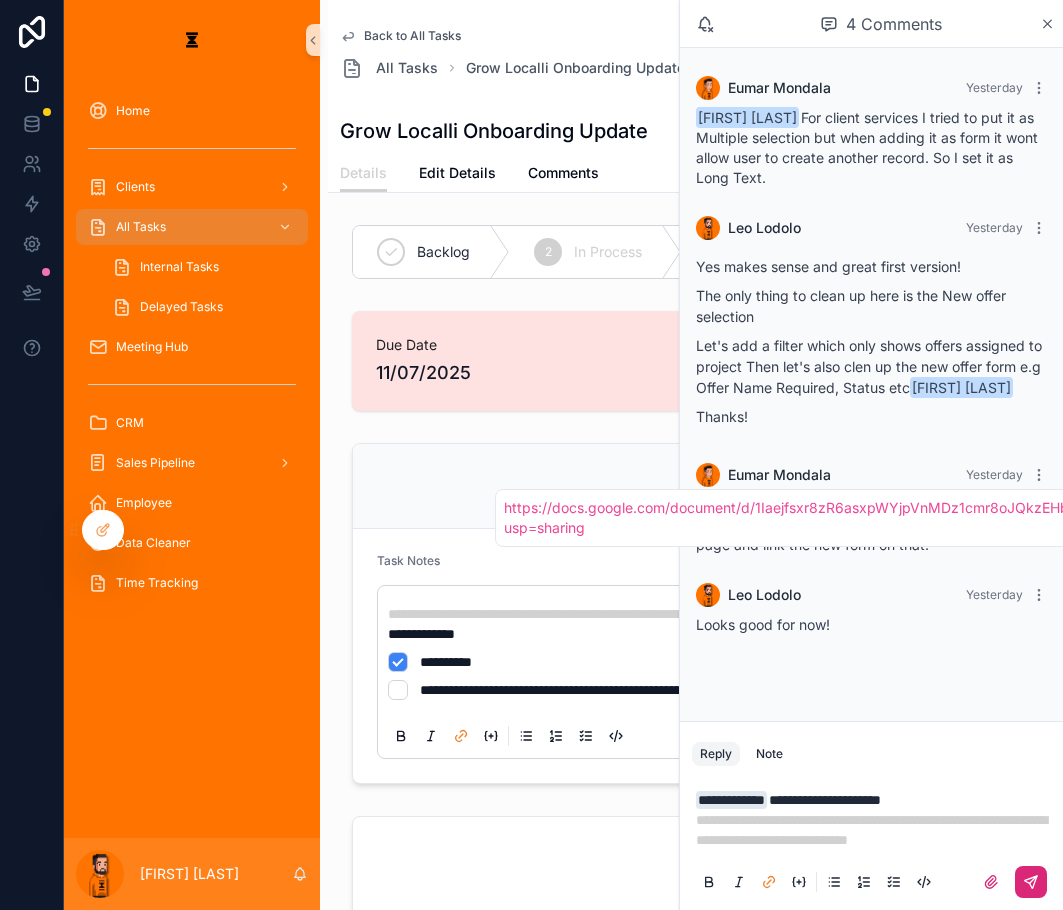 click 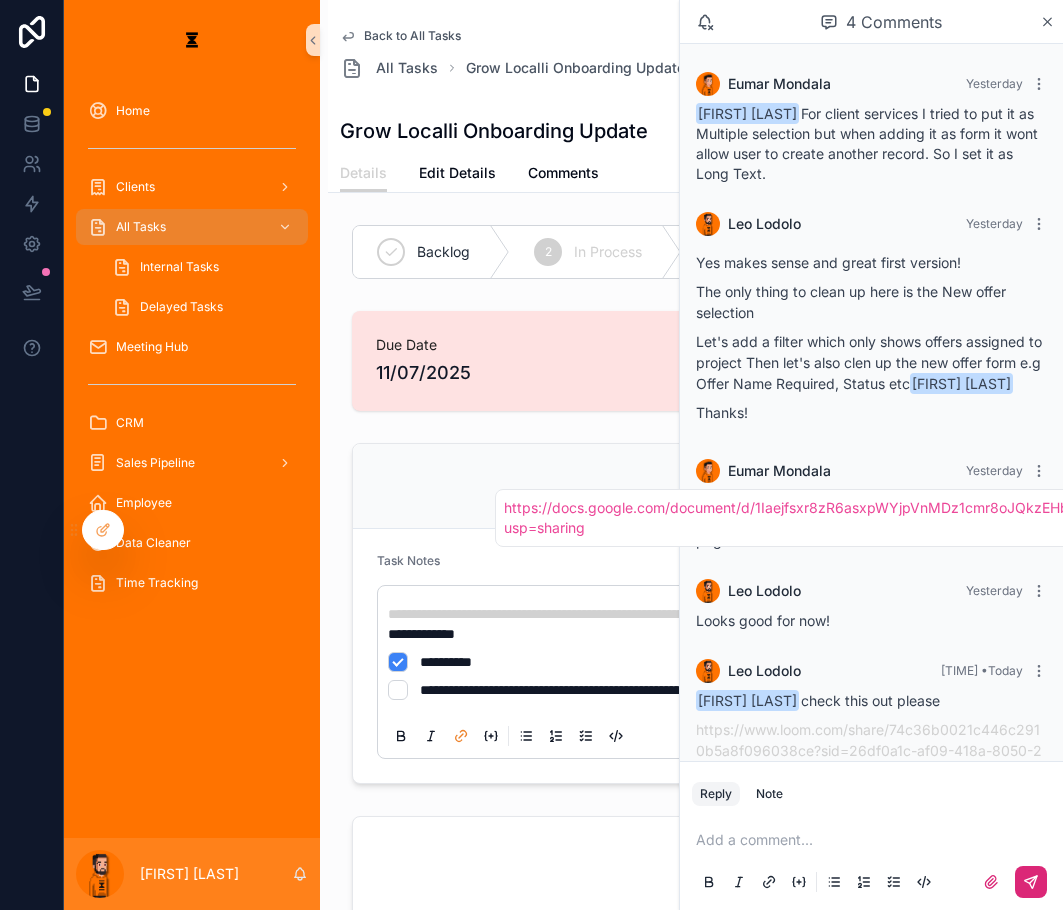 click on "4 Comments" at bounding box center (881, 22) 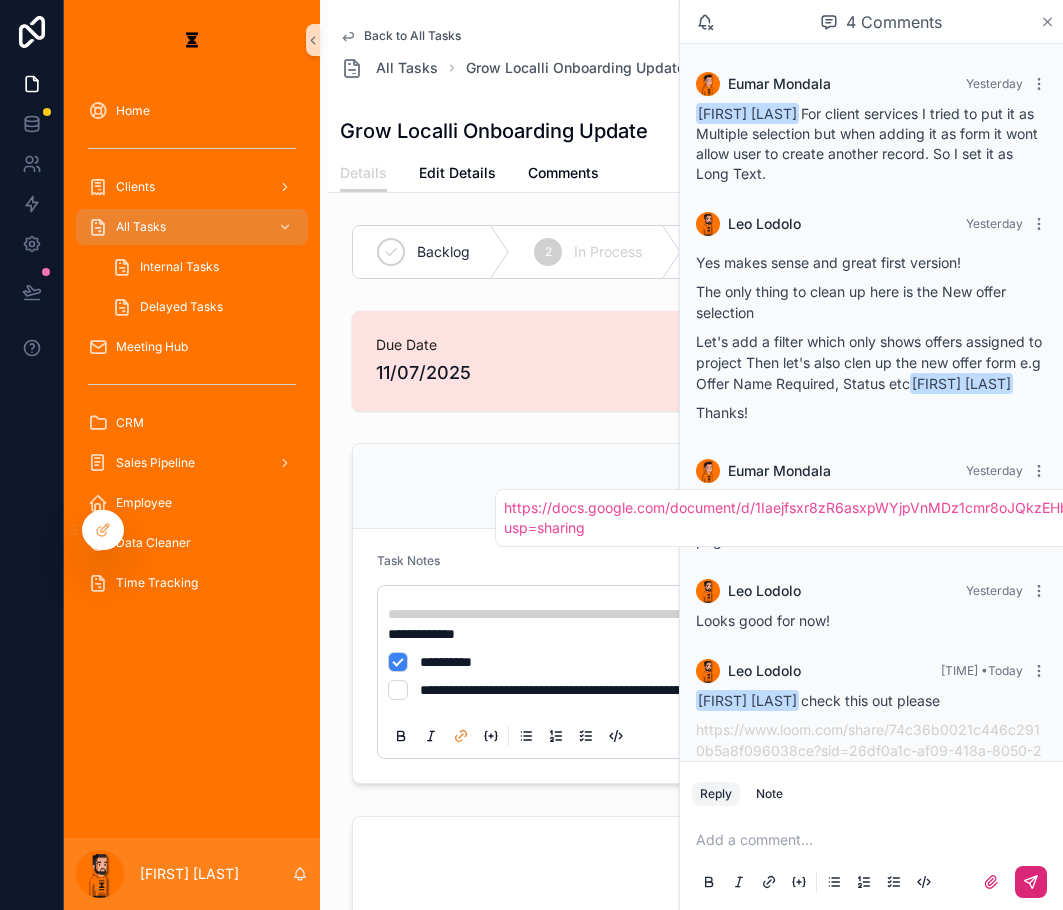 click 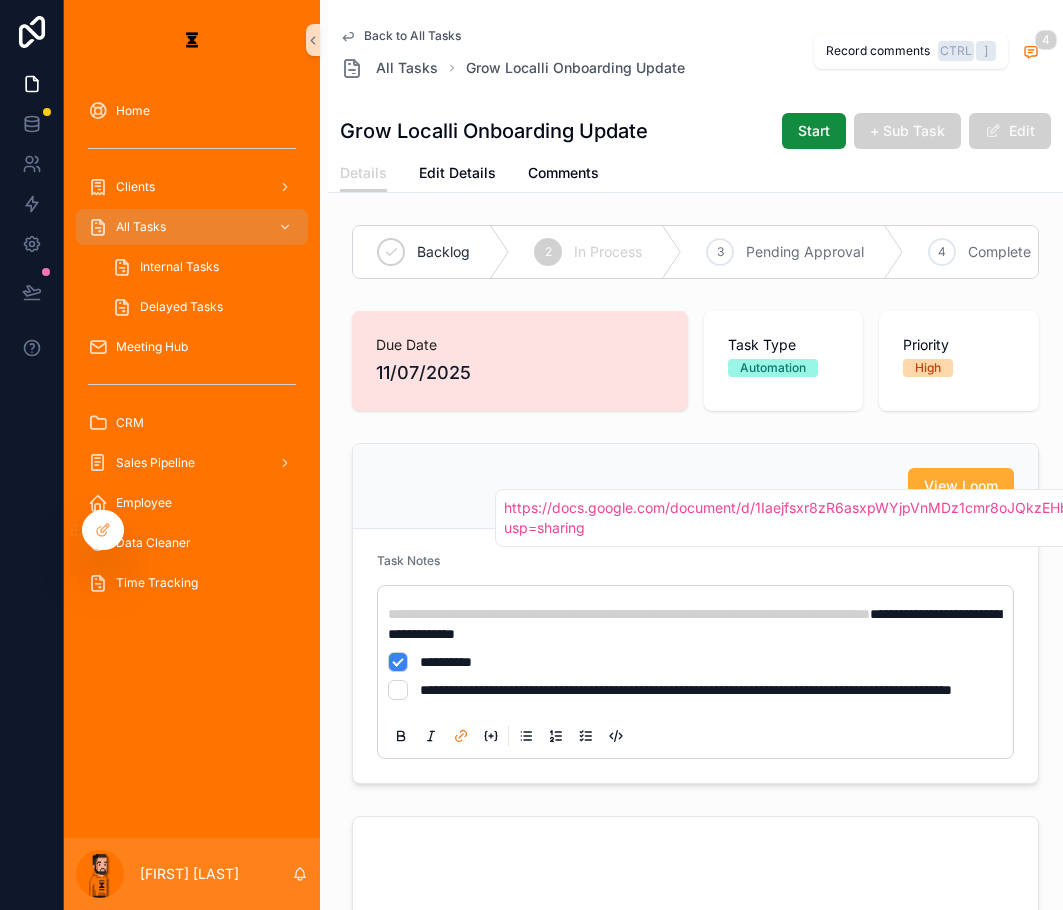 click 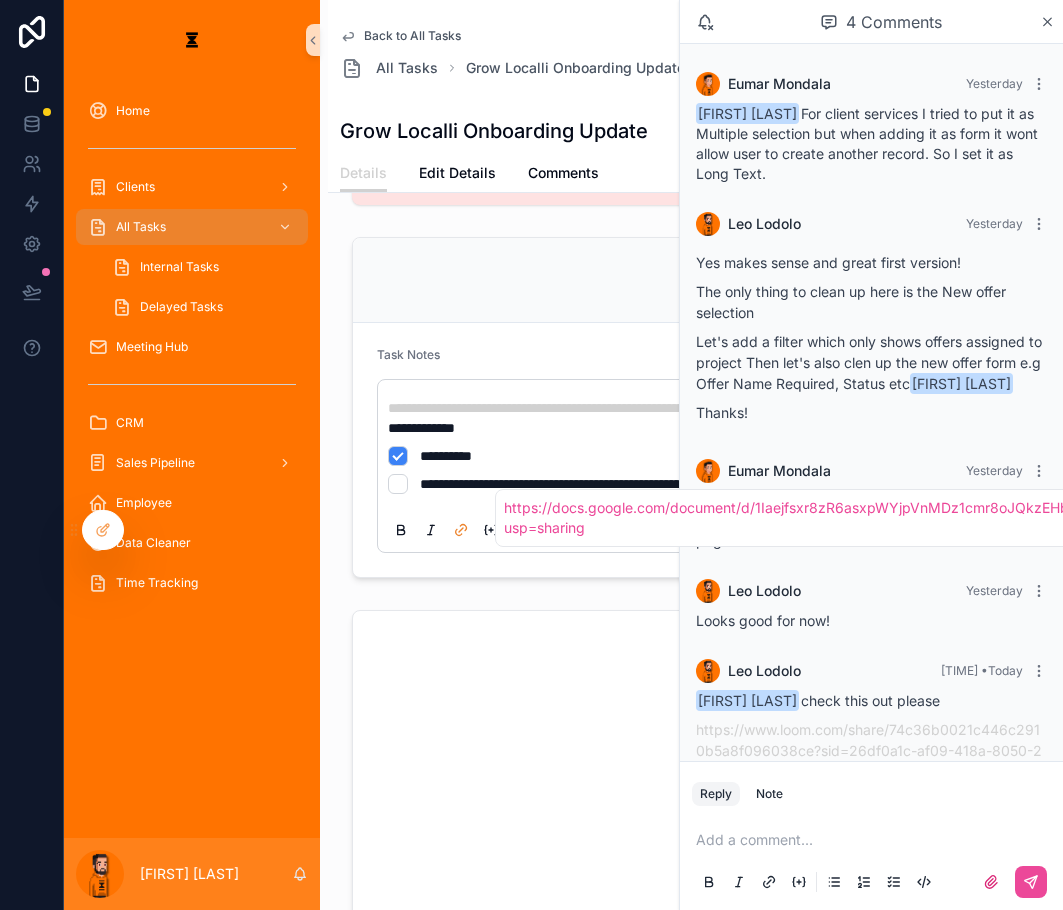 scroll, scrollTop: 200, scrollLeft: 0, axis: vertical 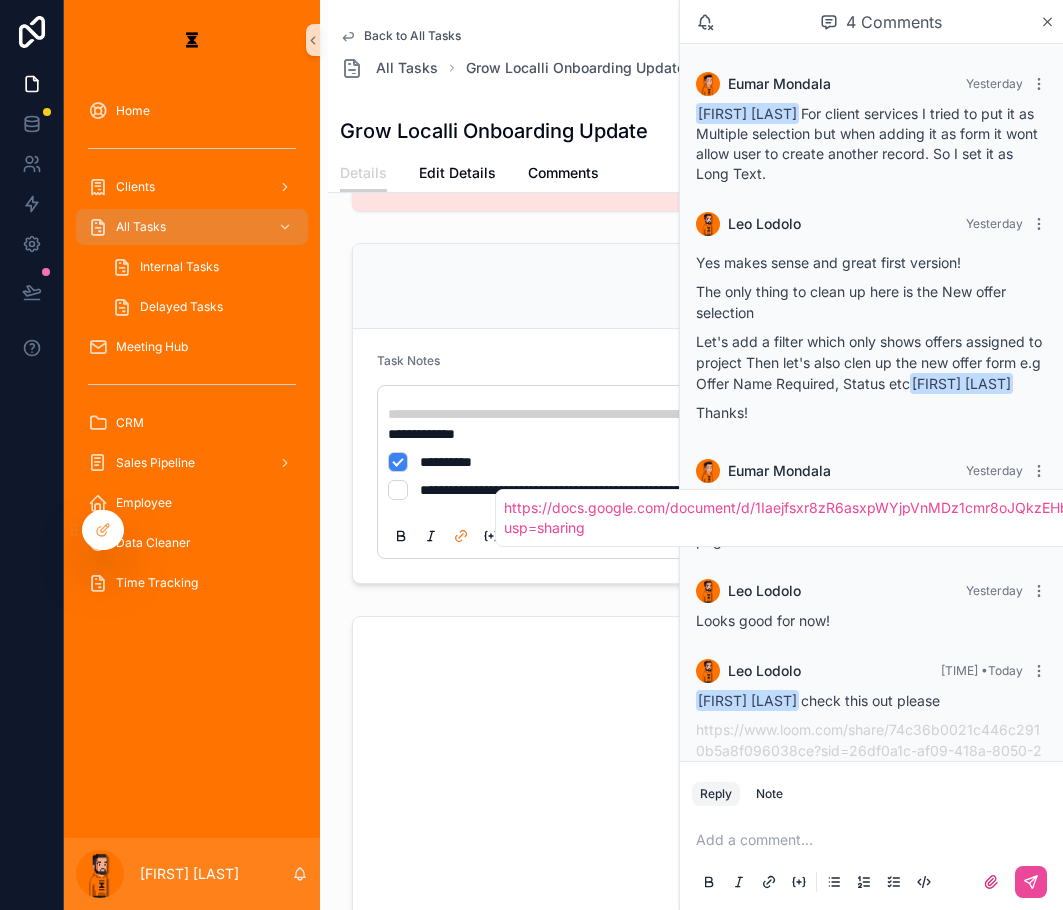 click on "Thanks!" at bounding box center (871, 412) 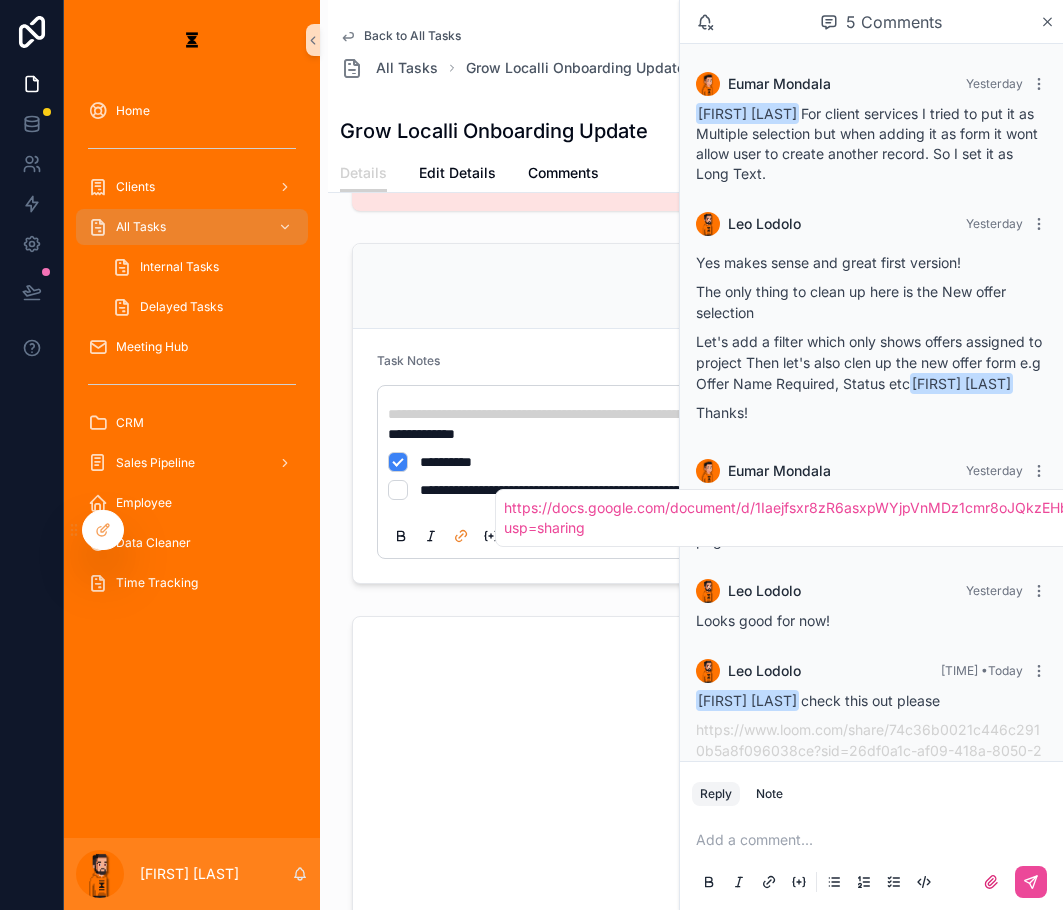 scroll, scrollTop: 15, scrollLeft: 0, axis: vertical 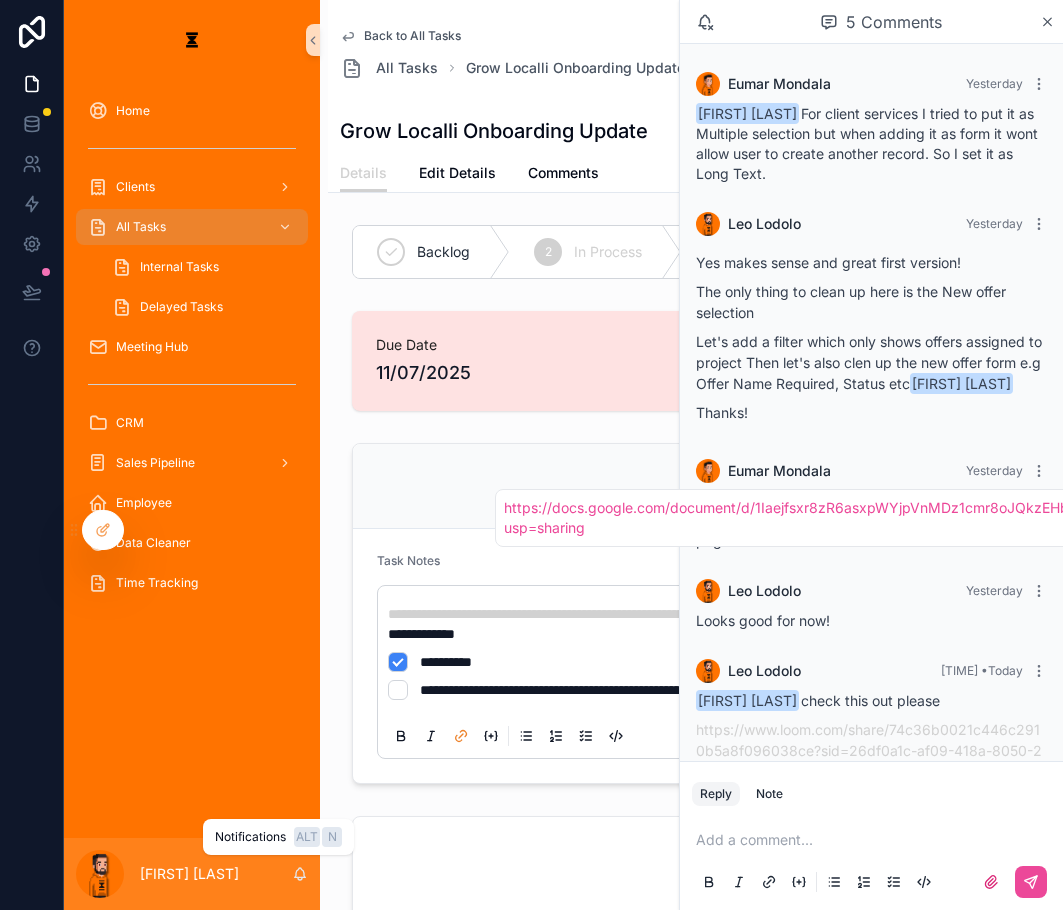 click 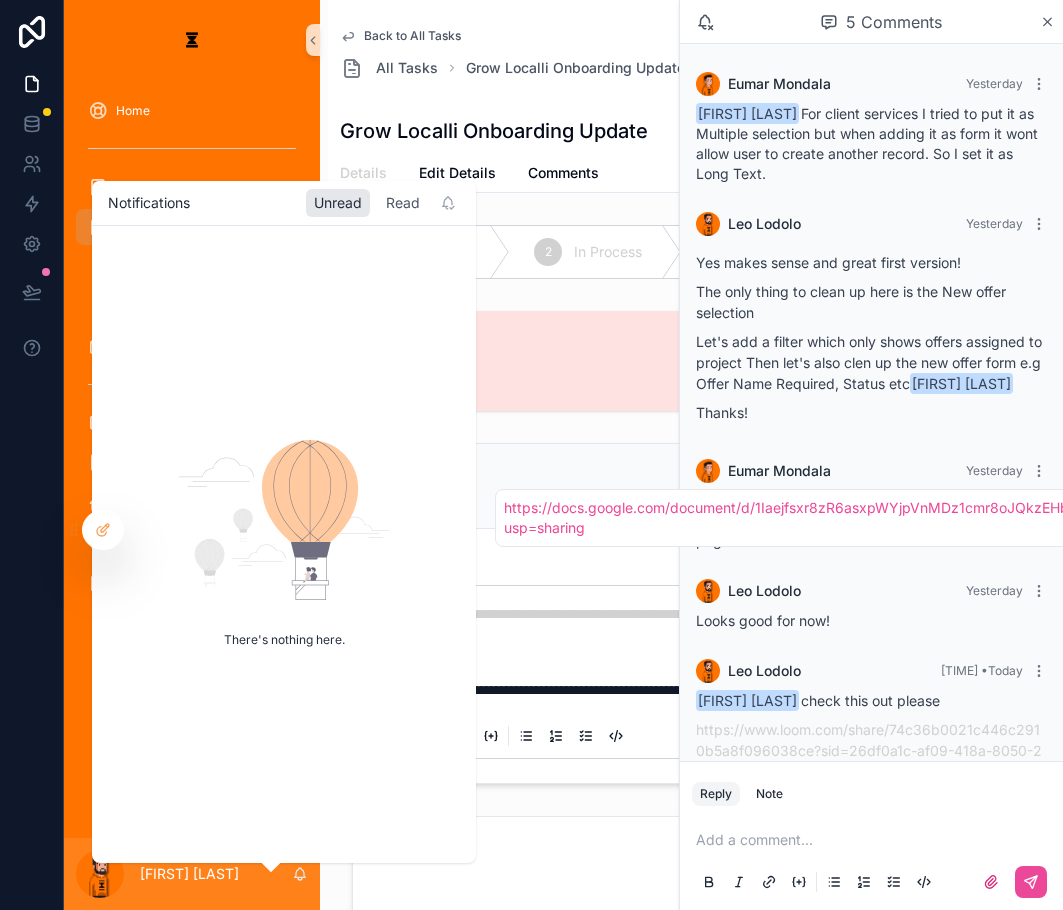 click on "Read" at bounding box center (403, 203) 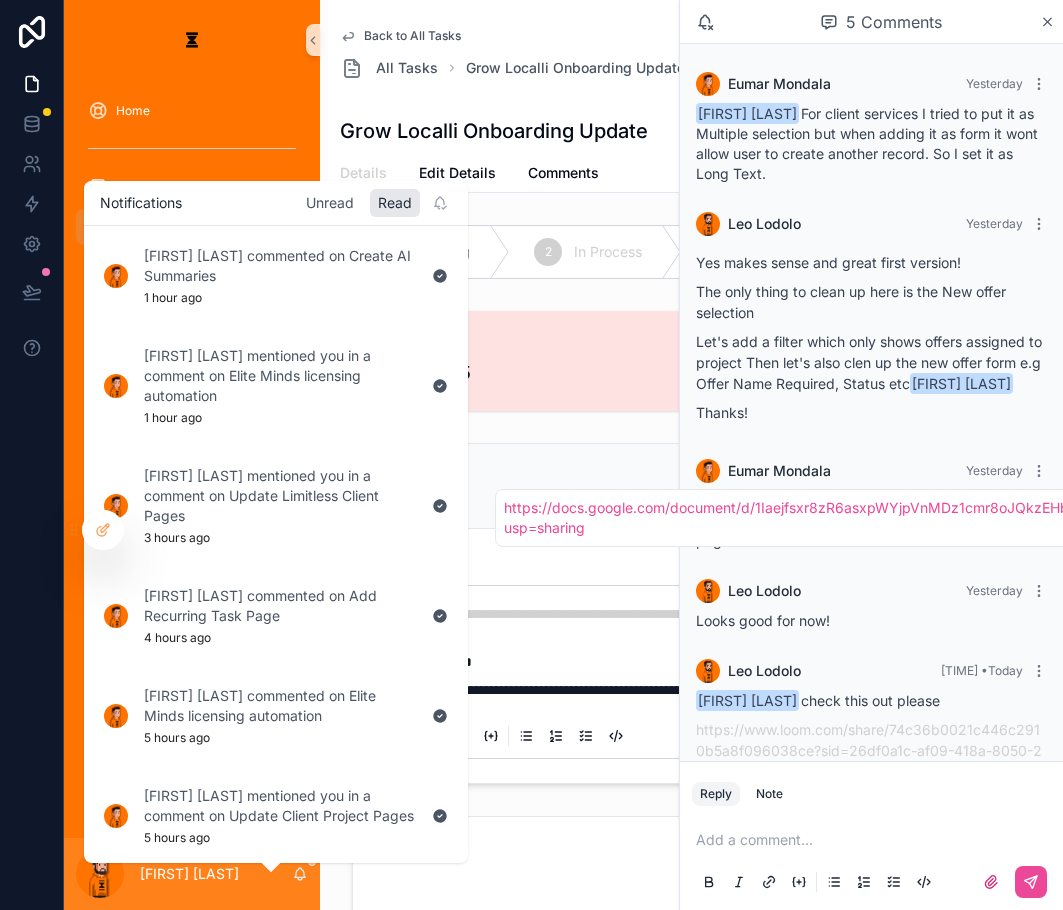 click on "Unread" at bounding box center [330, 203] 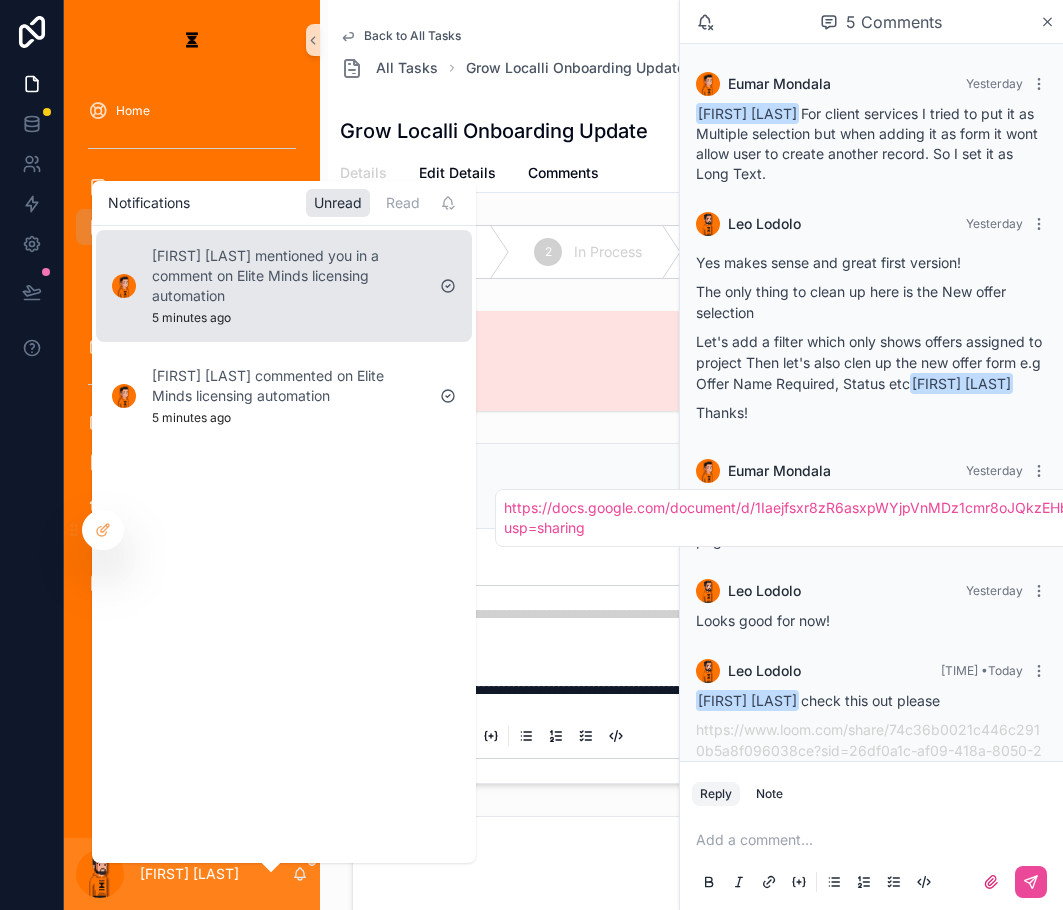 click on "[FIRST] [LAST] mentioned you in a comment on Elite Minds licensing automation 5 minutes ago" at bounding box center (288, 286) 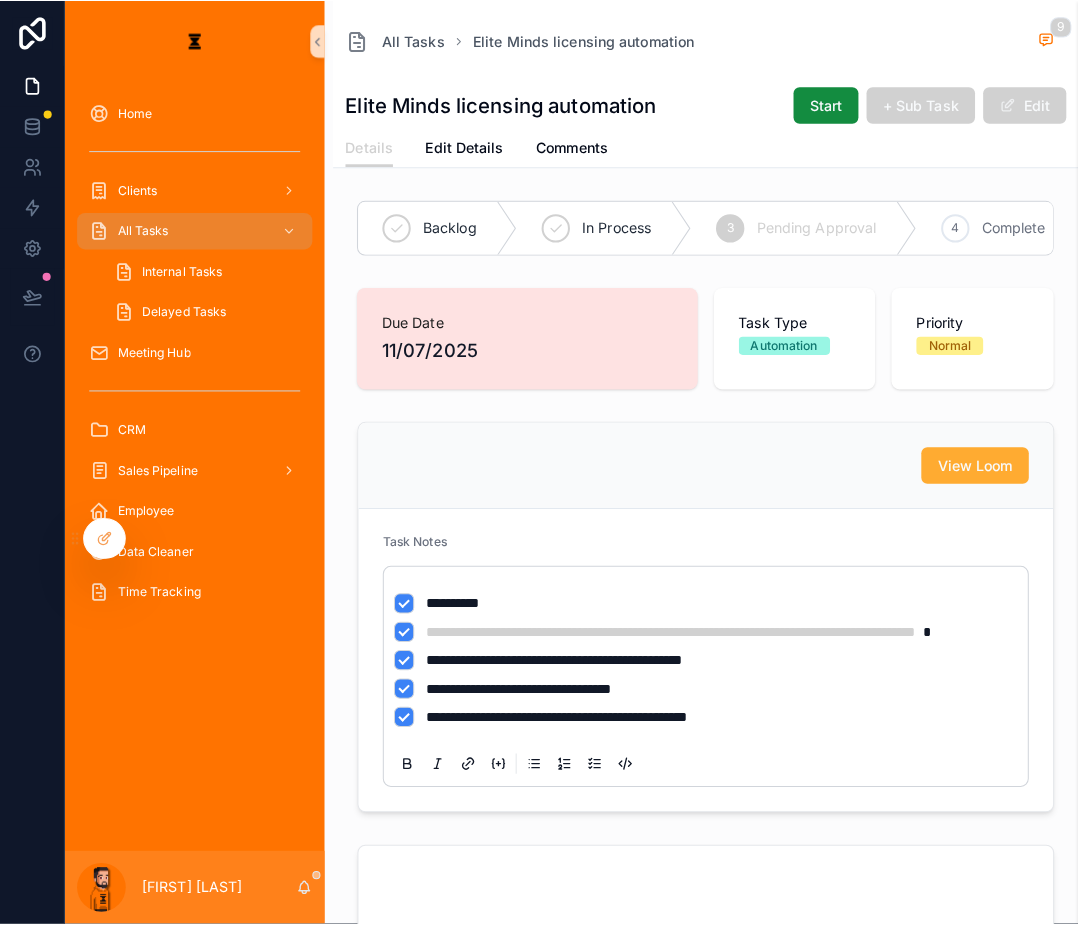 scroll, scrollTop: 0, scrollLeft: 0, axis: both 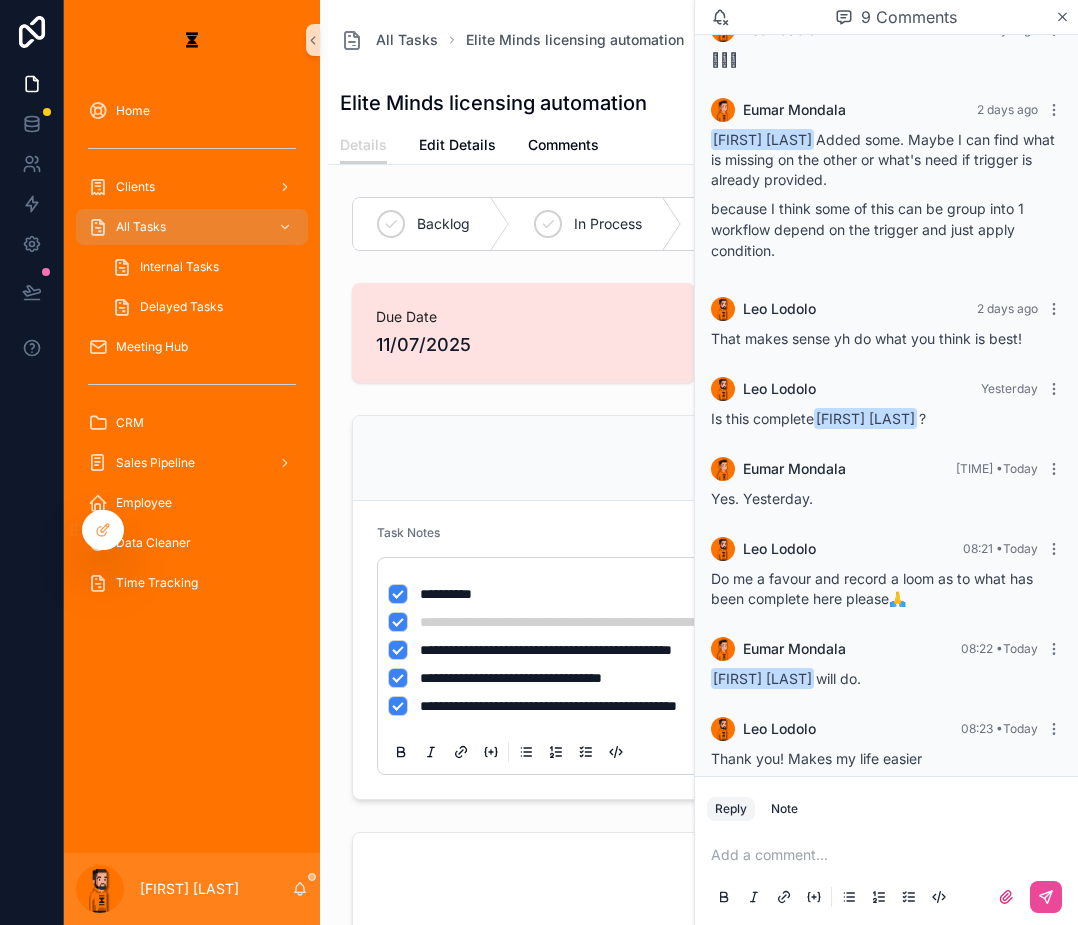 click on "https://www.loom.com/share/6c5874dd16ed4f34b7d44d4b0950fc32?sid=ab654fc1-8b4f-4078-b0a2-8b28002d4bc4" at bounding box center [886, 858] 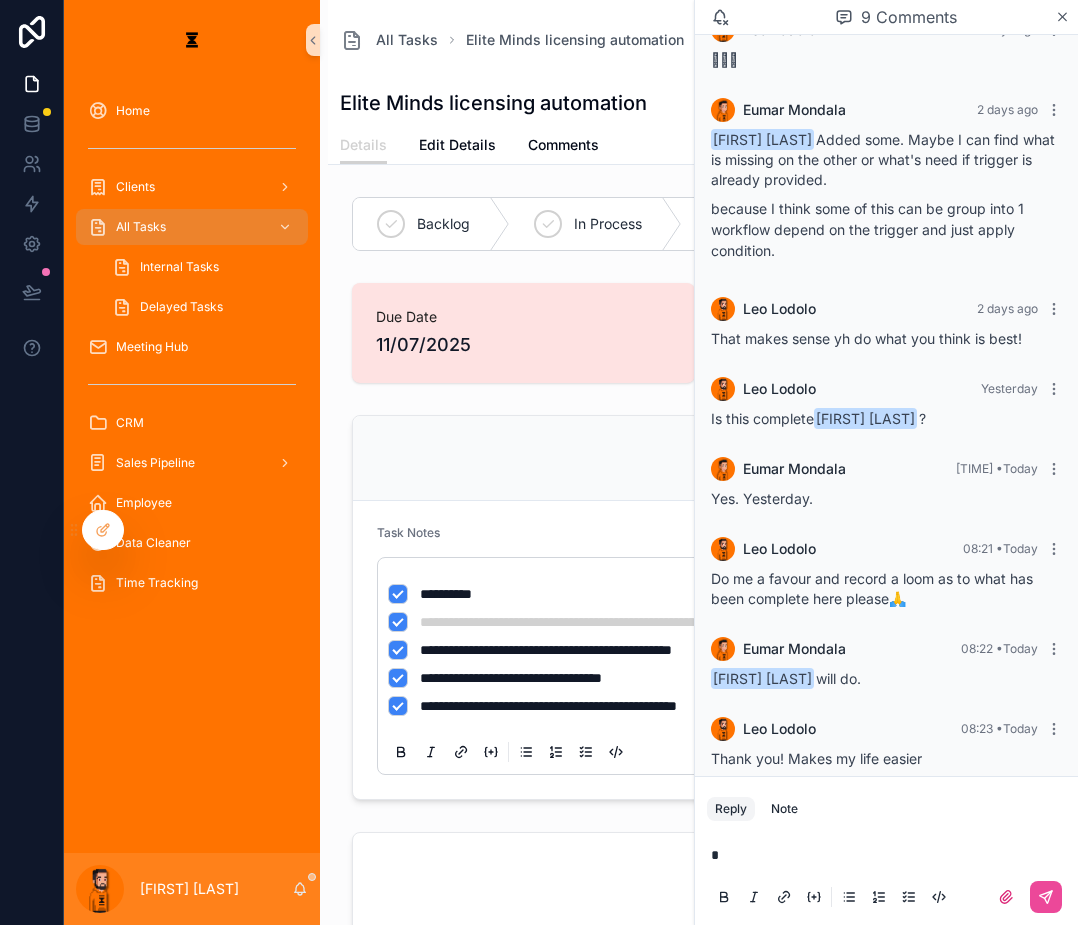 type 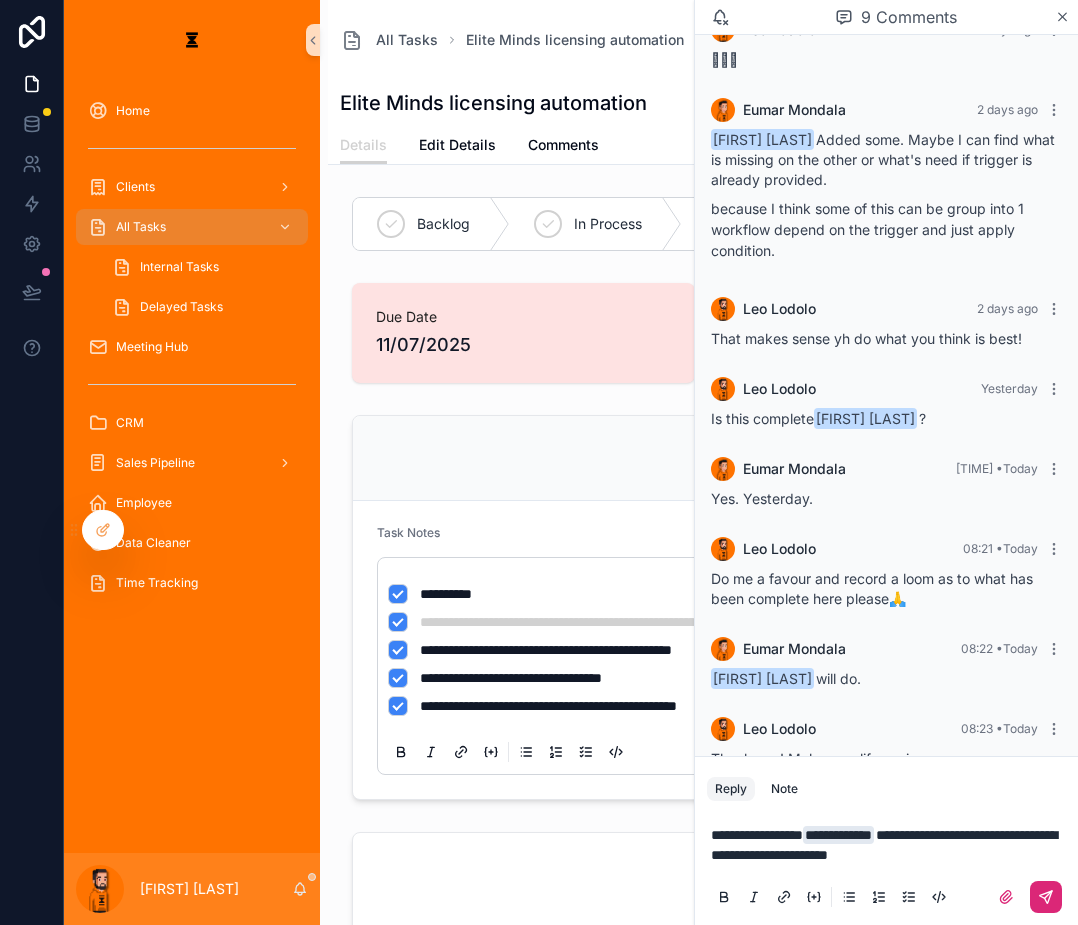 click at bounding box center (1046, 897) 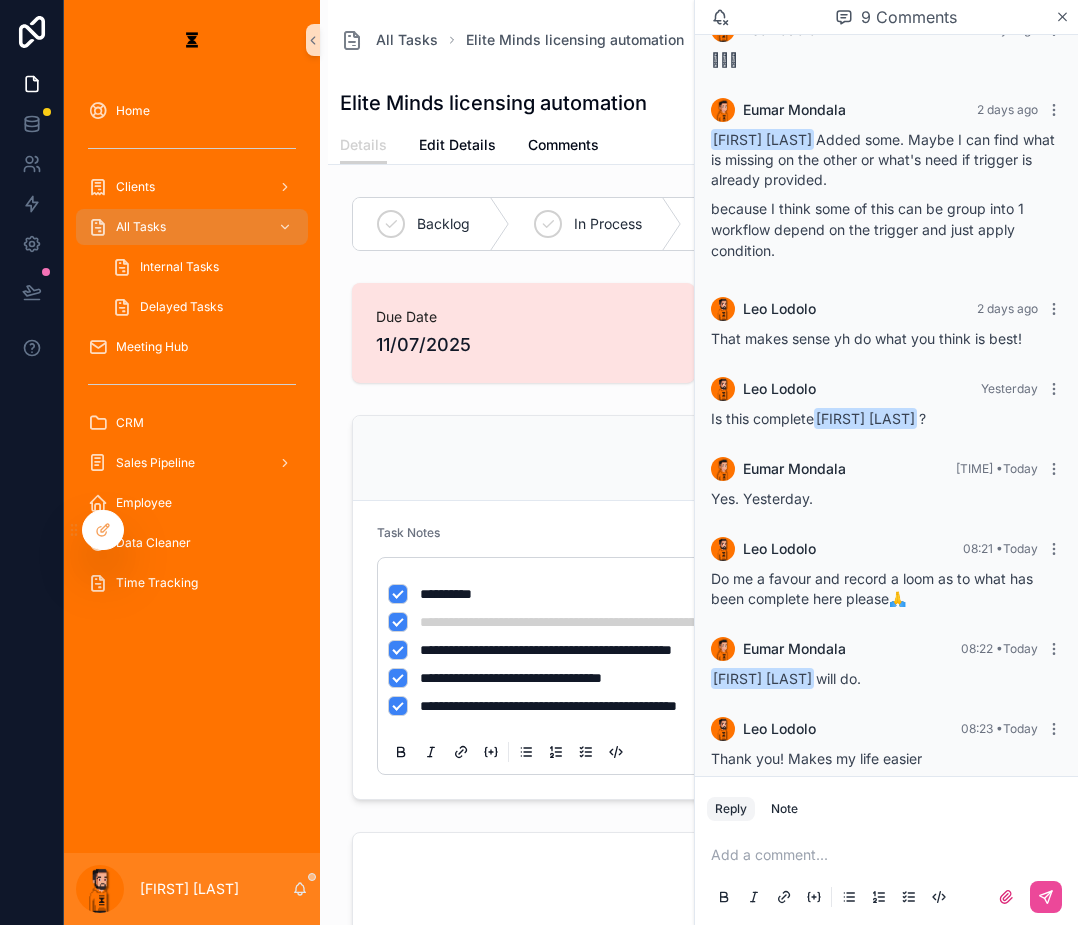 click on "[FIRST] [LAST]" at bounding box center (192, 889) 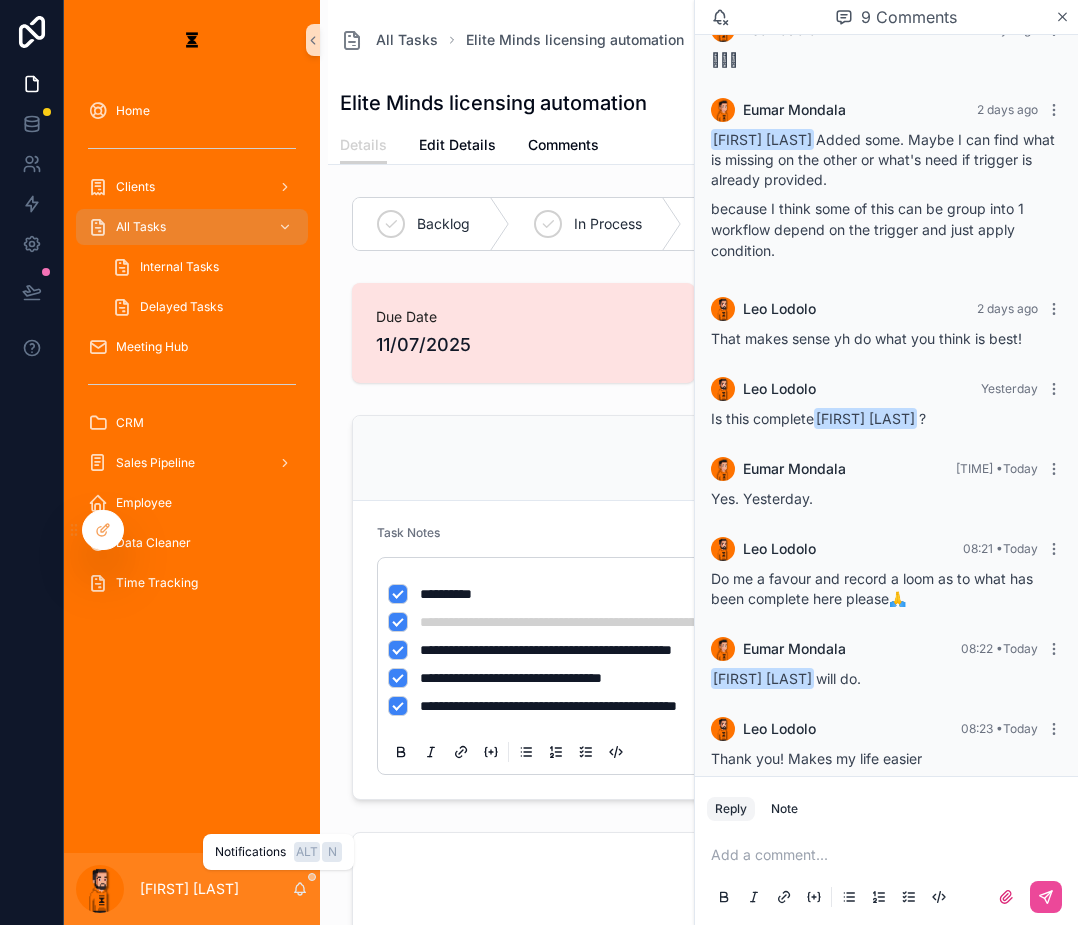 click 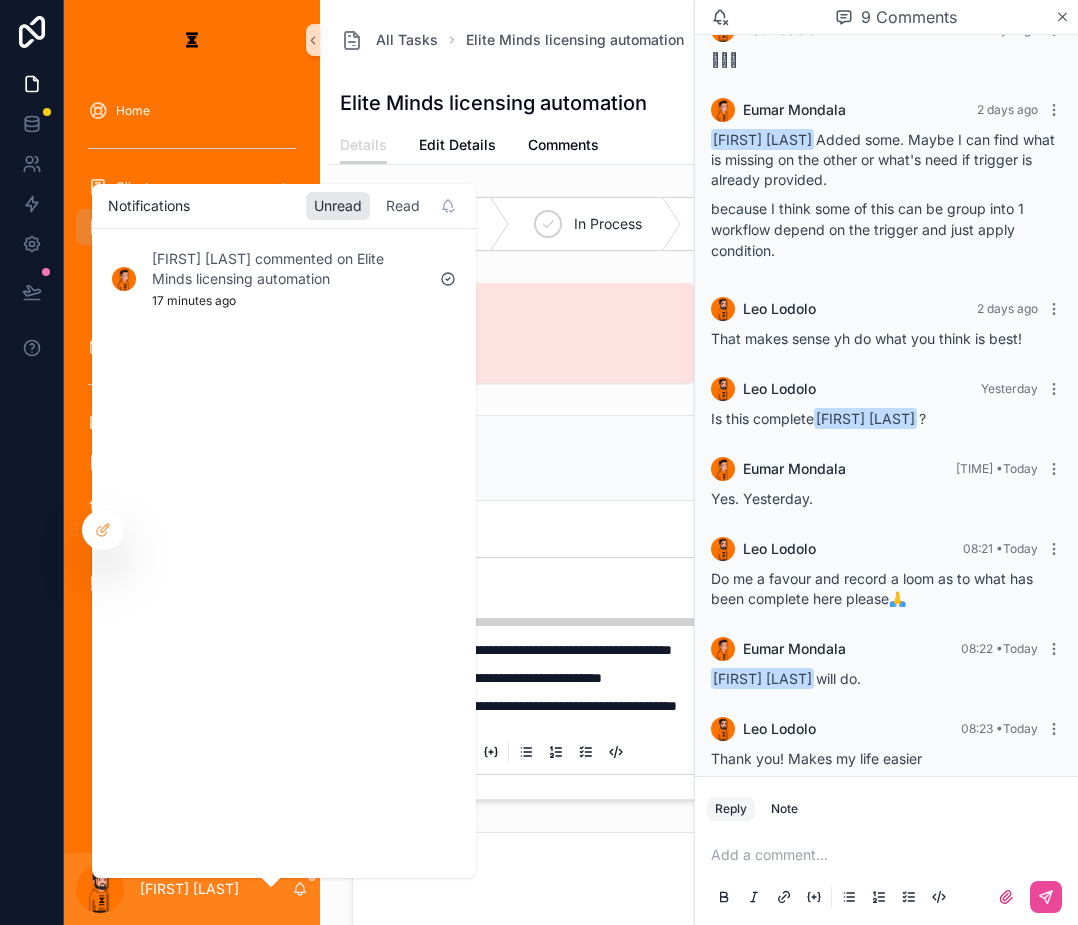 click on "Read" at bounding box center (403, 206) 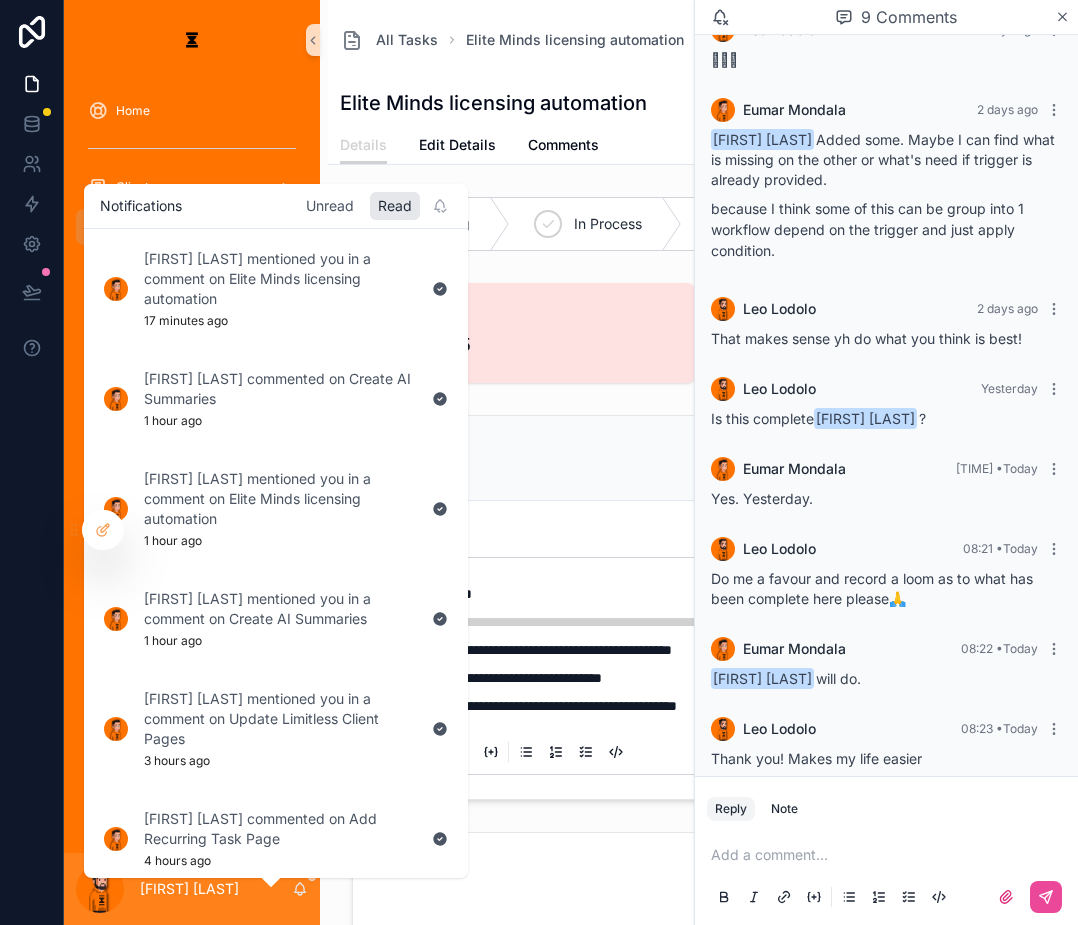 click on "Unread" at bounding box center [330, 206] 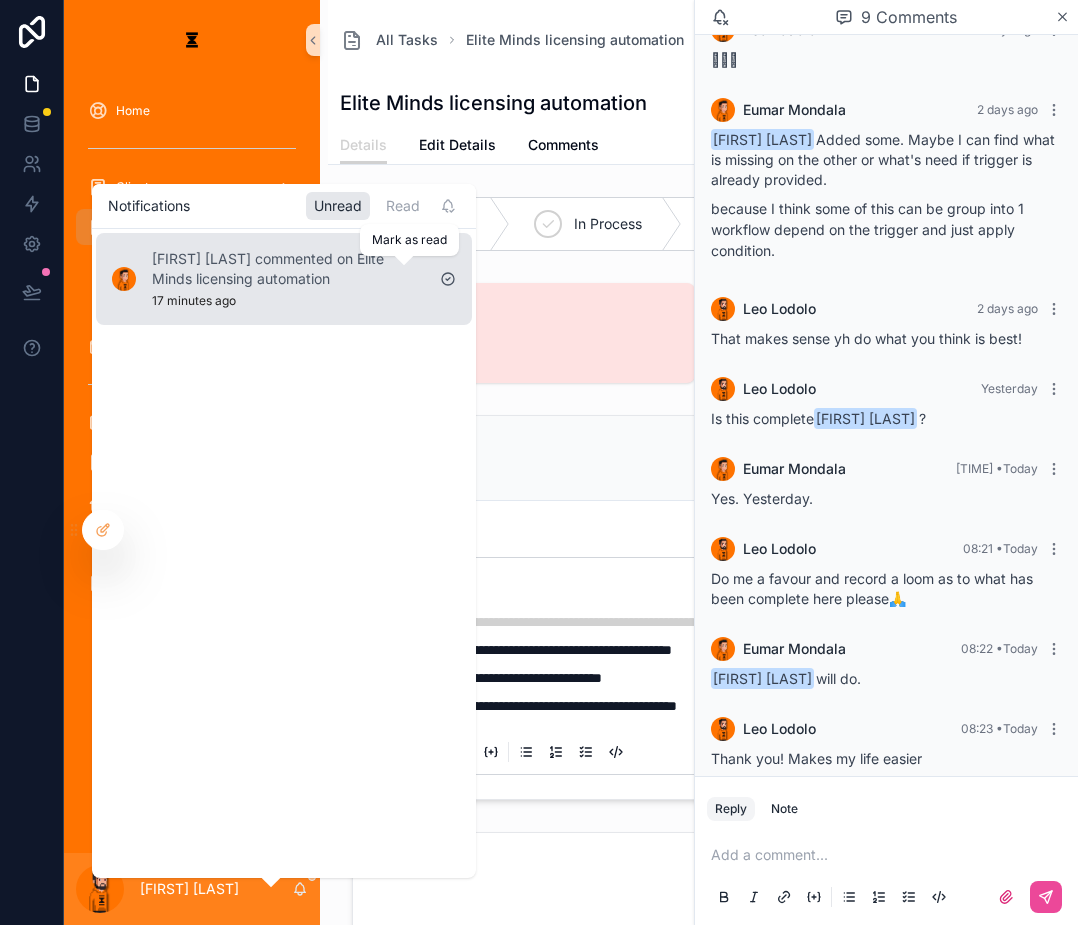 click 